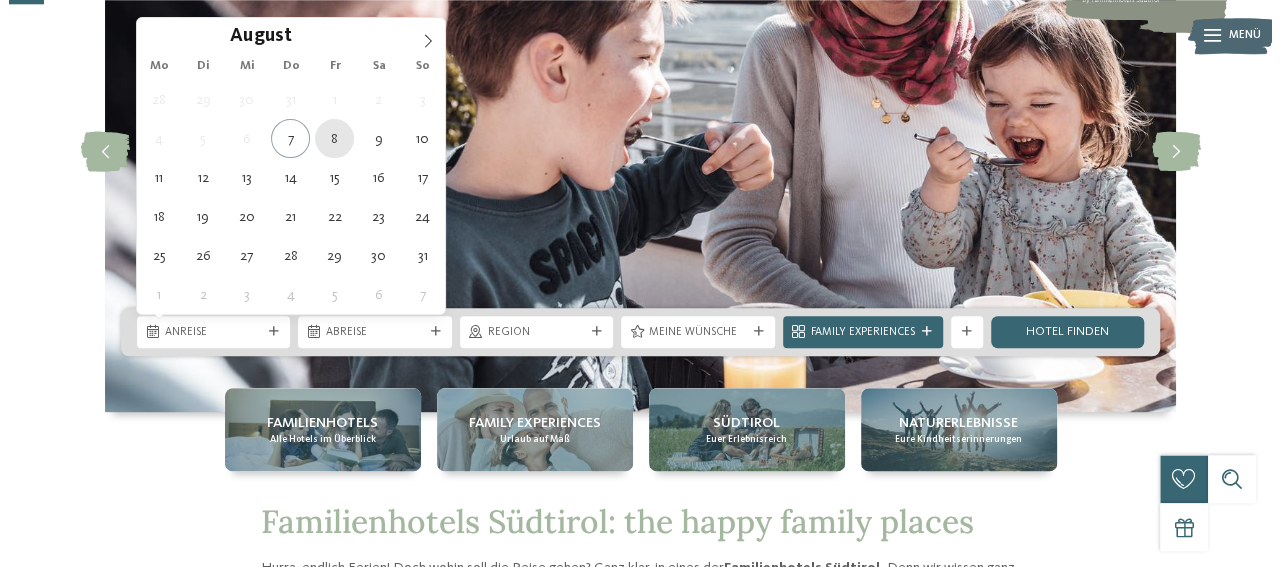 scroll, scrollTop: 188, scrollLeft: 0, axis: vertical 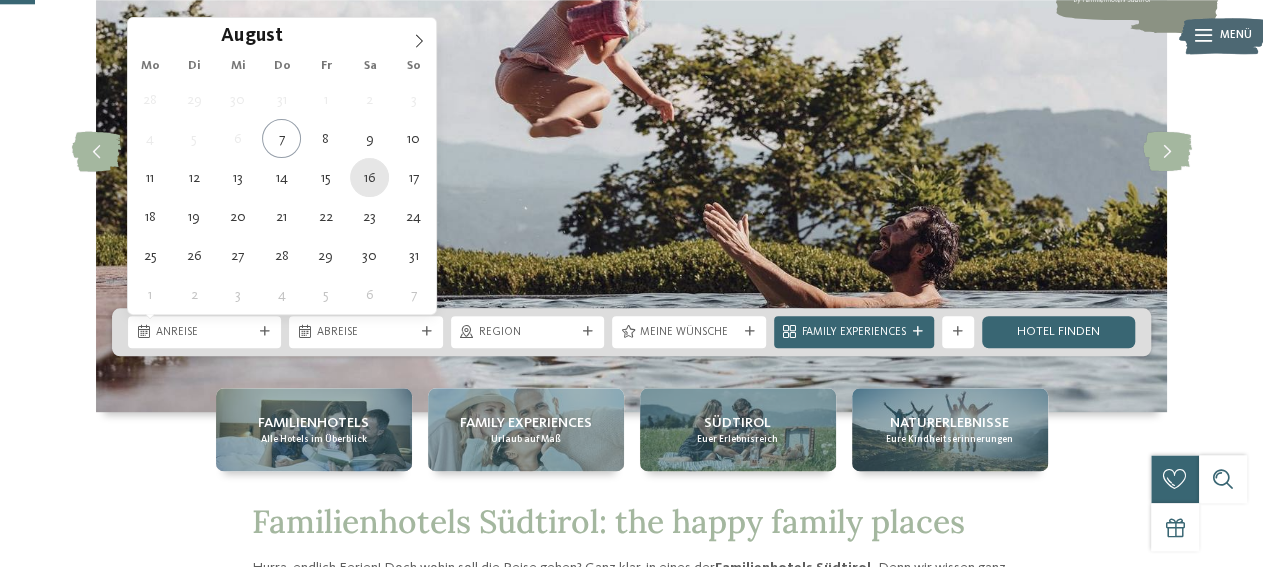 type on "16.08.2025" 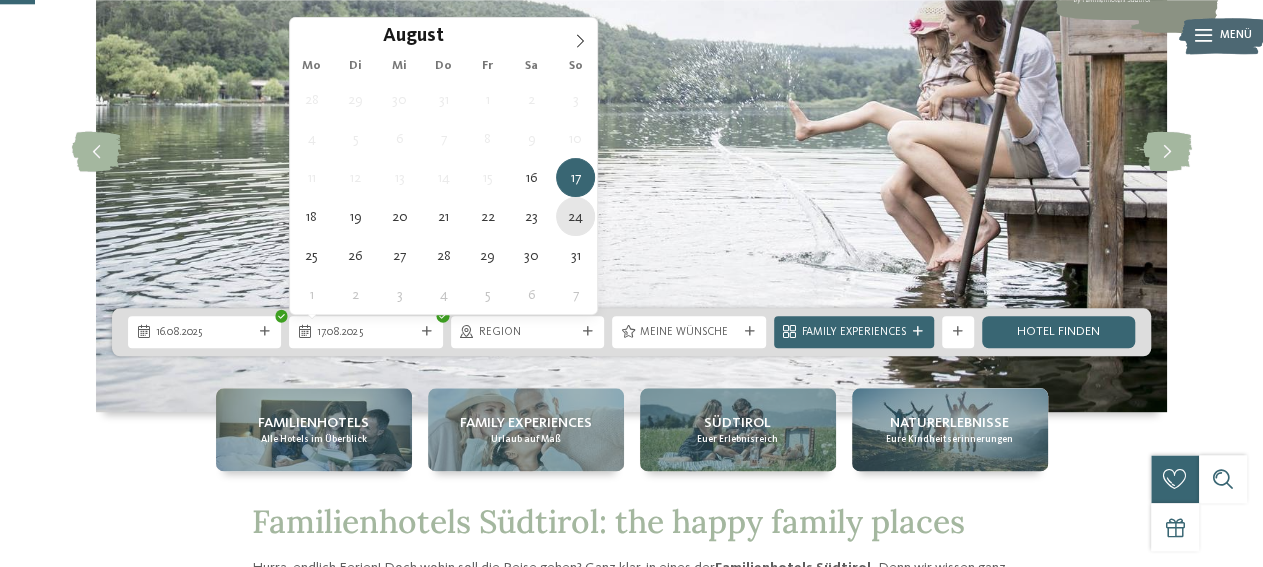 type on "24.08.2025" 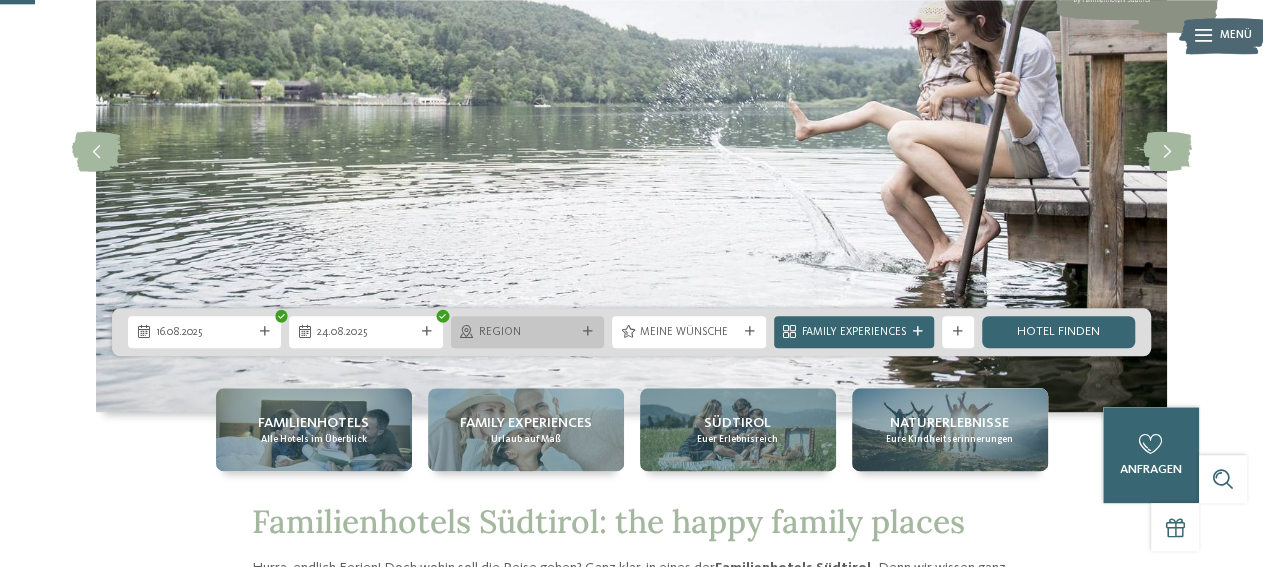 click at bounding box center (588, 332) 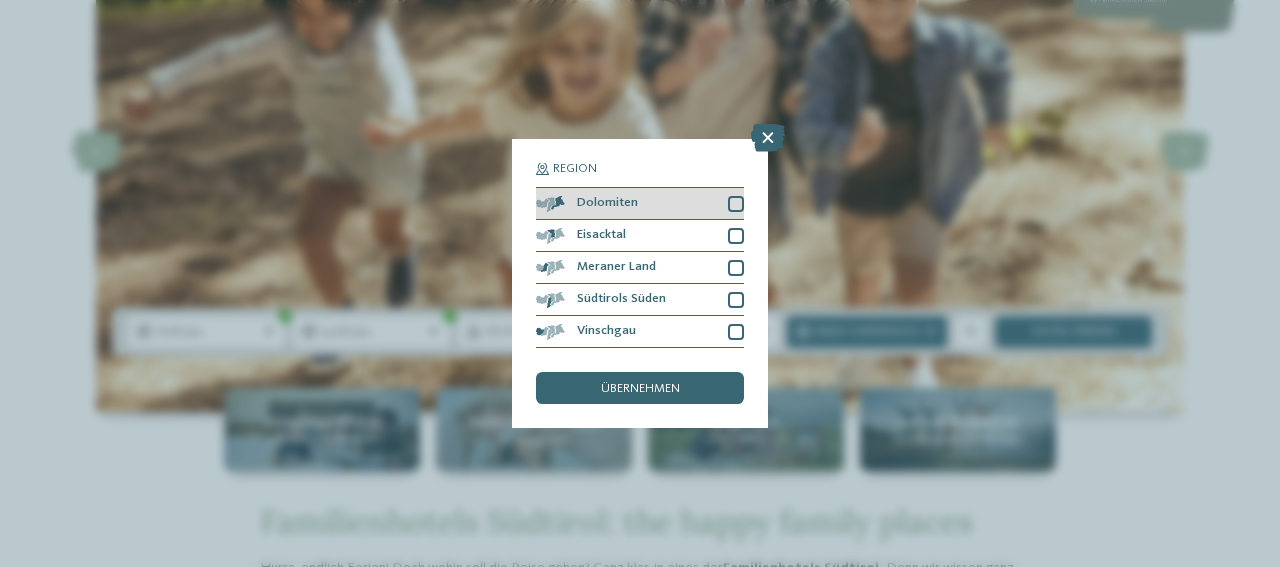 click at bounding box center [736, 204] 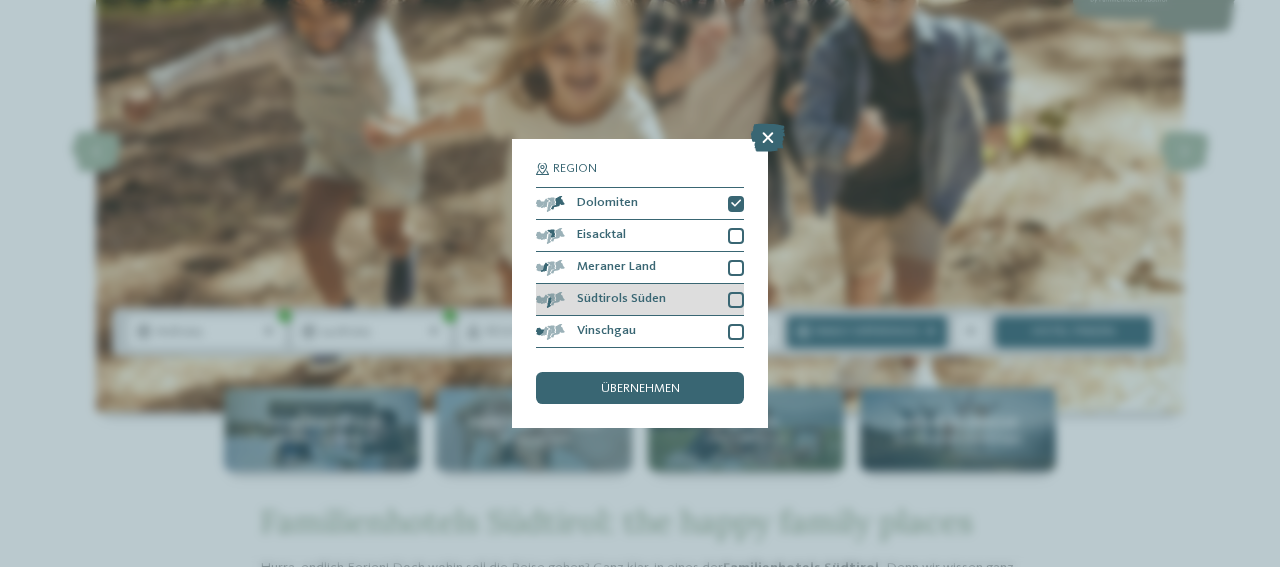 click at bounding box center [736, 300] 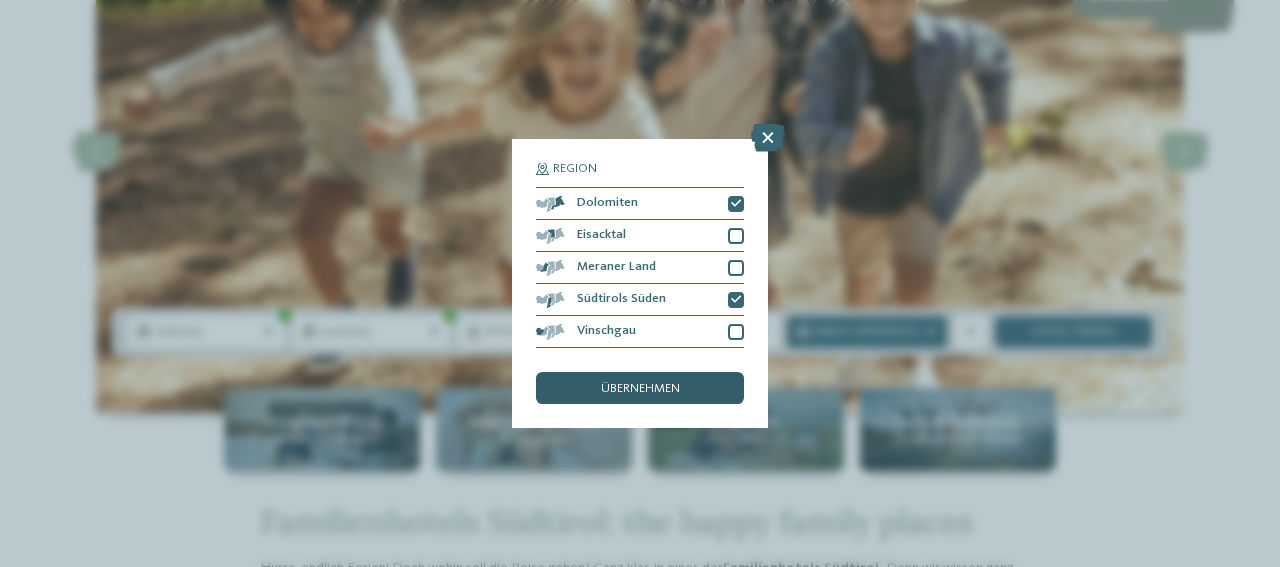 click on "übernehmen" at bounding box center (640, 388) 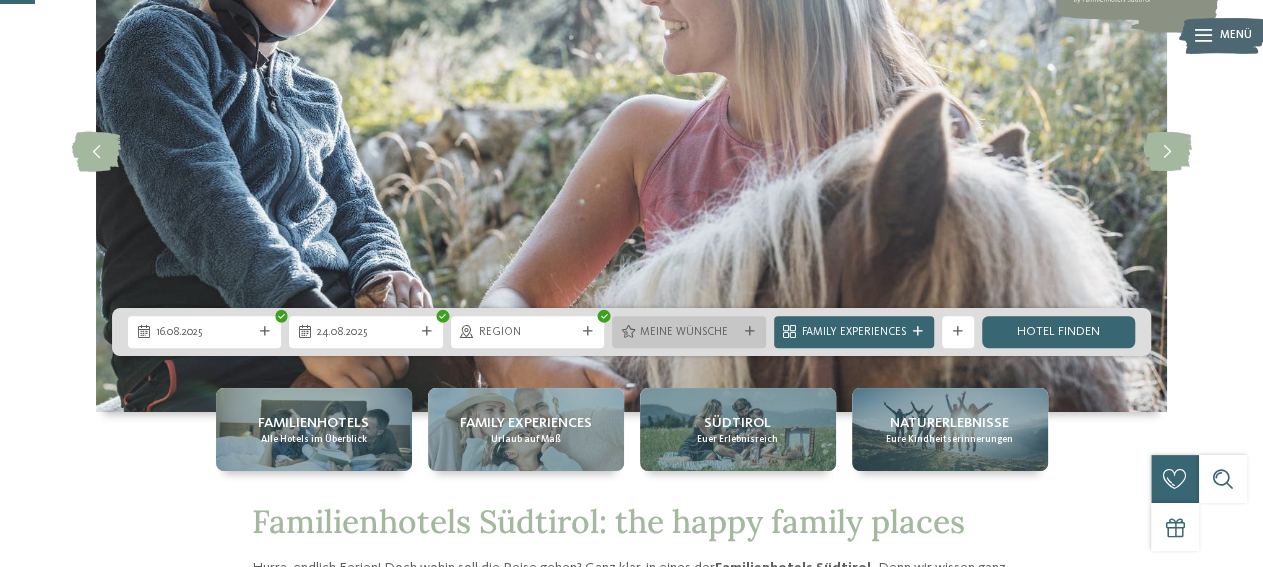 click on "Meine Wünsche" at bounding box center [688, 331] 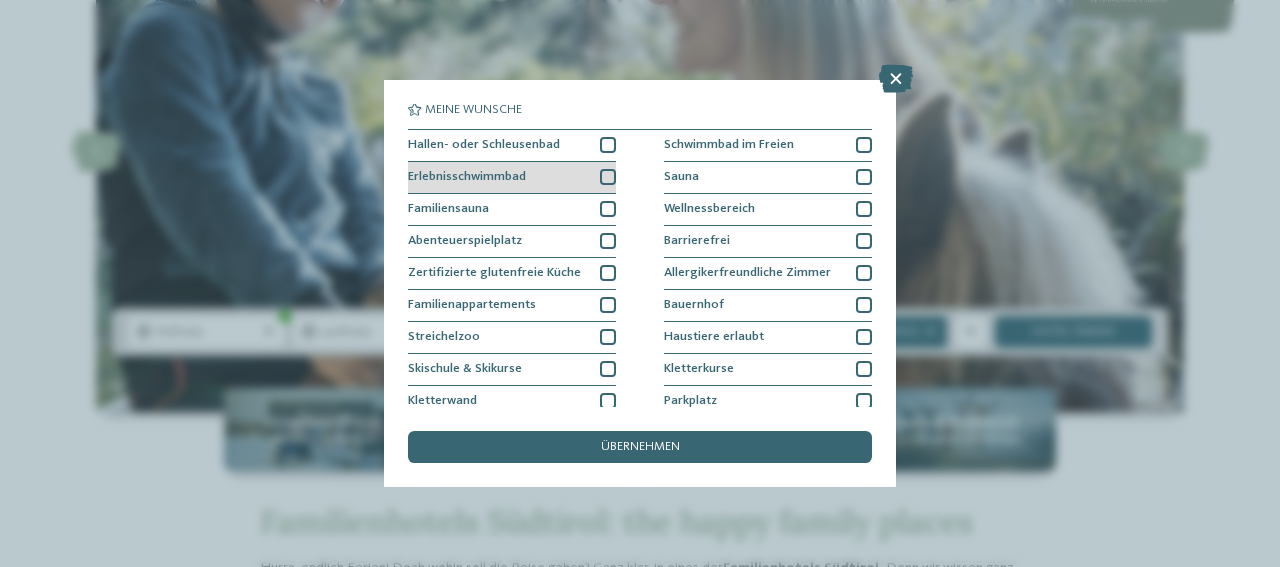 click at bounding box center (608, 177) 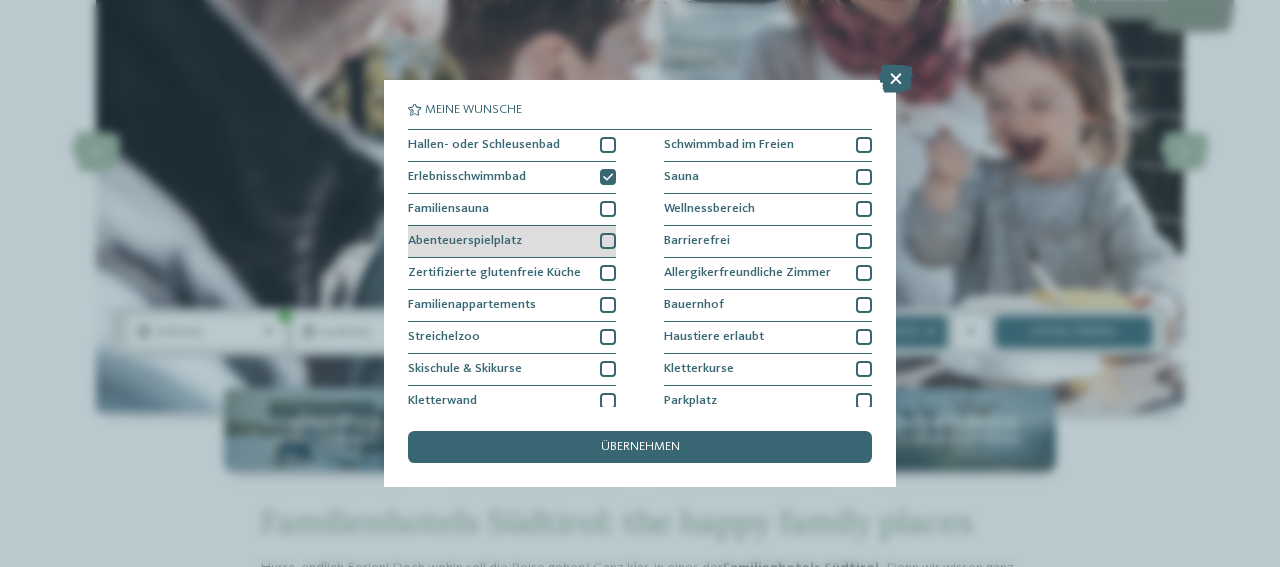 click at bounding box center (608, 241) 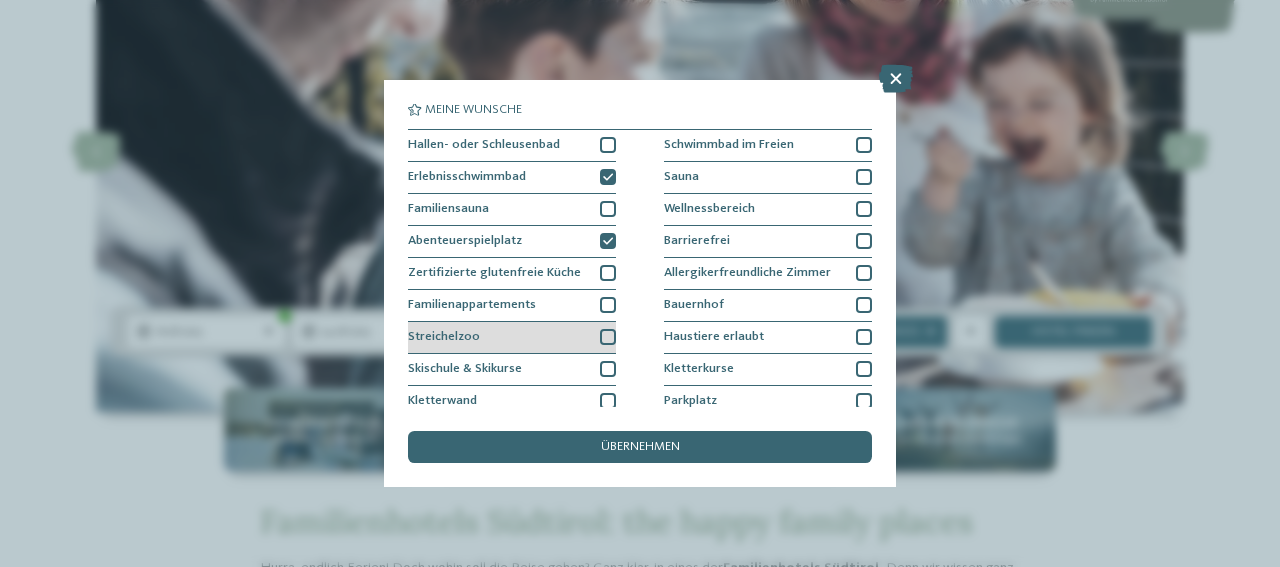 click at bounding box center [608, 337] 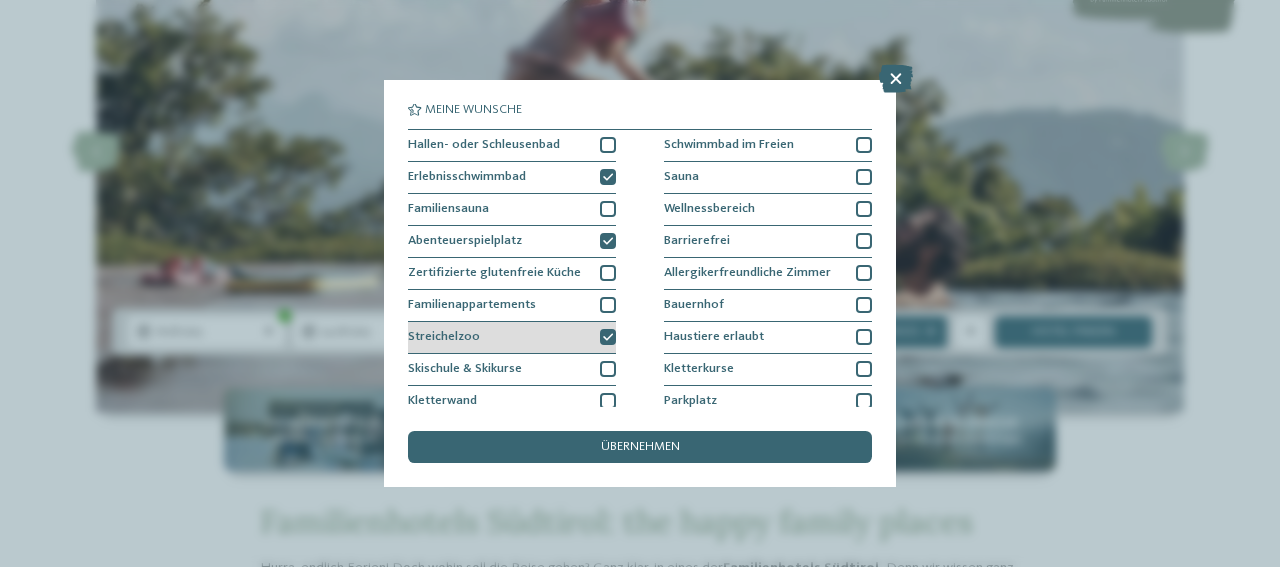 click at bounding box center (608, 337) 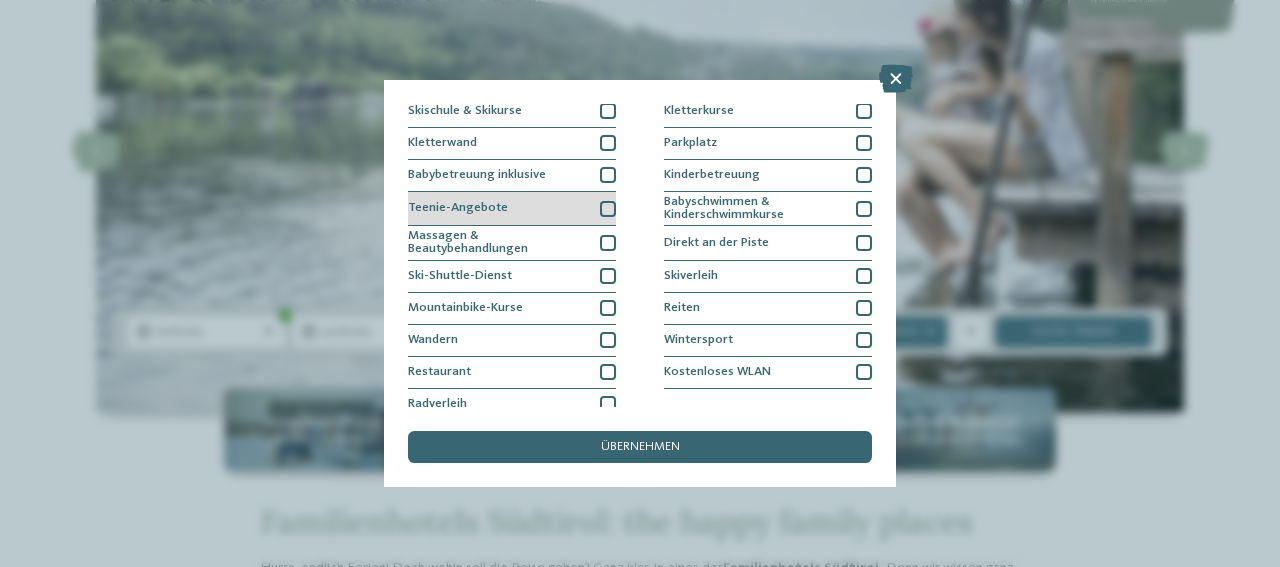 scroll, scrollTop: 270, scrollLeft: 0, axis: vertical 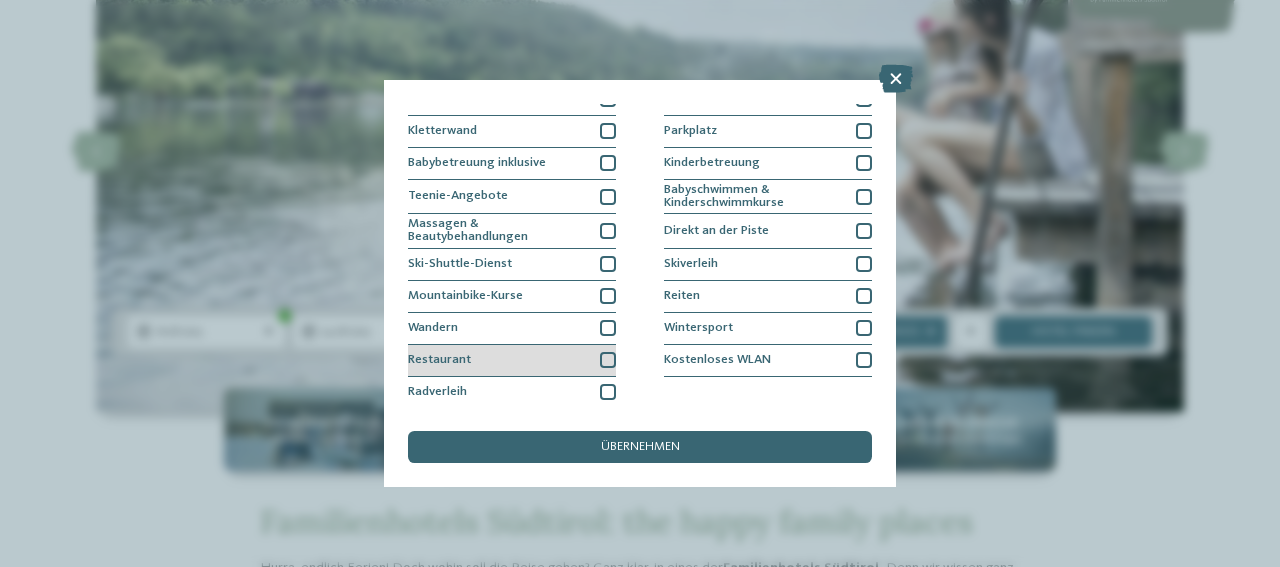 click at bounding box center (608, 360) 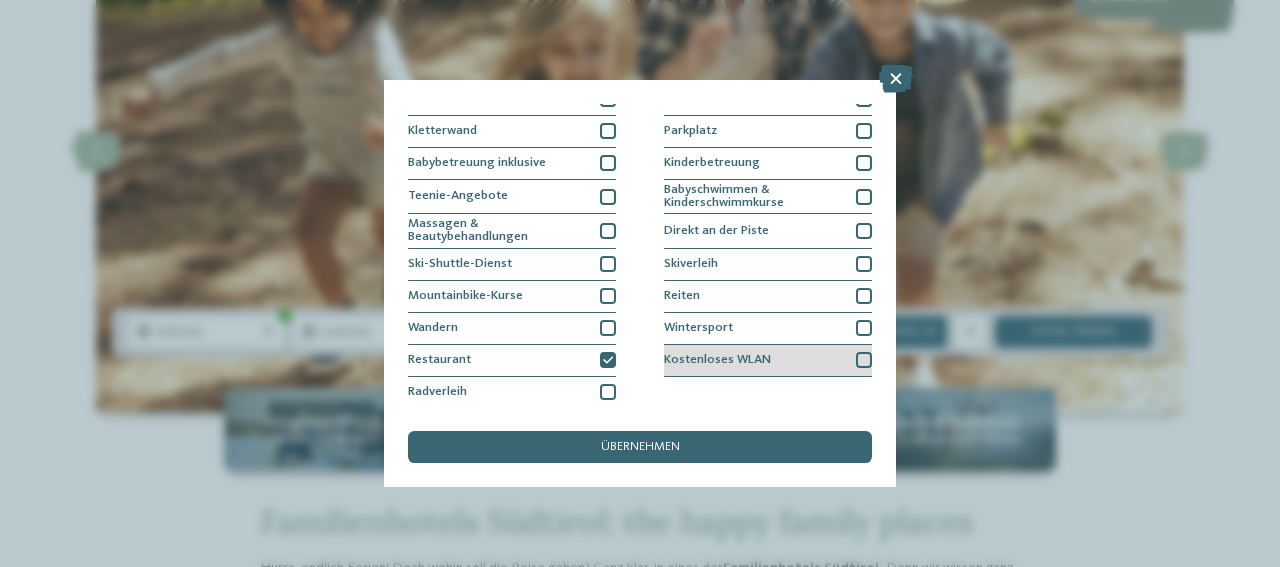 click on "Kostenloses WLAN" at bounding box center (768, 361) 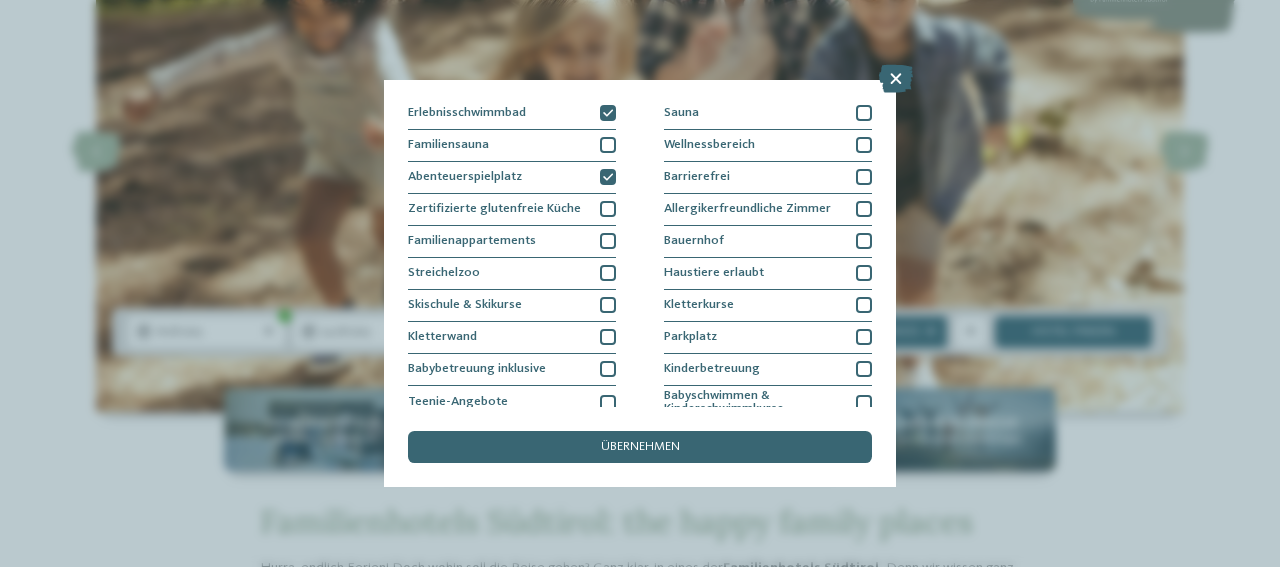 scroll, scrollTop: 60, scrollLeft: 0, axis: vertical 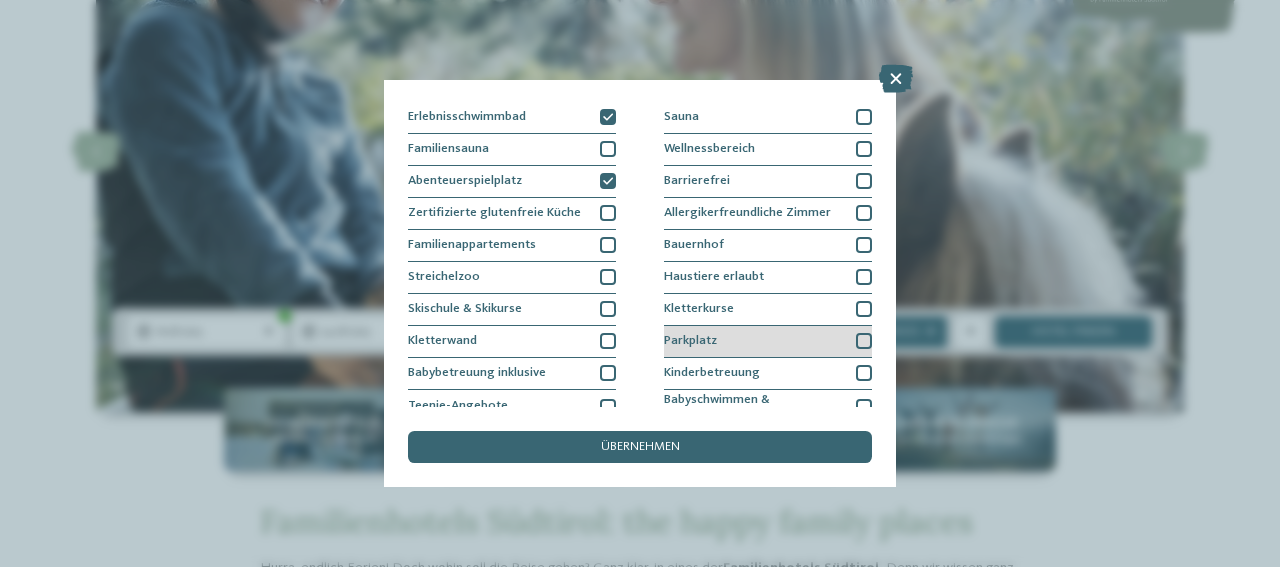 click at bounding box center (864, 341) 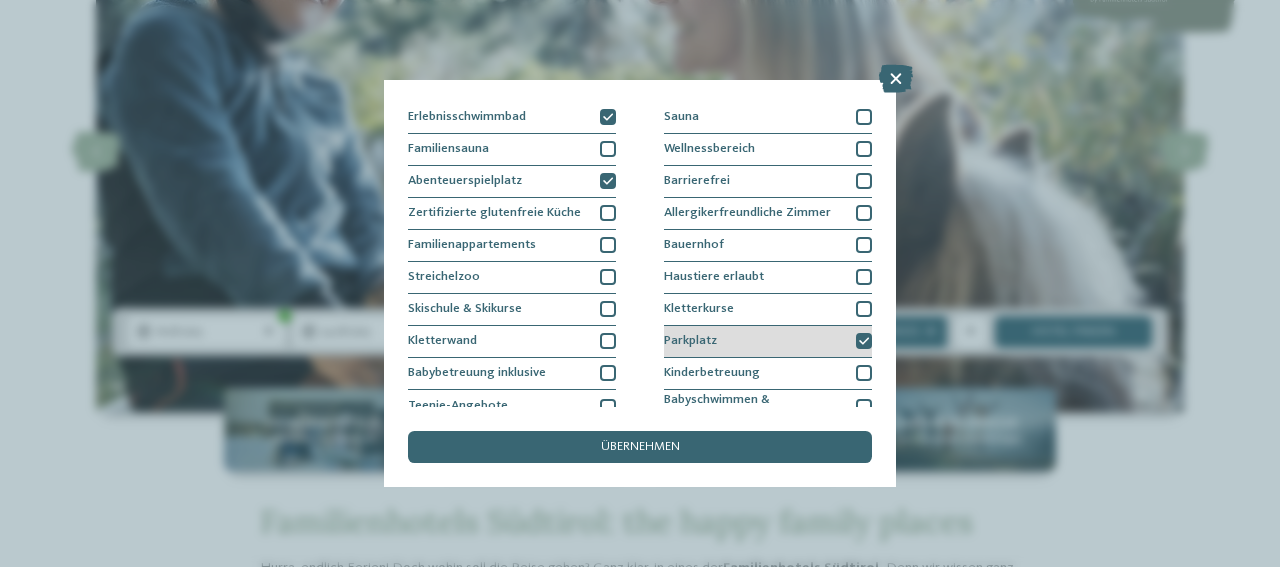 click at bounding box center (864, 342) 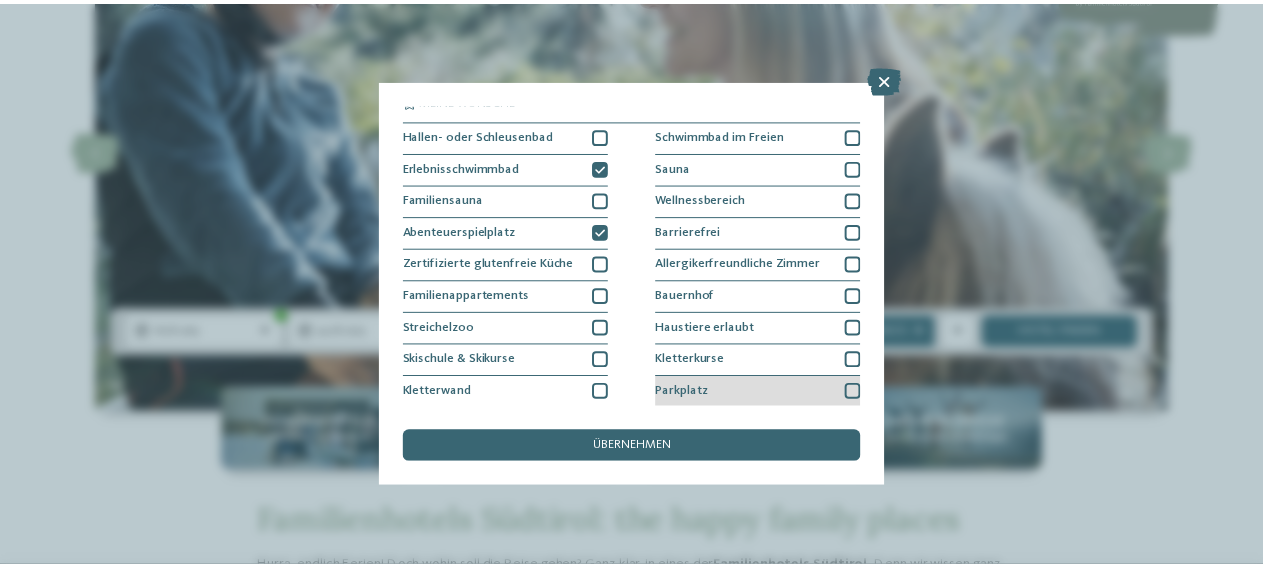 scroll, scrollTop: 0, scrollLeft: 0, axis: both 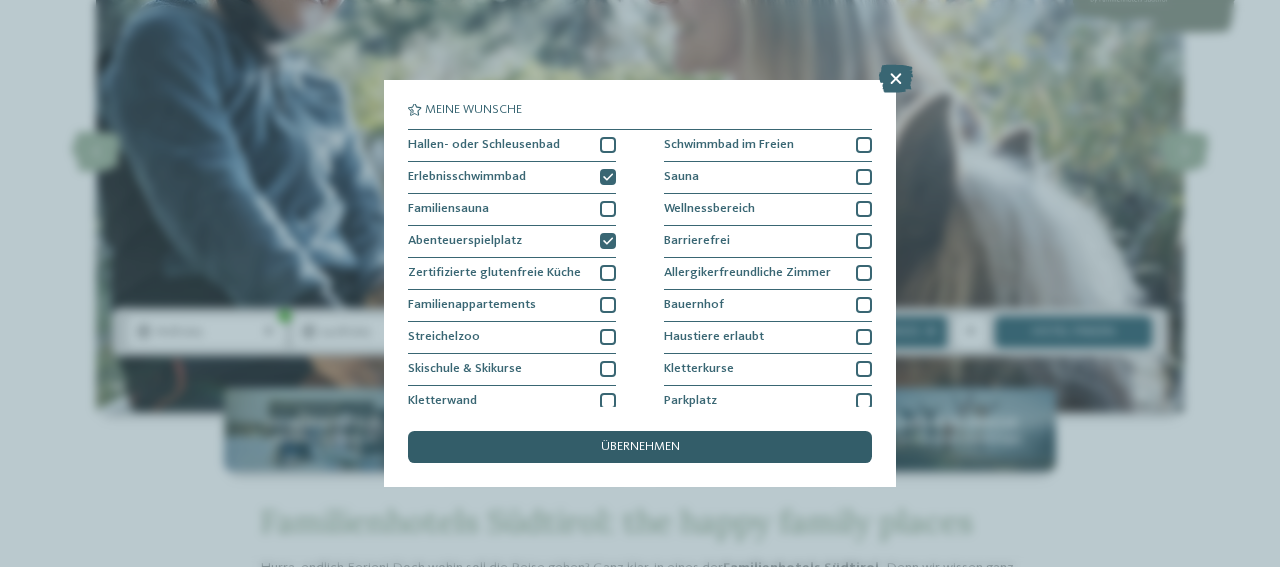 click on "übernehmen" at bounding box center [640, 447] 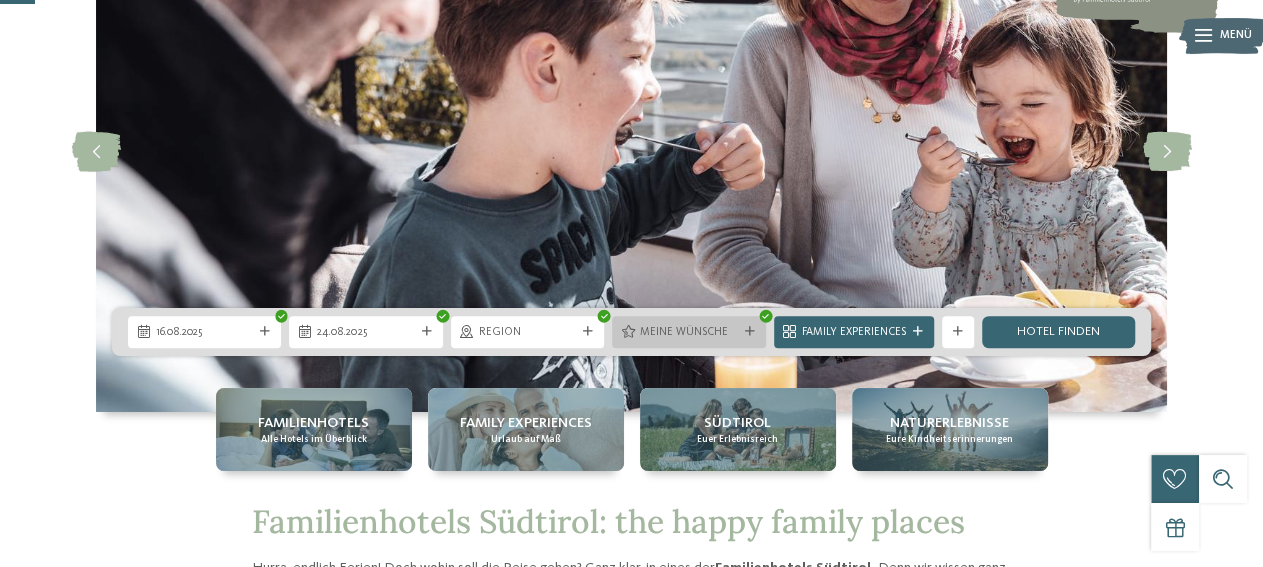 click on "Meine Wünsche" at bounding box center (688, 333) 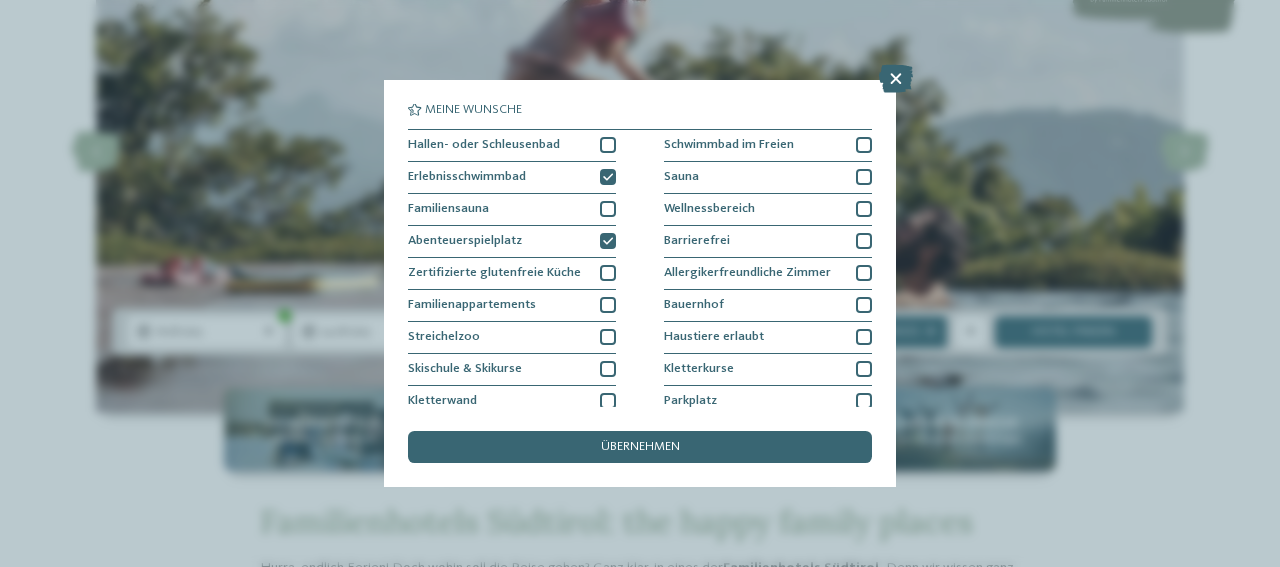 click on "Meine Wünsche
Hallen- oder Schleusenbad
Schwimmbad im Freien" at bounding box center [640, 283] 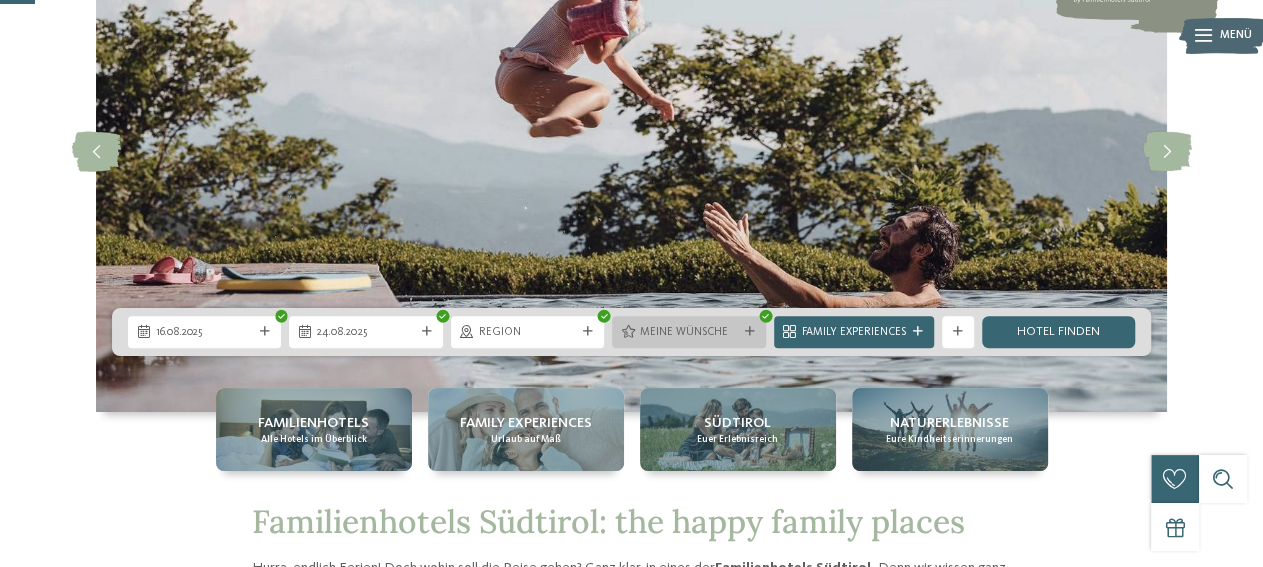 click on "Meine Wünsche" at bounding box center (688, 333) 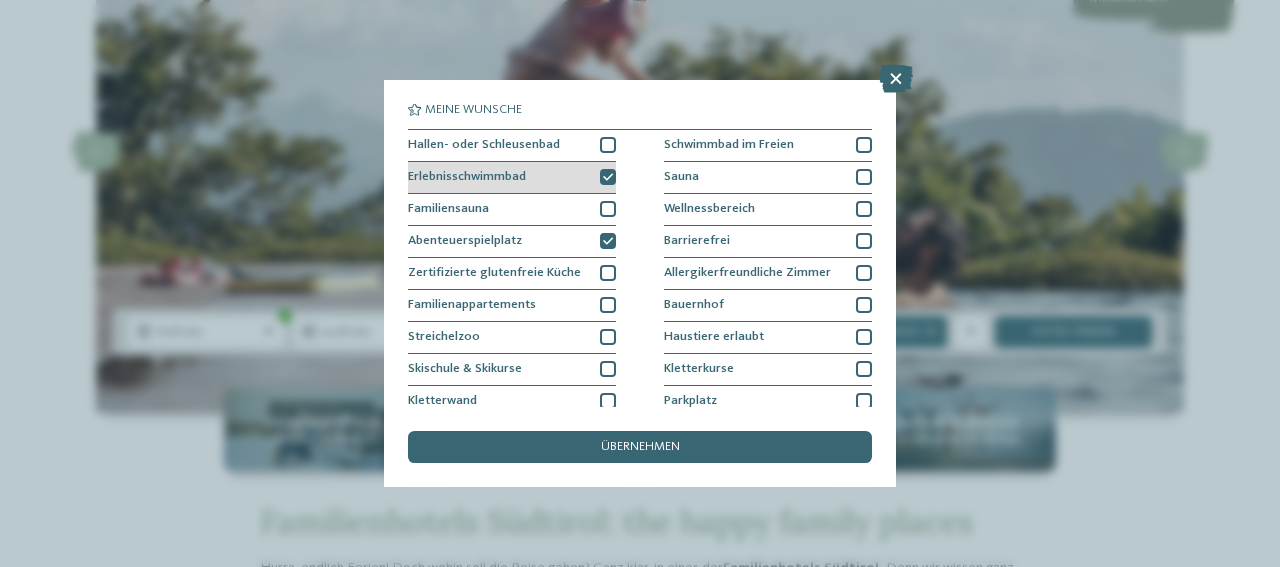 click at bounding box center [608, 177] 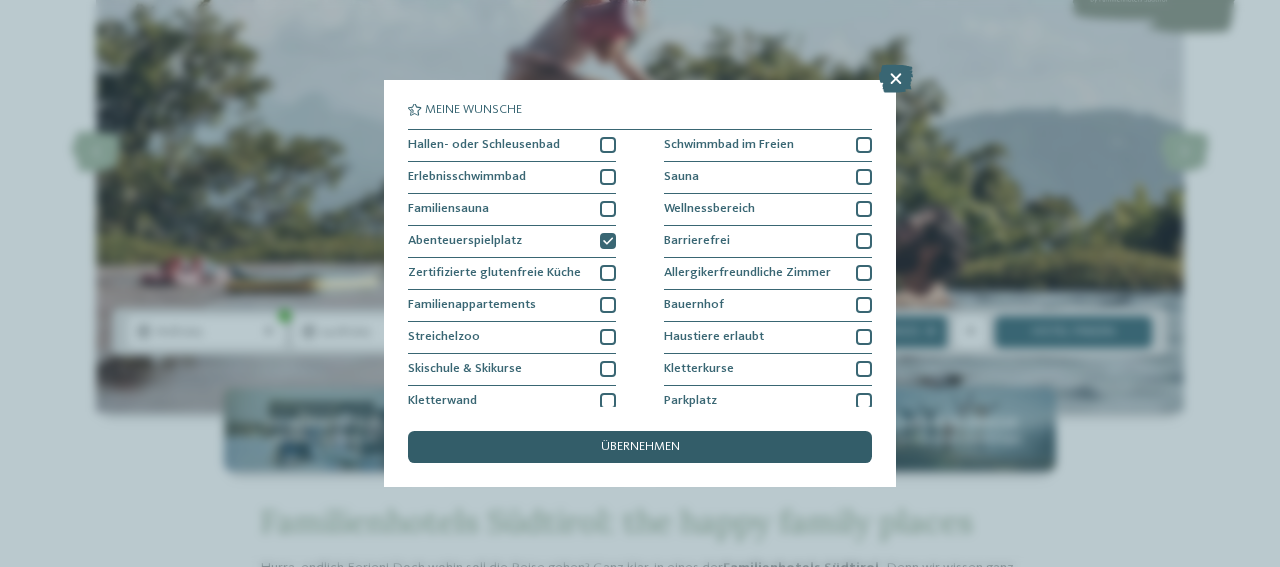 click on "übernehmen" at bounding box center [640, 447] 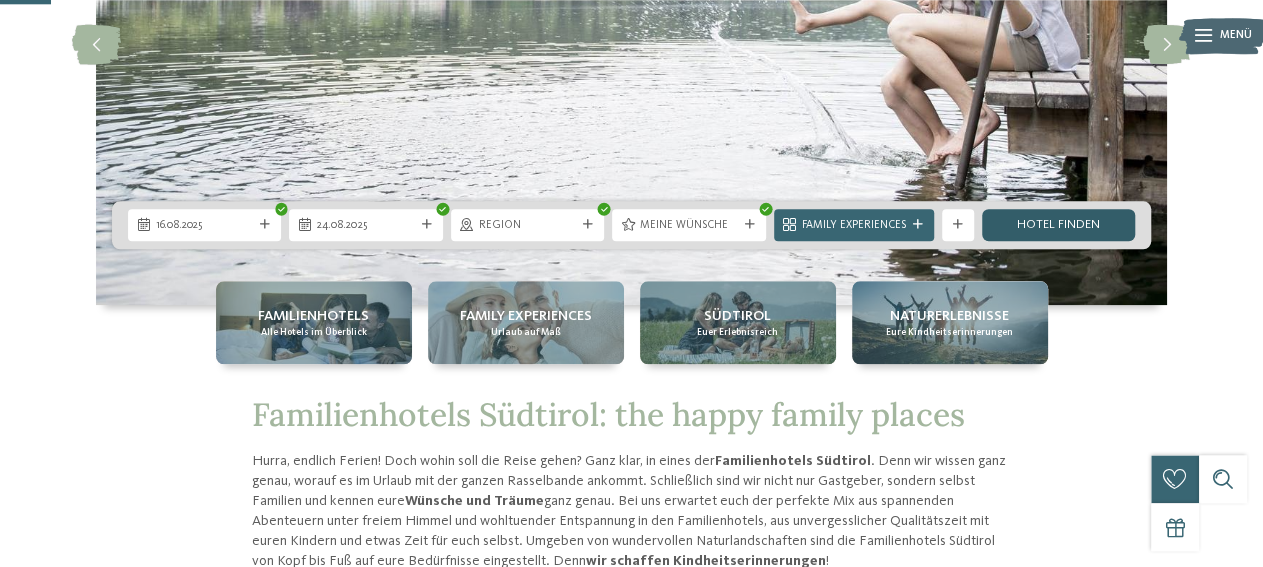 scroll, scrollTop: 294, scrollLeft: 0, axis: vertical 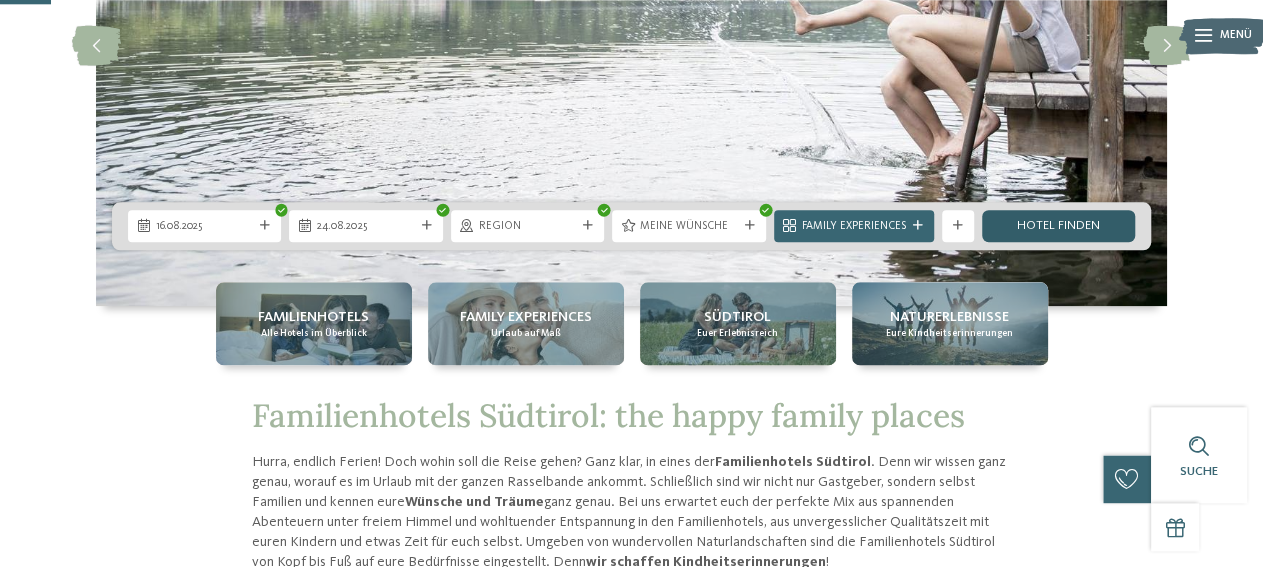 click on "Hotel finden" at bounding box center (1058, 226) 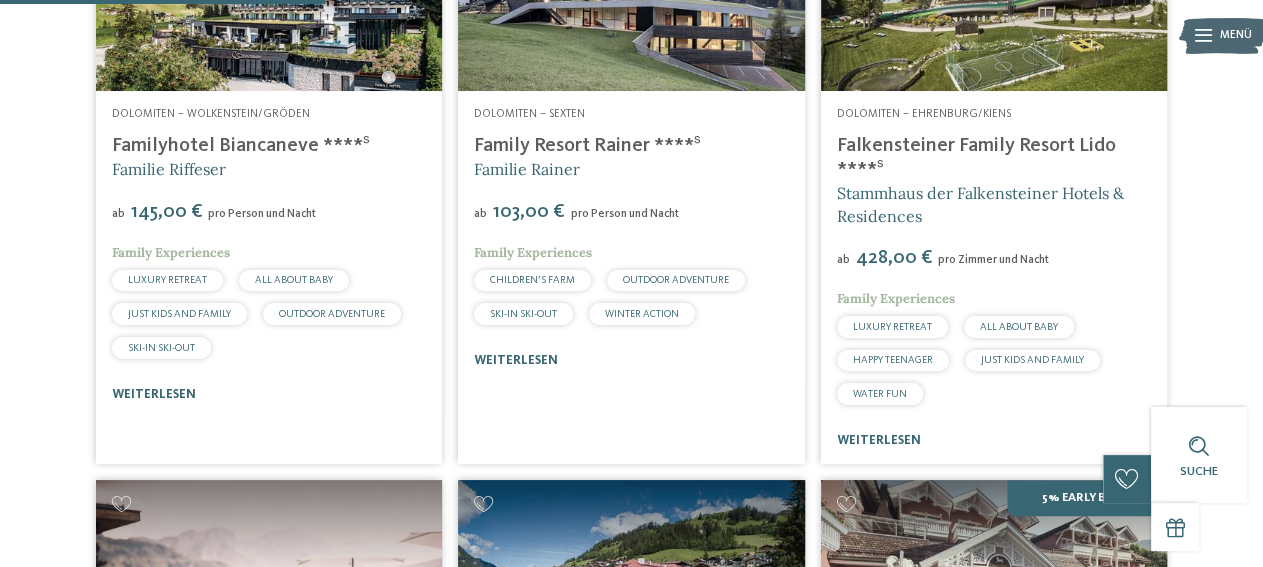 scroll, scrollTop: 679, scrollLeft: 0, axis: vertical 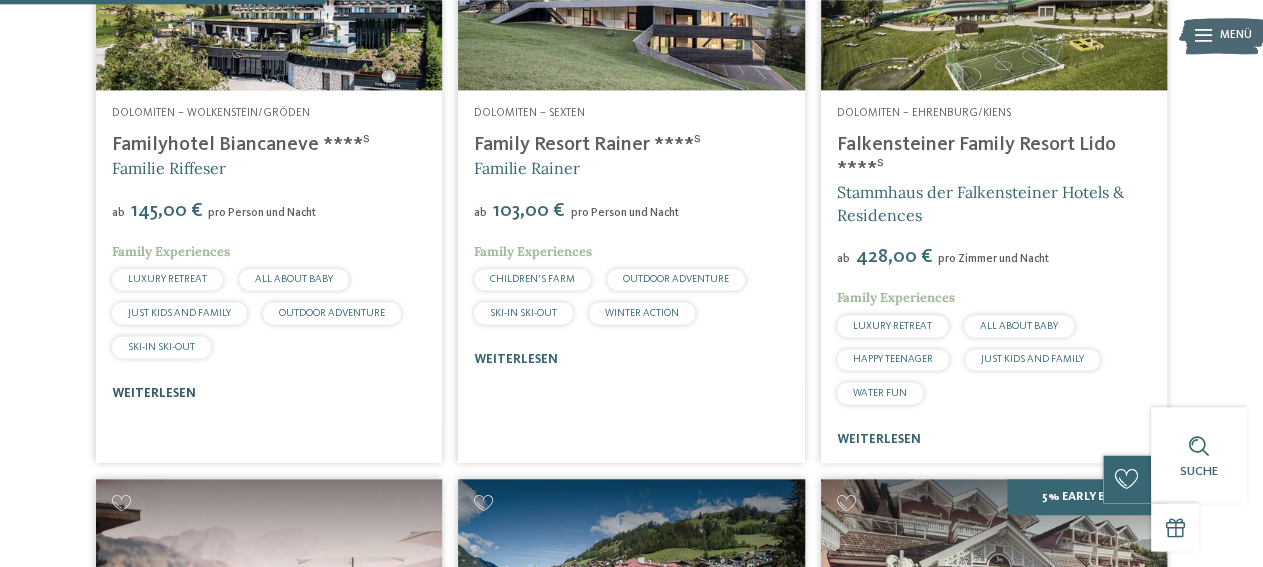 click on "weiterlesen" at bounding box center (154, 393) 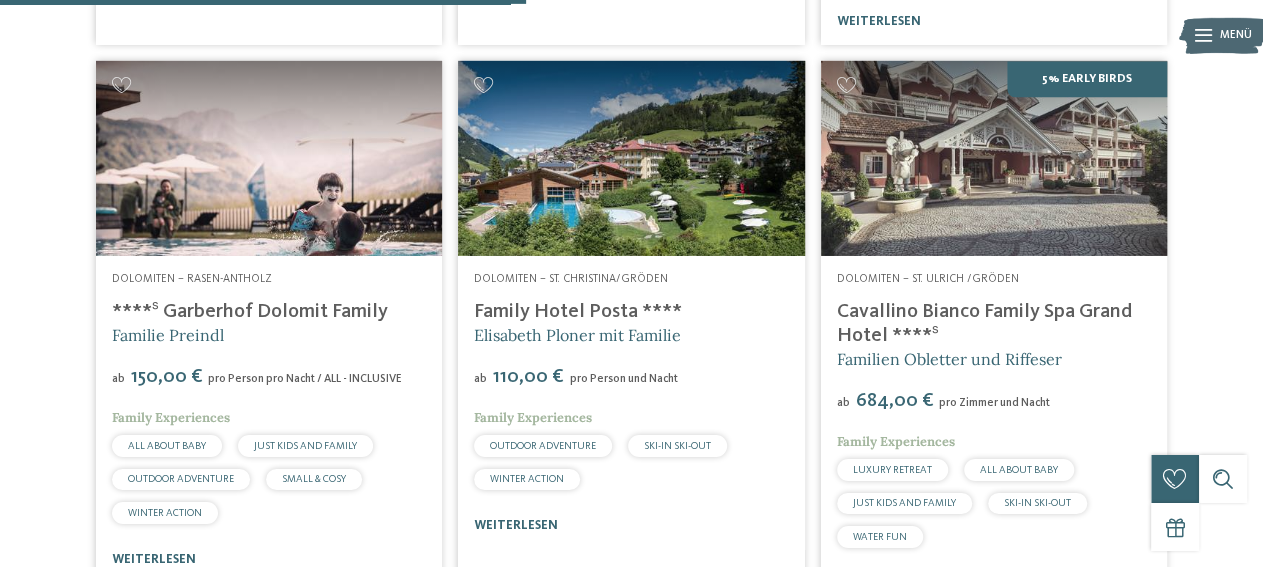 scroll, scrollTop: 1125, scrollLeft: 0, axis: vertical 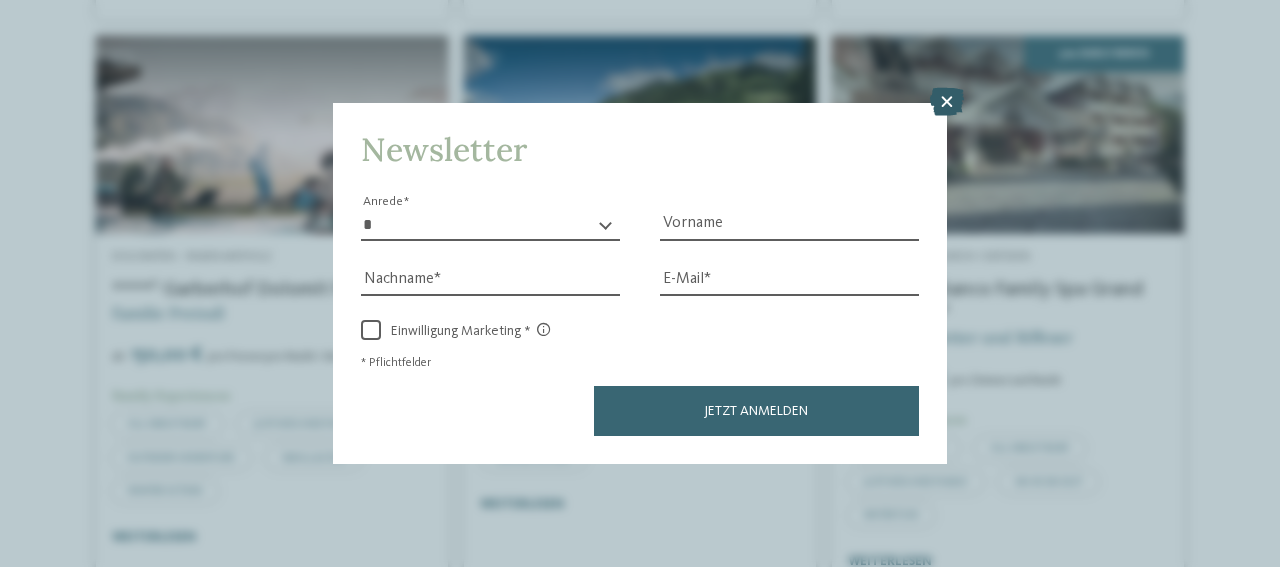 click at bounding box center (947, 102) 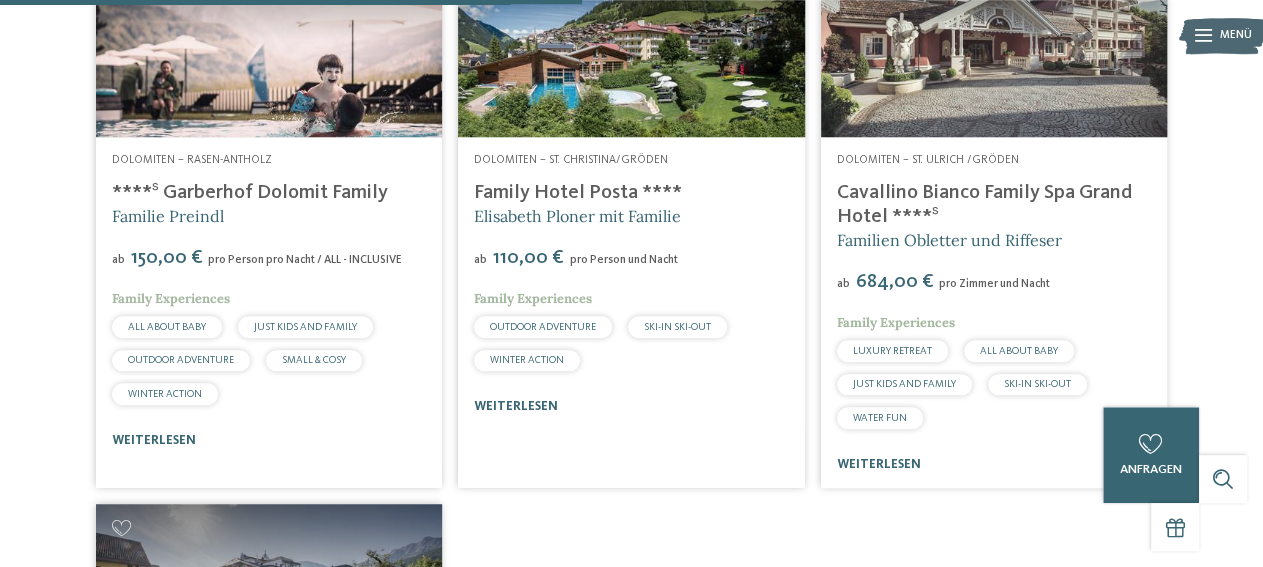 scroll, scrollTop: 1216, scrollLeft: 0, axis: vertical 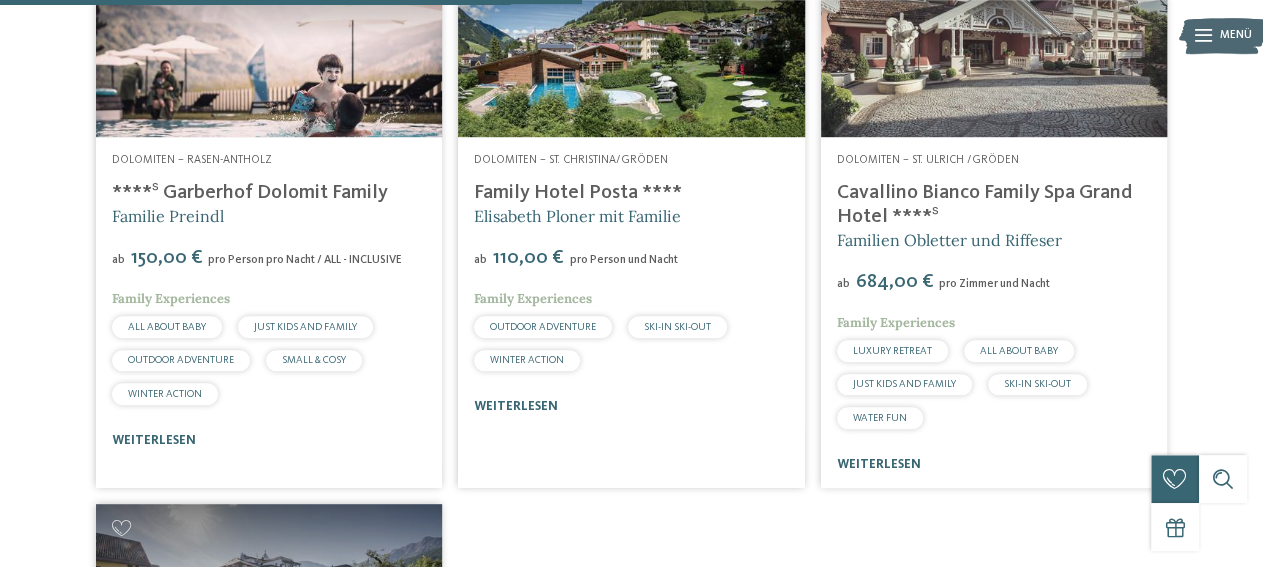 click at bounding box center [269, 39] 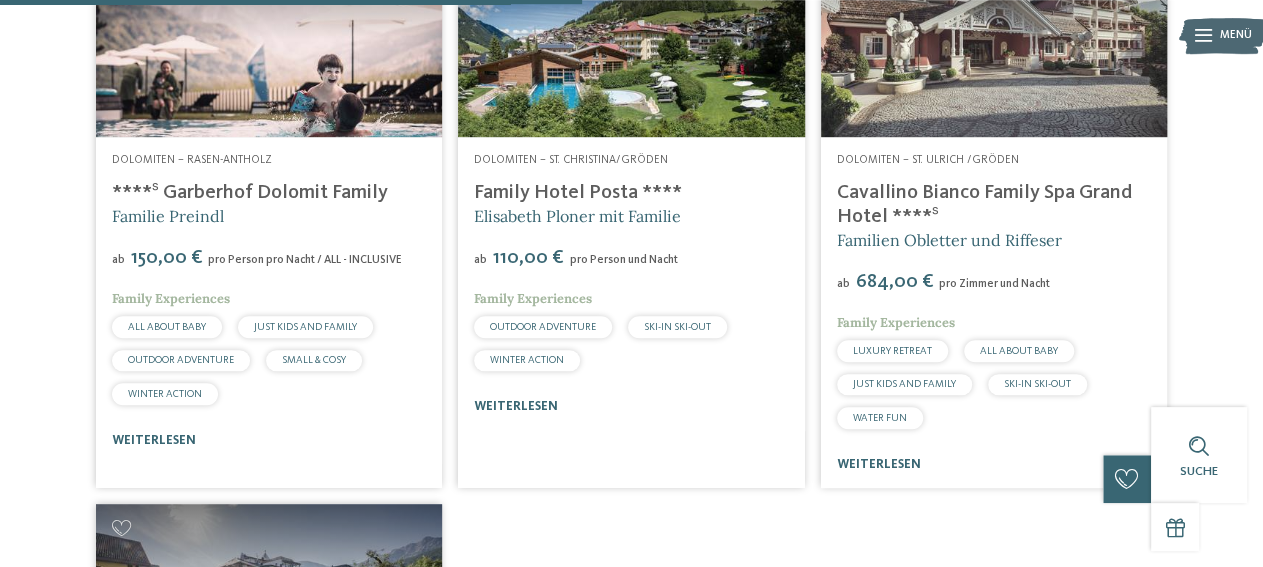 click at bounding box center [631, 39] 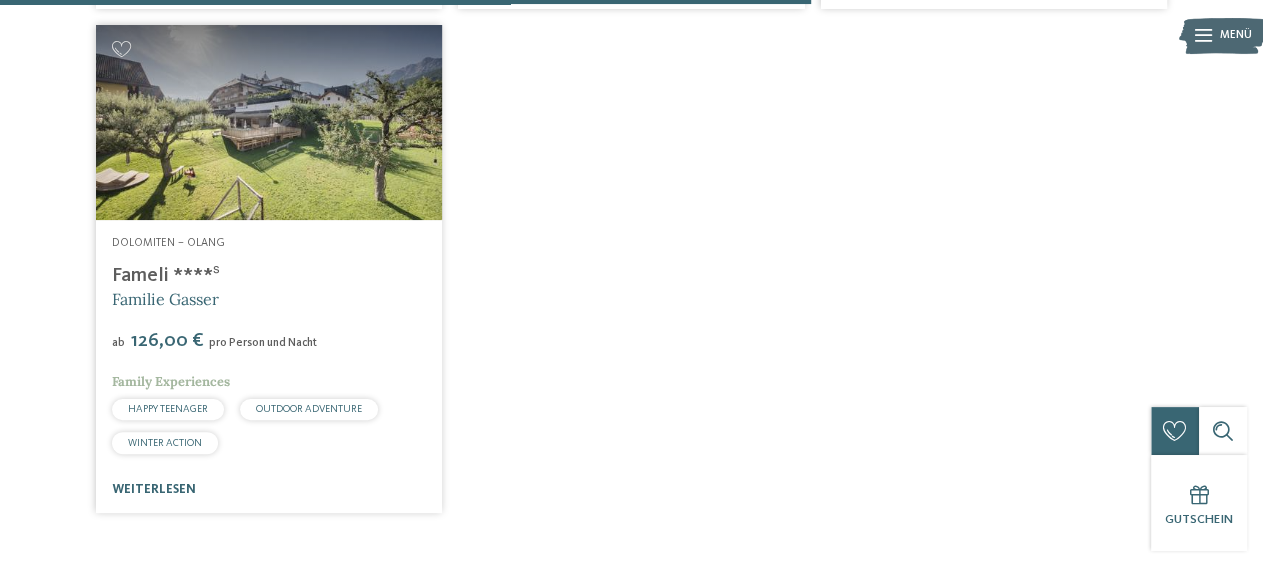 scroll, scrollTop: 1696, scrollLeft: 0, axis: vertical 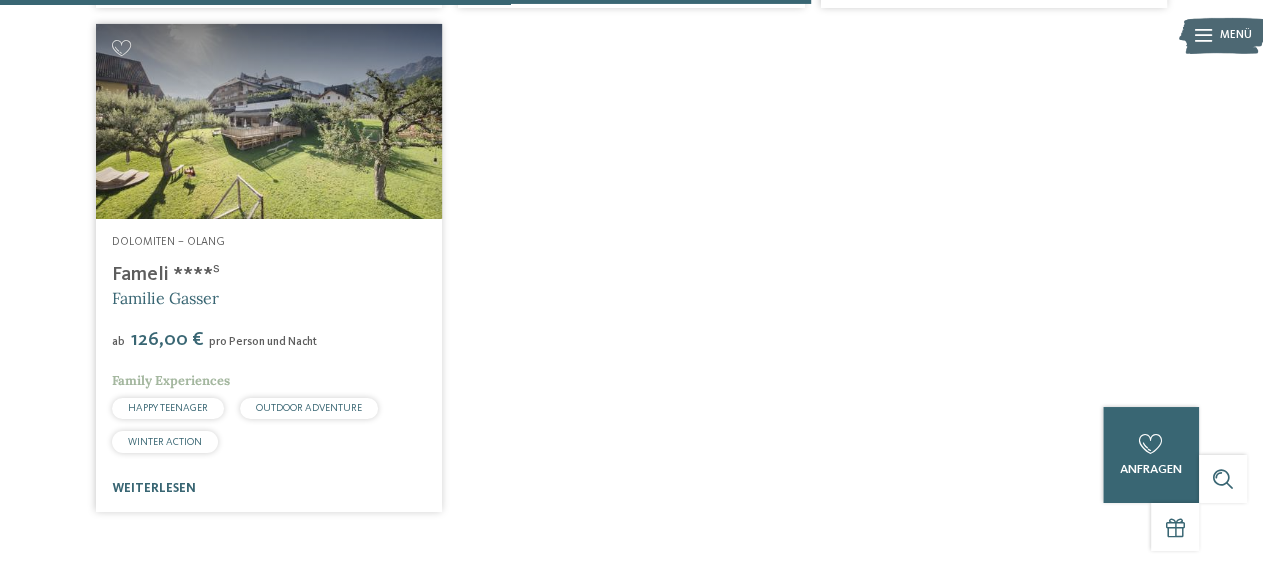 click at bounding box center (269, 121) 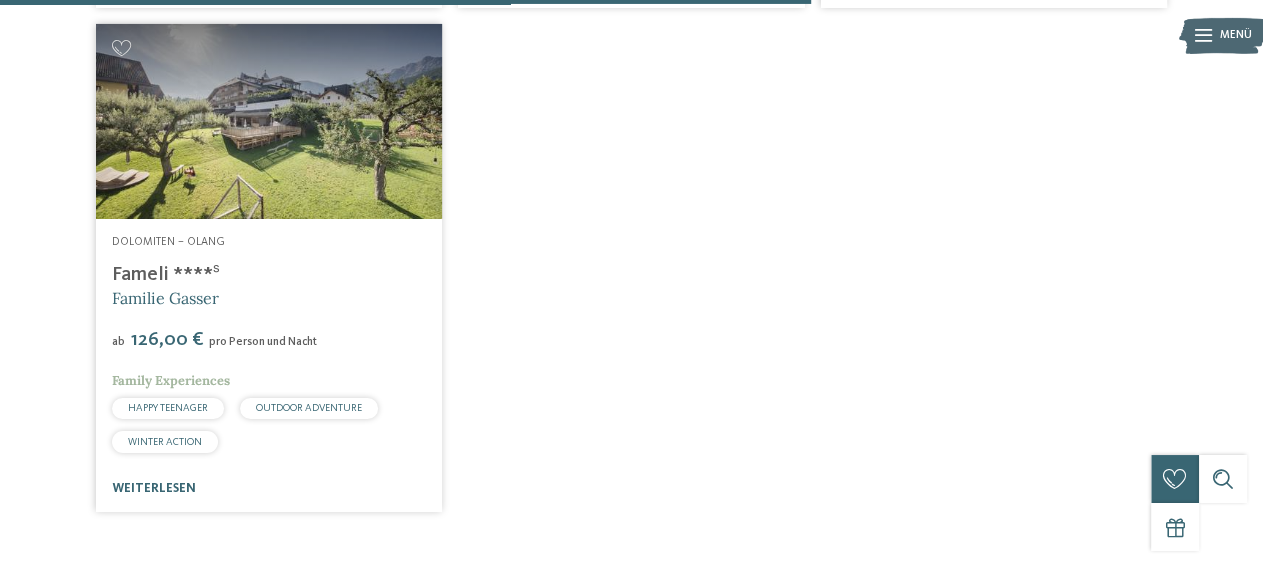 click on "Familie Gasser" at bounding box center (269, 298) 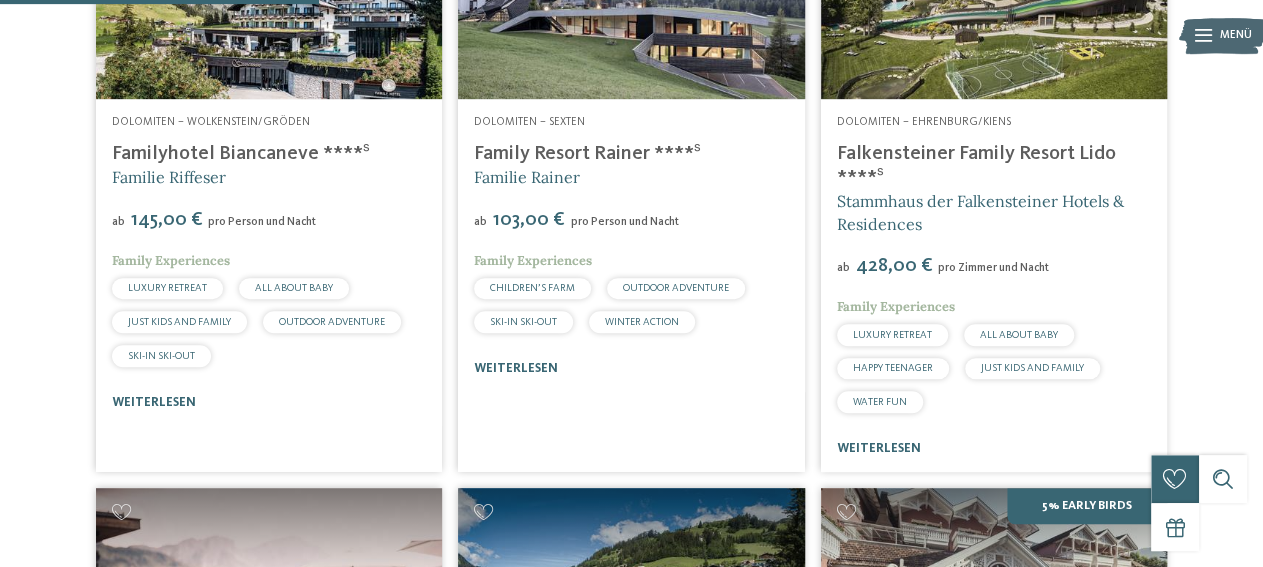 scroll, scrollTop: 668, scrollLeft: 0, axis: vertical 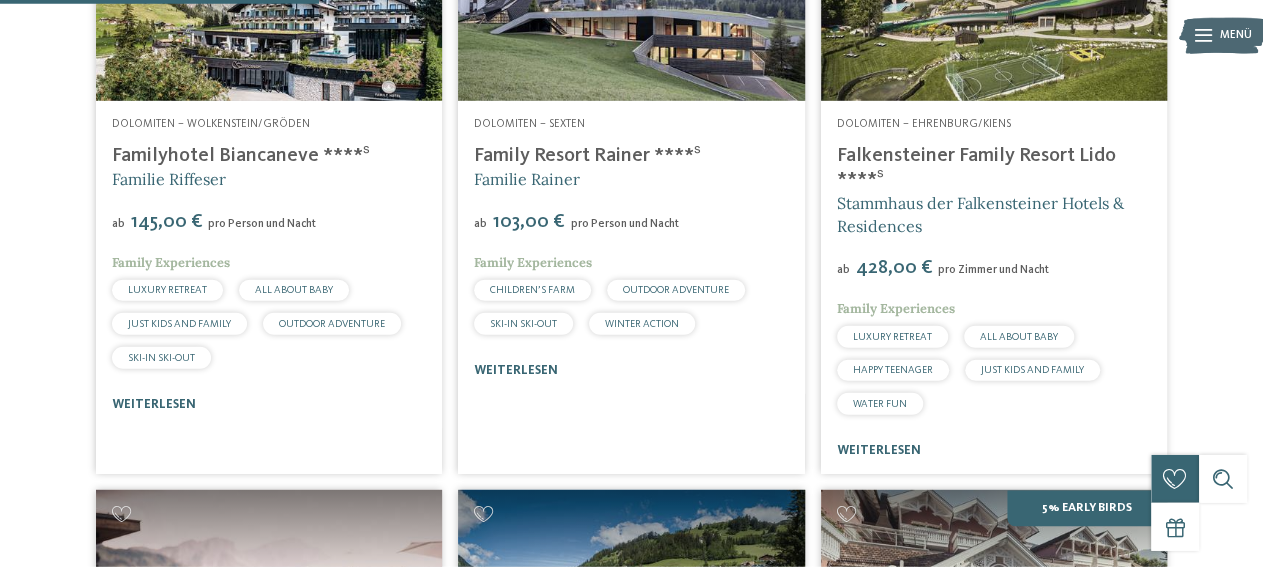 click at bounding box center [631, 3] 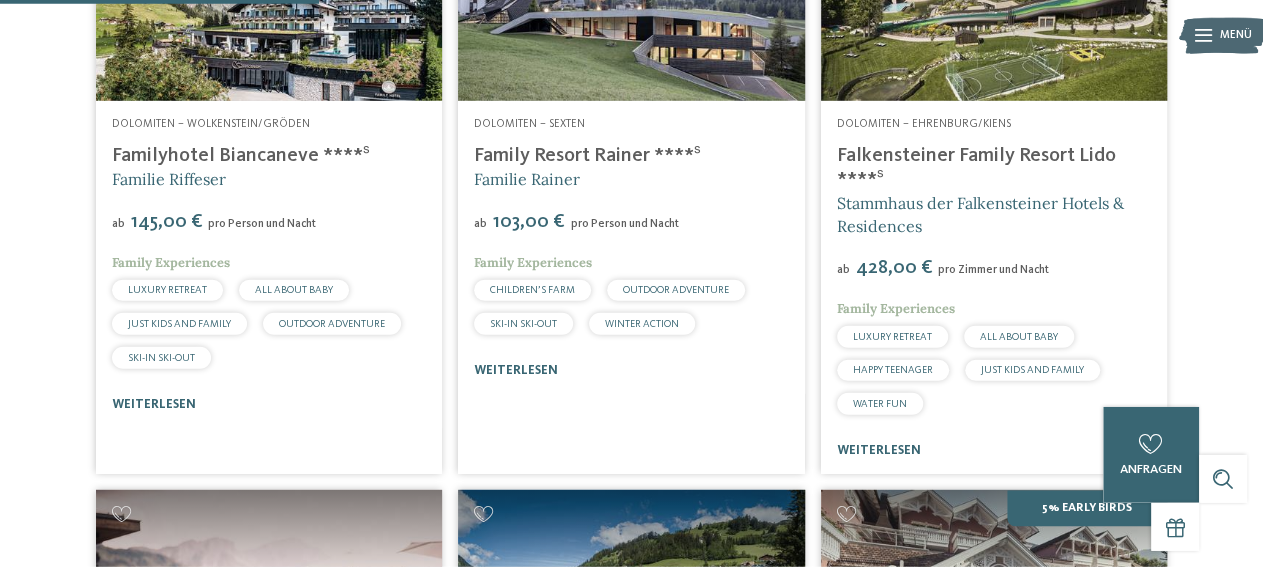 click on "Family Resort Rainer ****ˢ" at bounding box center (587, 156) 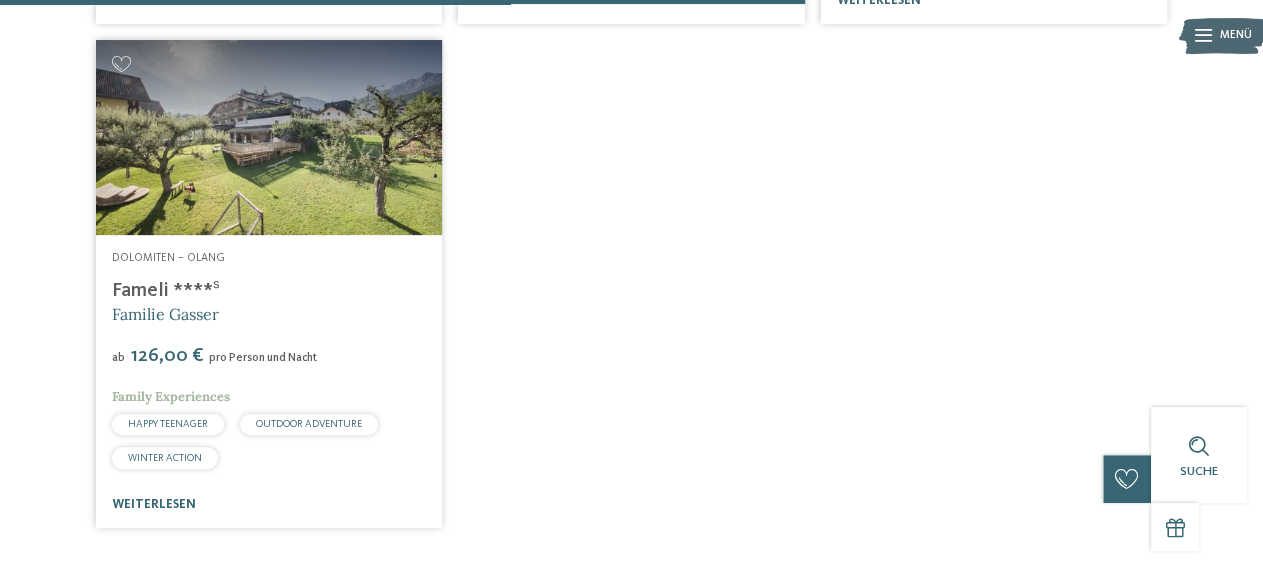 scroll, scrollTop: 1688, scrollLeft: 0, axis: vertical 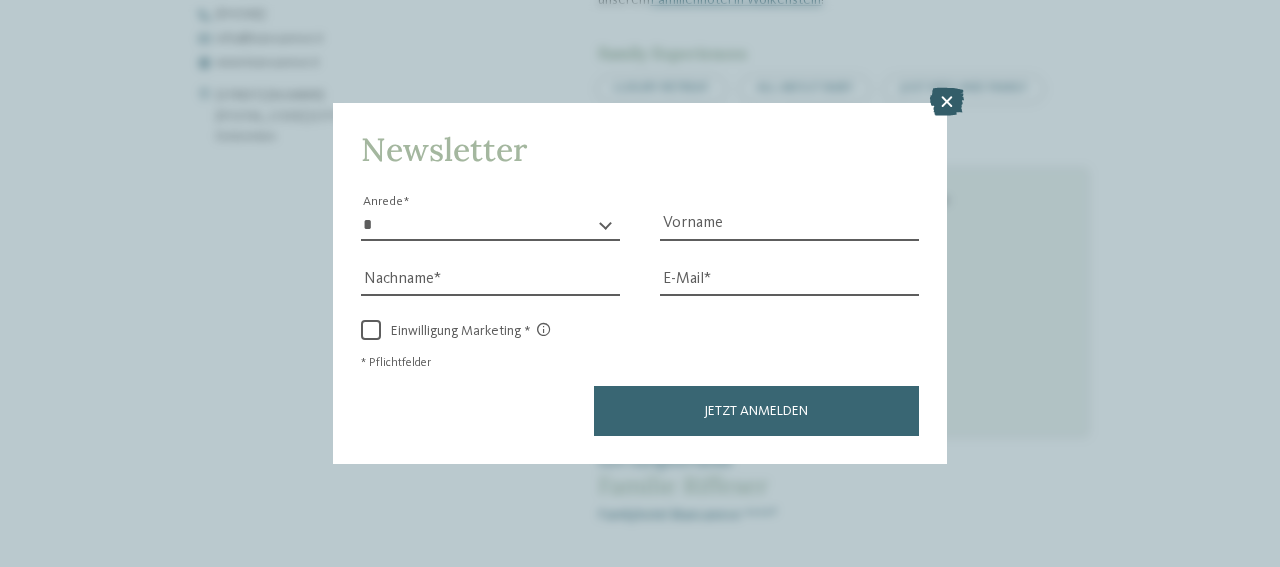 click at bounding box center [947, 102] 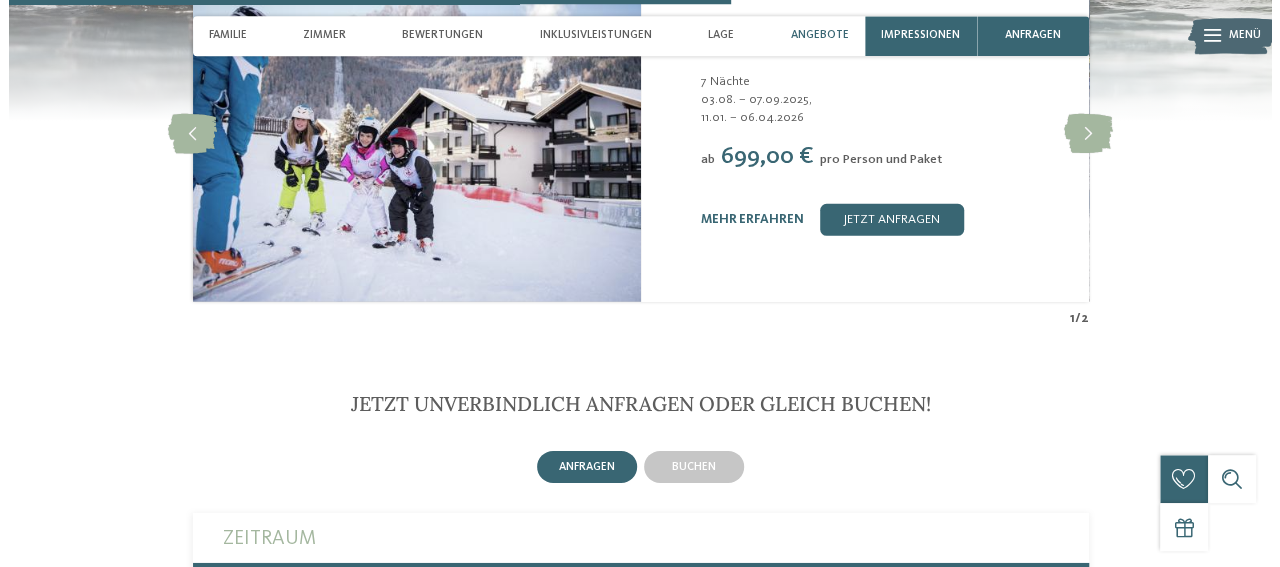 scroll, scrollTop: 2966, scrollLeft: 0, axis: vertical 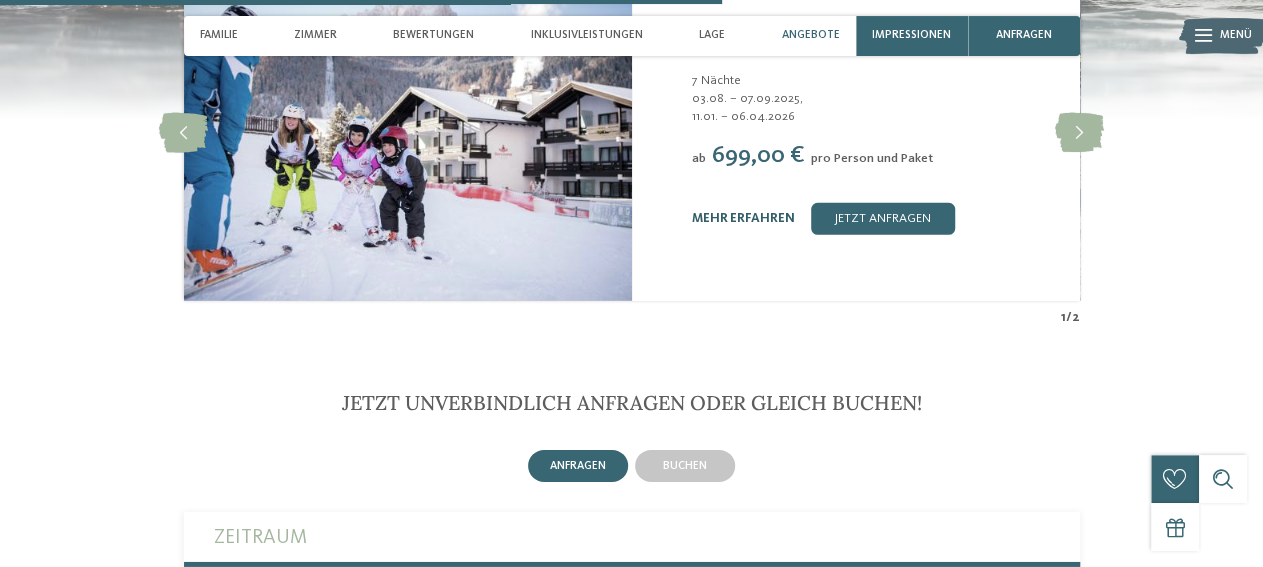 click on "mehr erfahren" at bounding box center (743, 218) 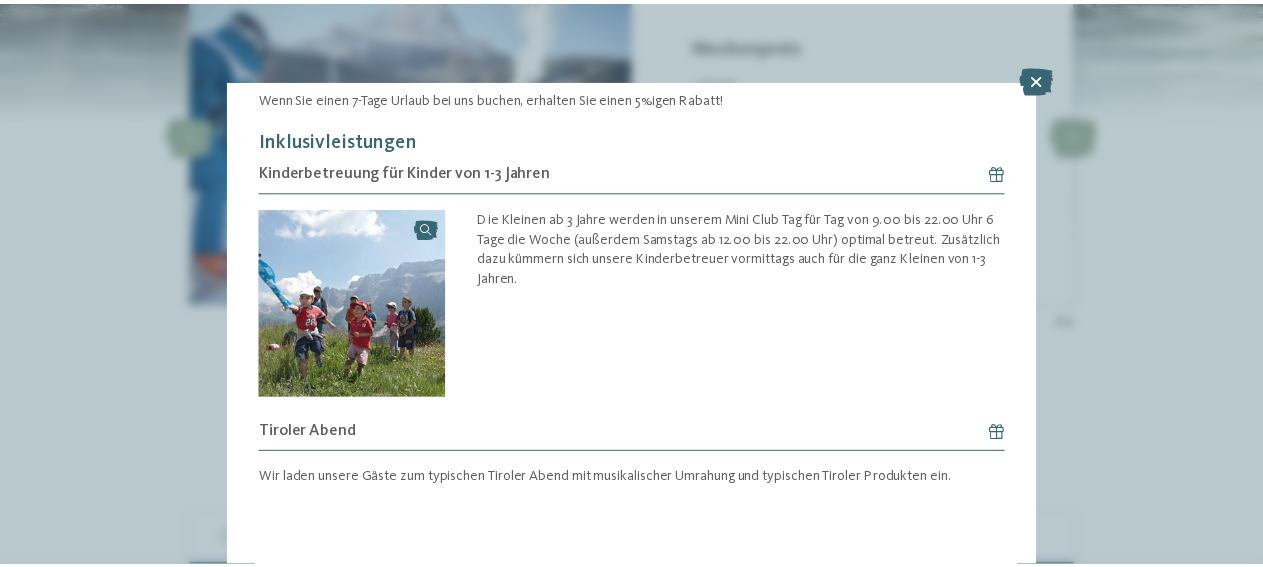 scroll, scrollTop: 0, scrollLeft: 0, axis: both 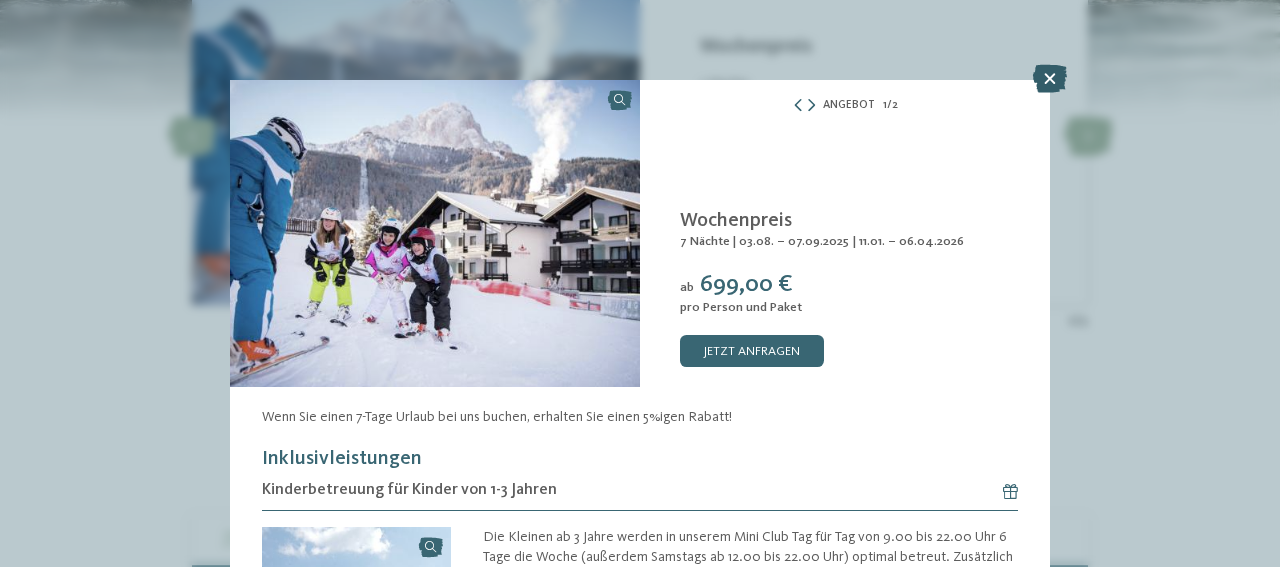 click at bounding box center [1050, 79] 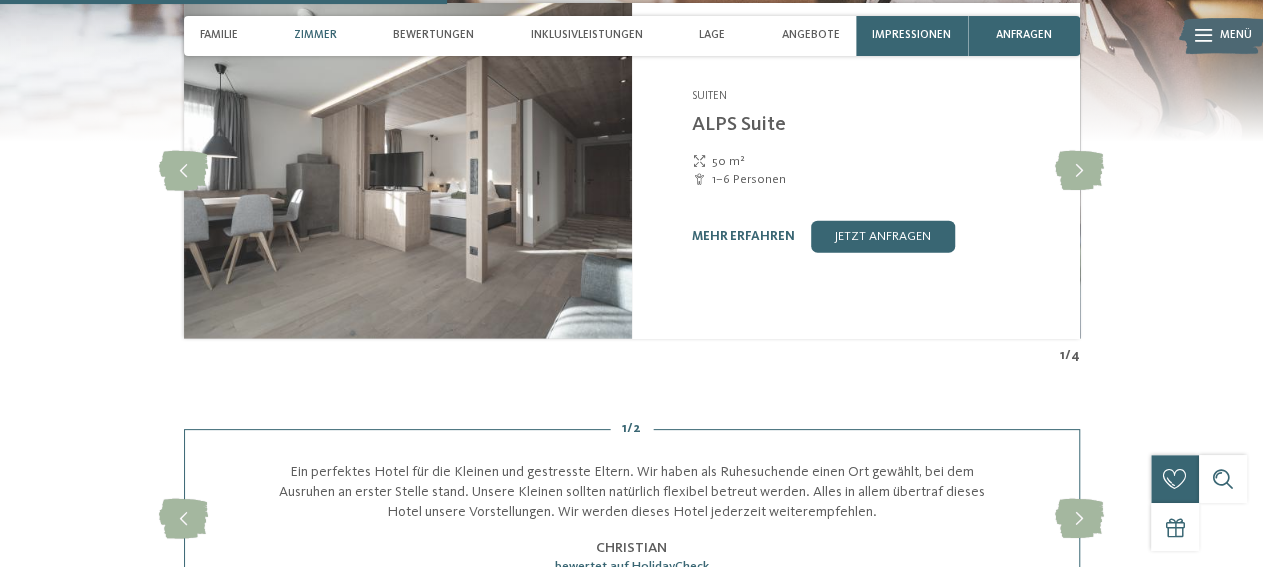 scroll, scrollTop: 2414, scrollLeft: 0, axis: vertical 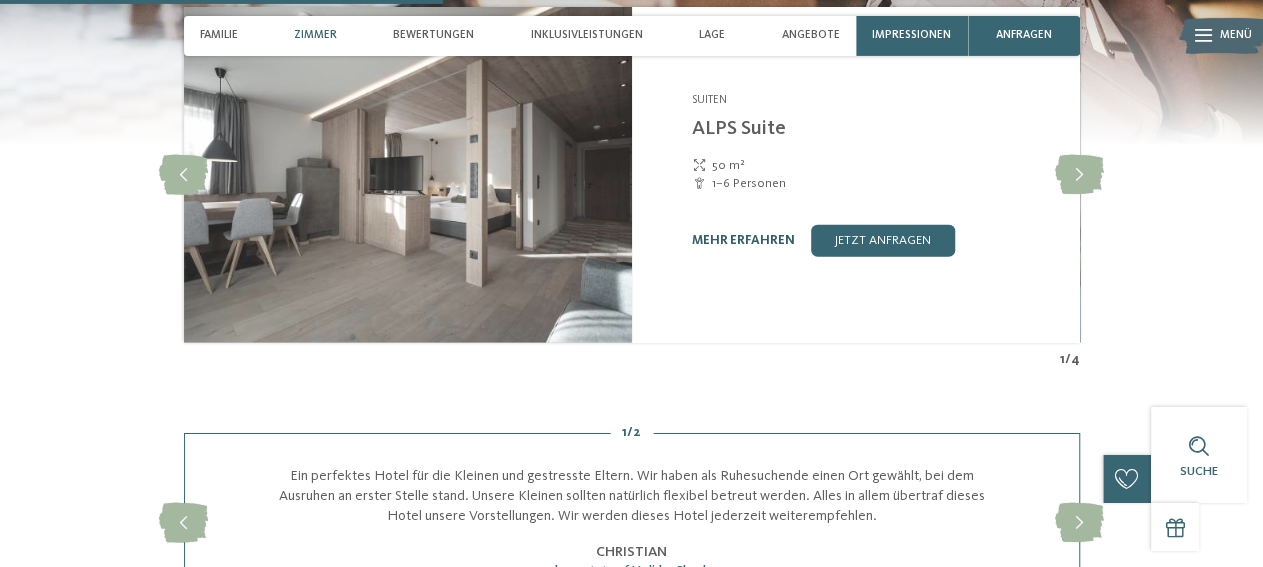 click on "mehr erfahren" at bounding box center (742, 240) 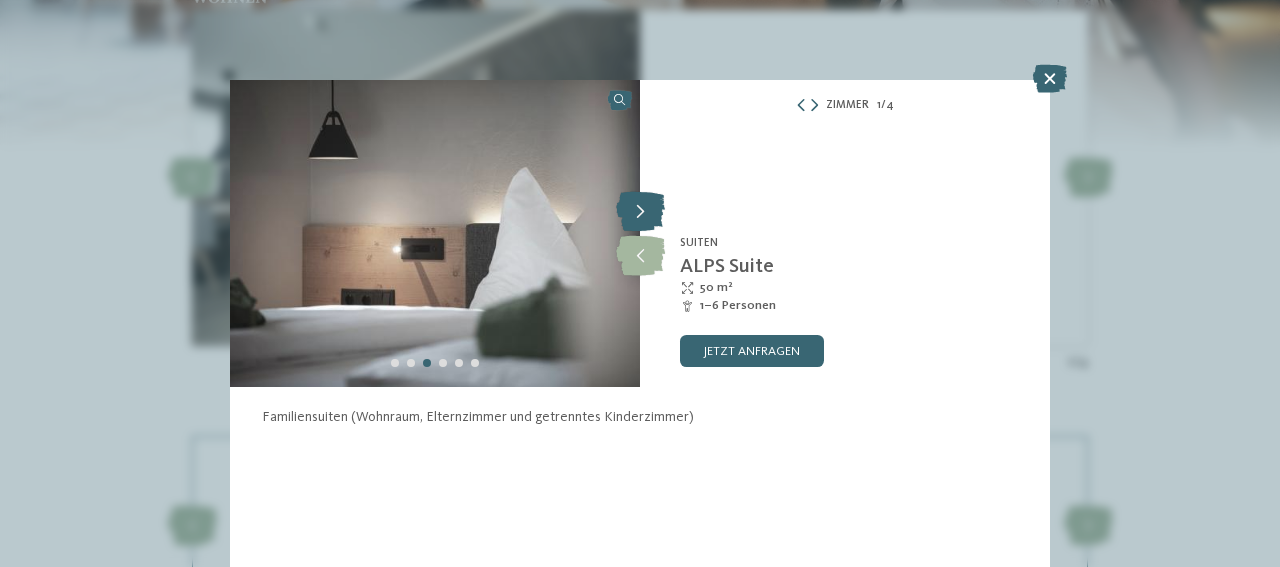 click at bounding box center (640, 212) 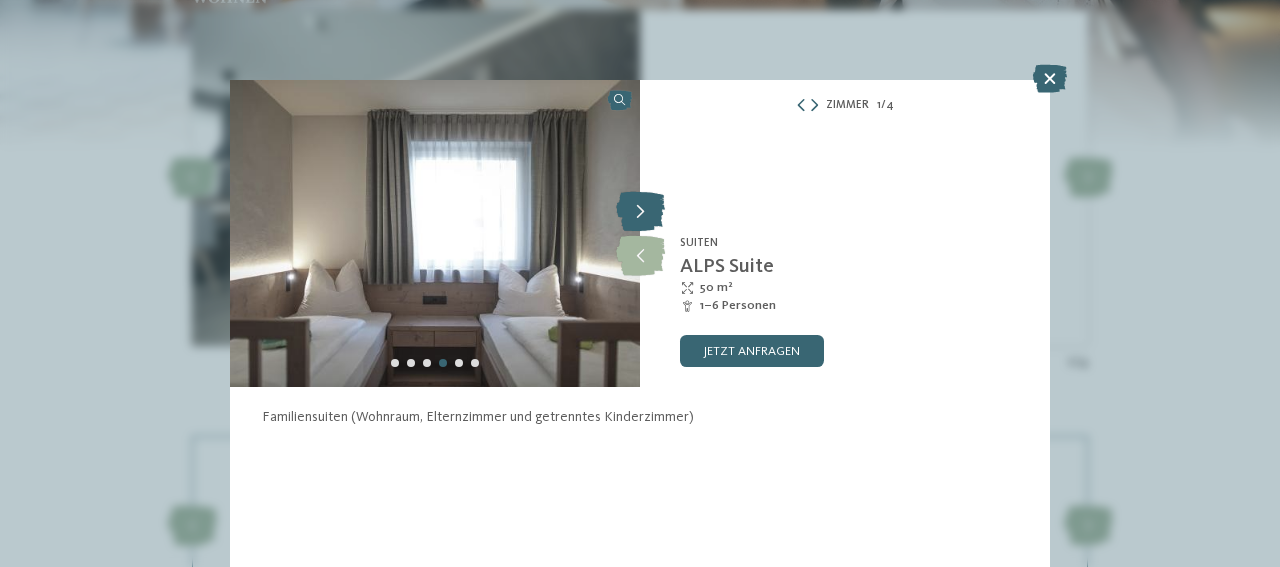 click at bounding box center (640, 212) 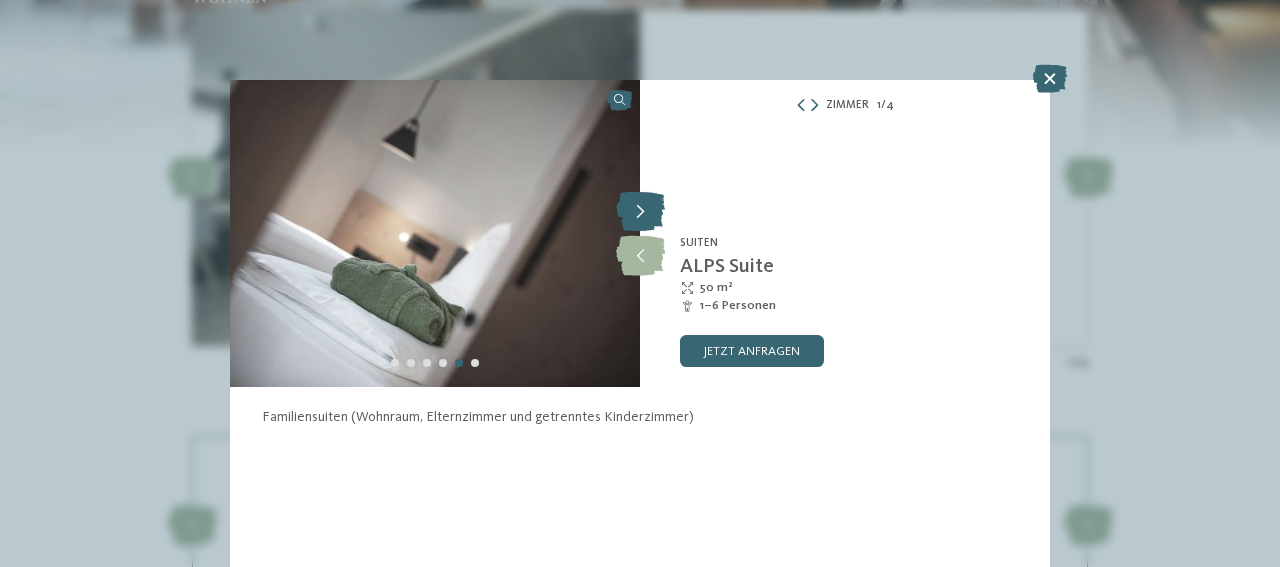 click at bounding box center [640, 212] 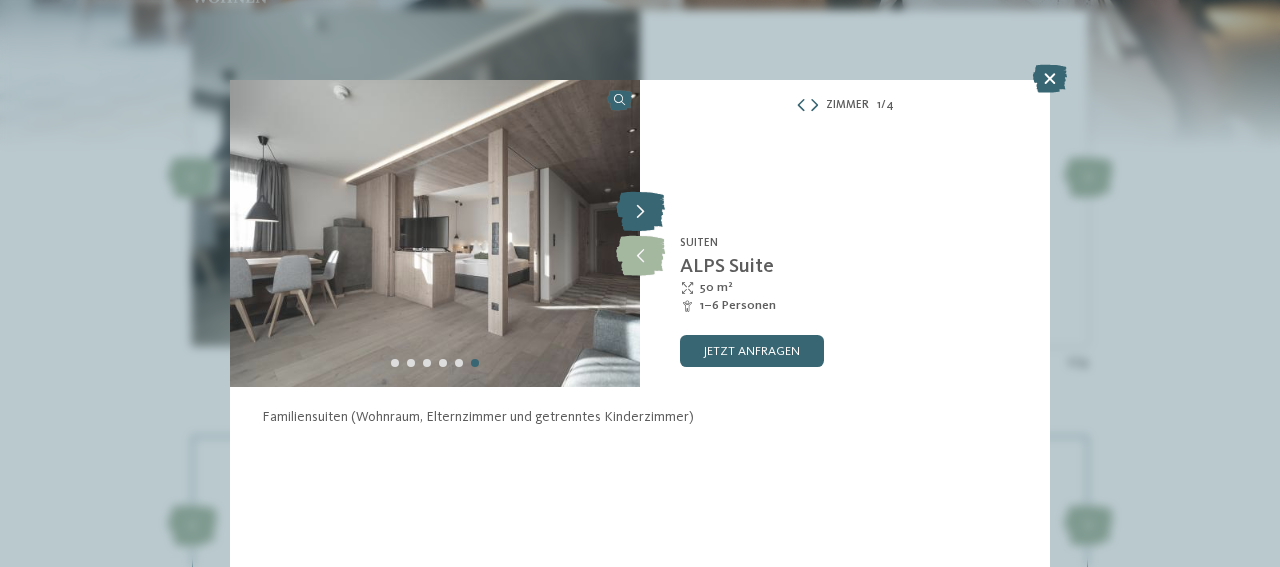 click at bounding box center [640, 212] 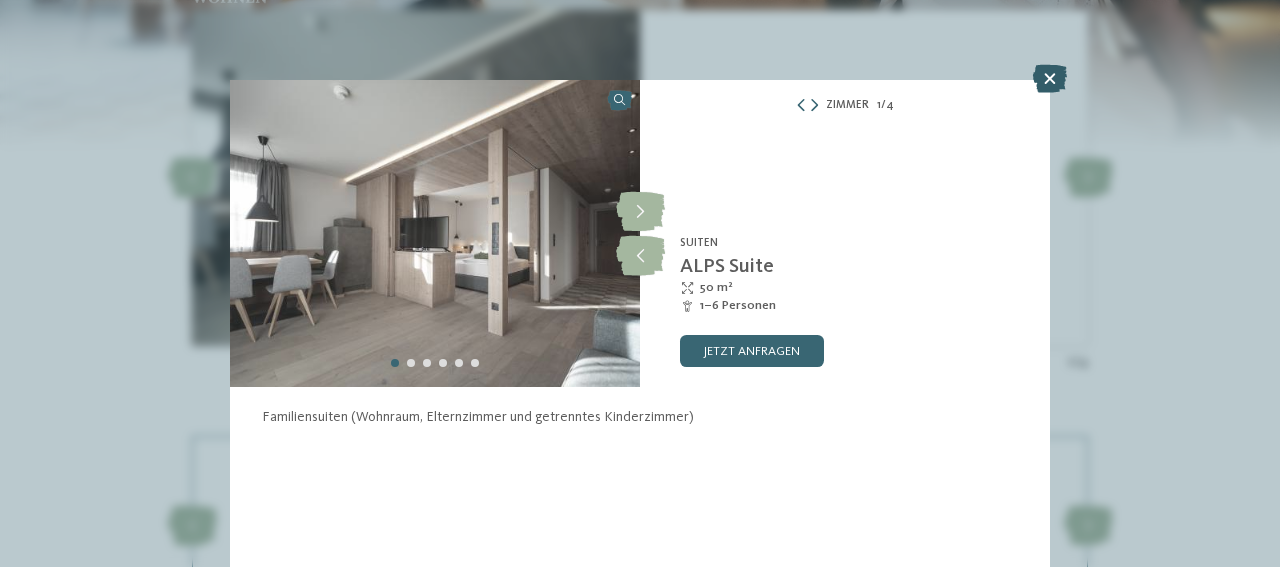 click at bounding box center (1050, 79) 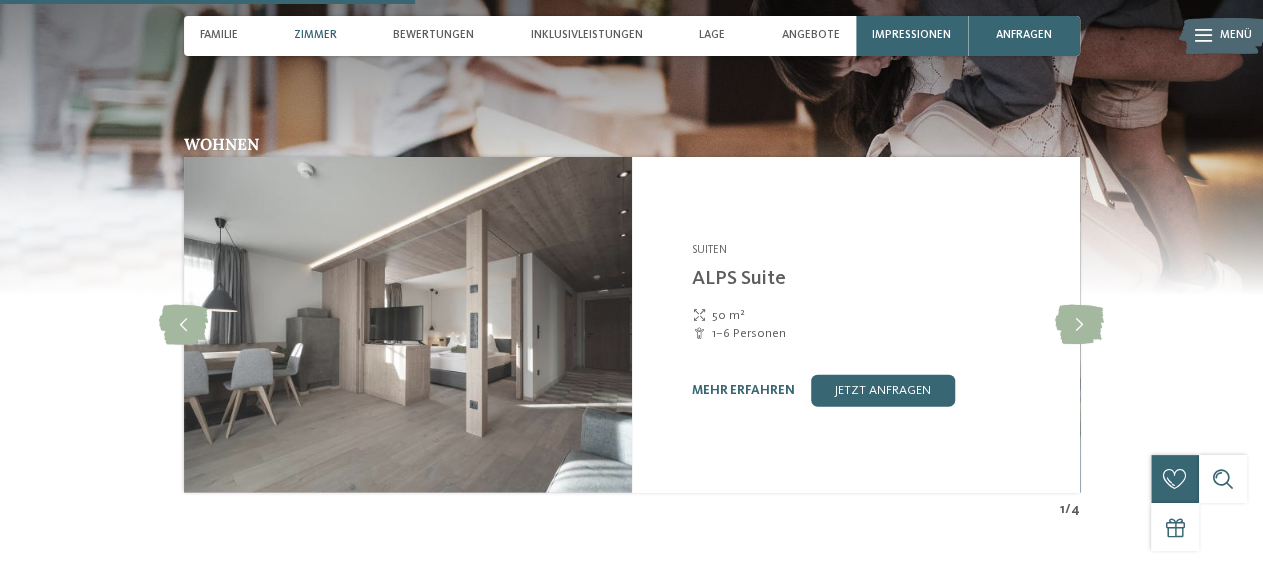 scroll, scrollTop: 2072, scrollLeft: 0, axis: vertical 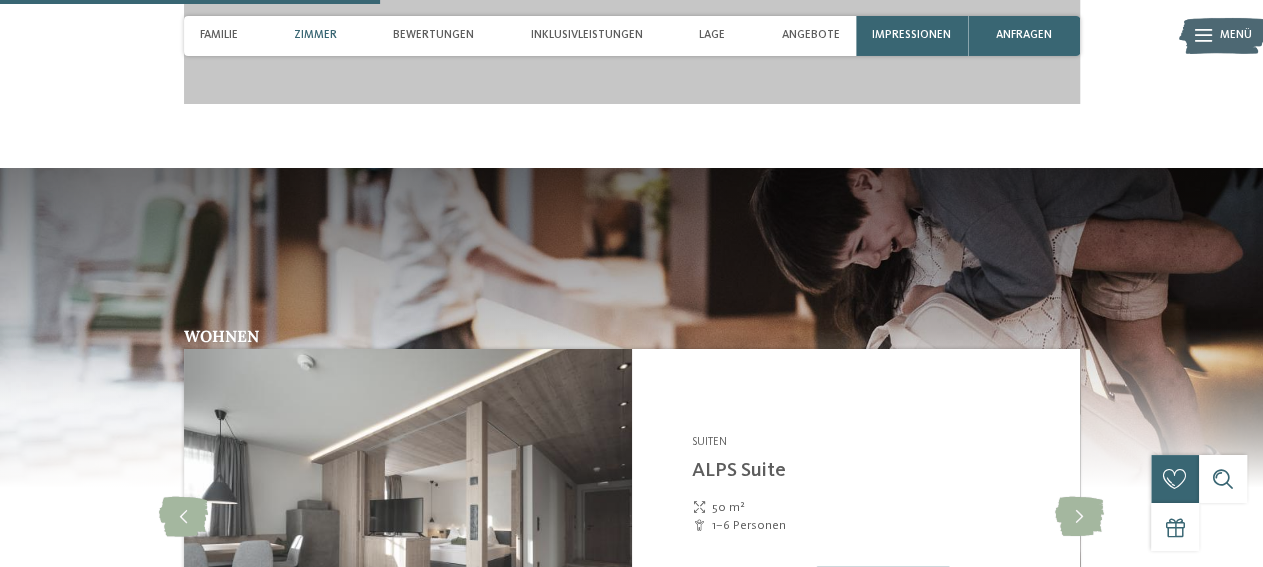 click on "Zimmer" at bounding box center (315, 35) 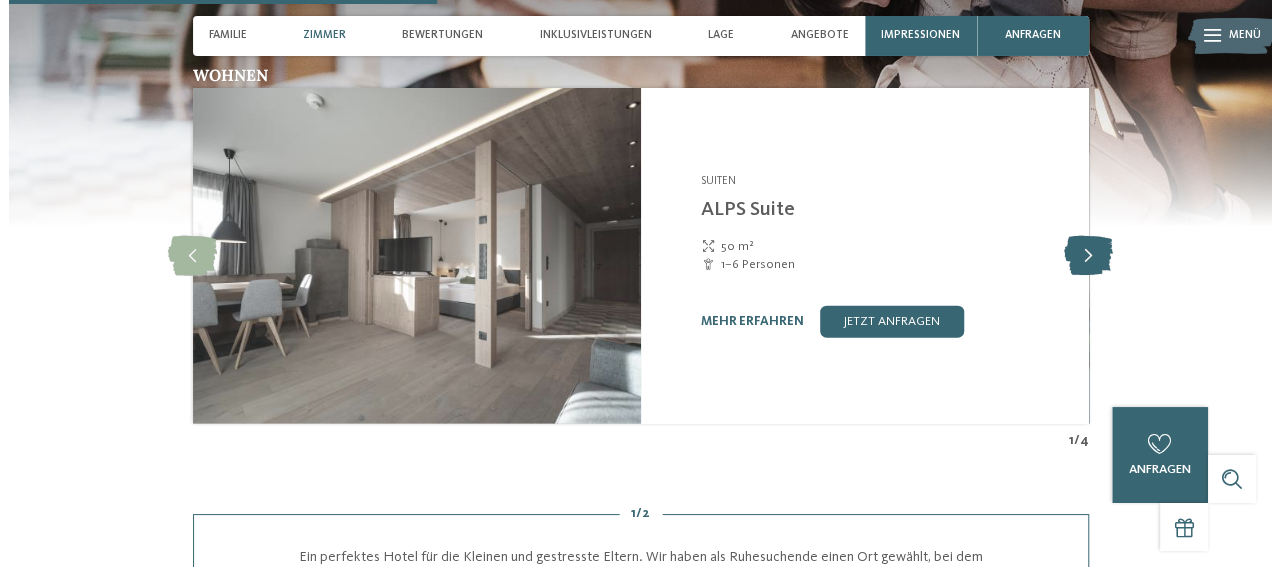 scroll, scrollTop: 2336, scrollLeft: 0, axis: vertical 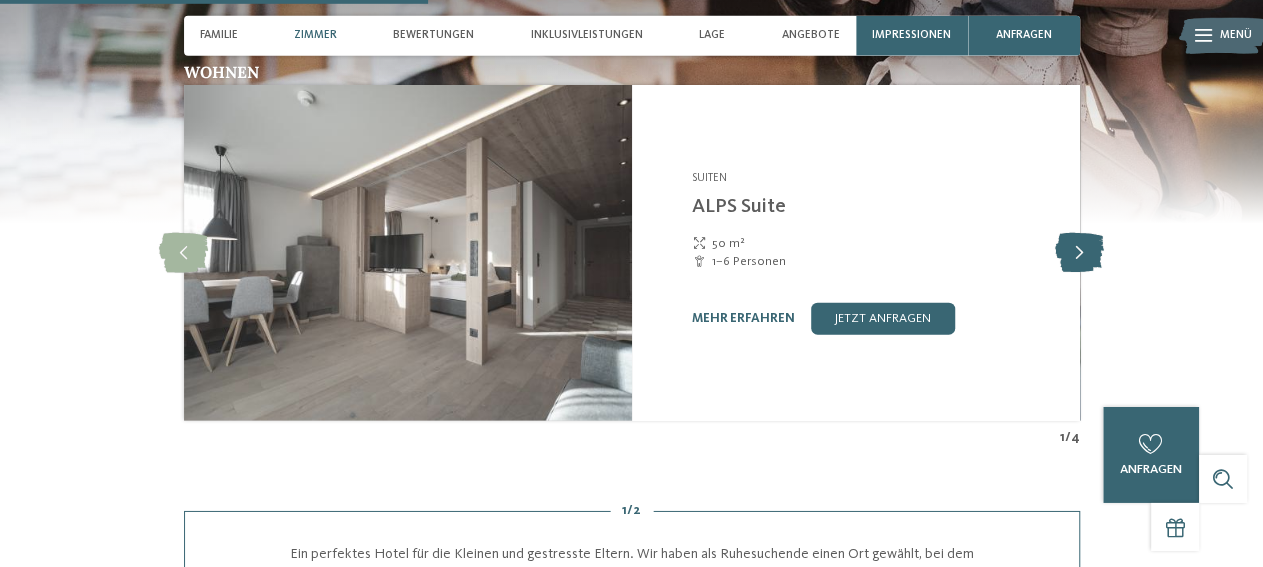 click at bounding box center [1079, 253] 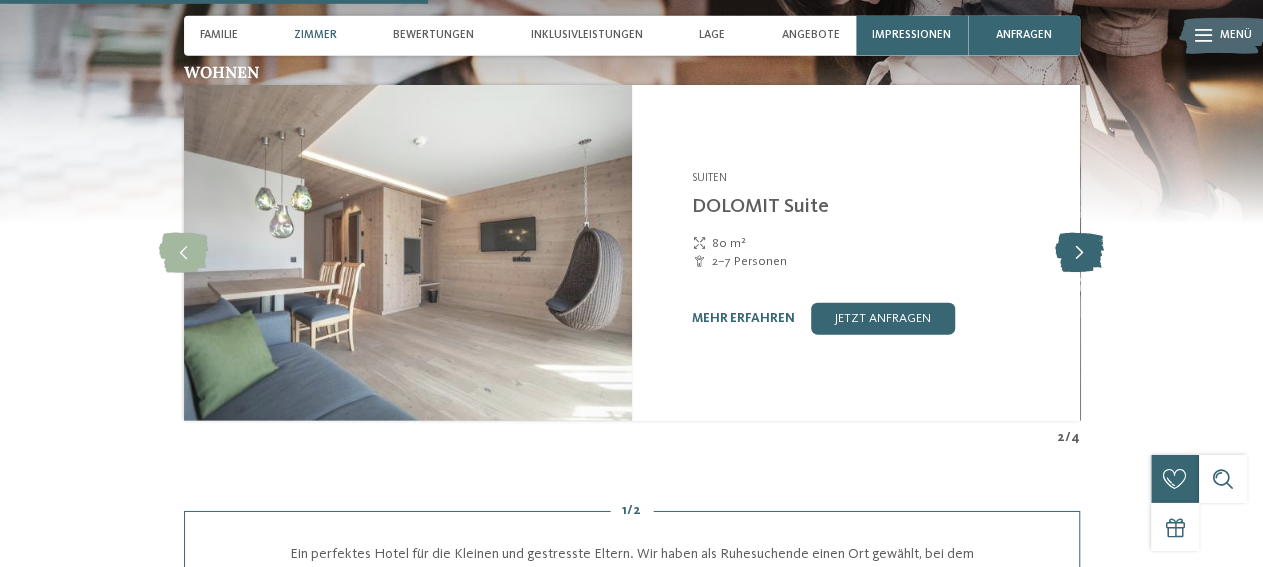 click at bounding box center [1079, 253] 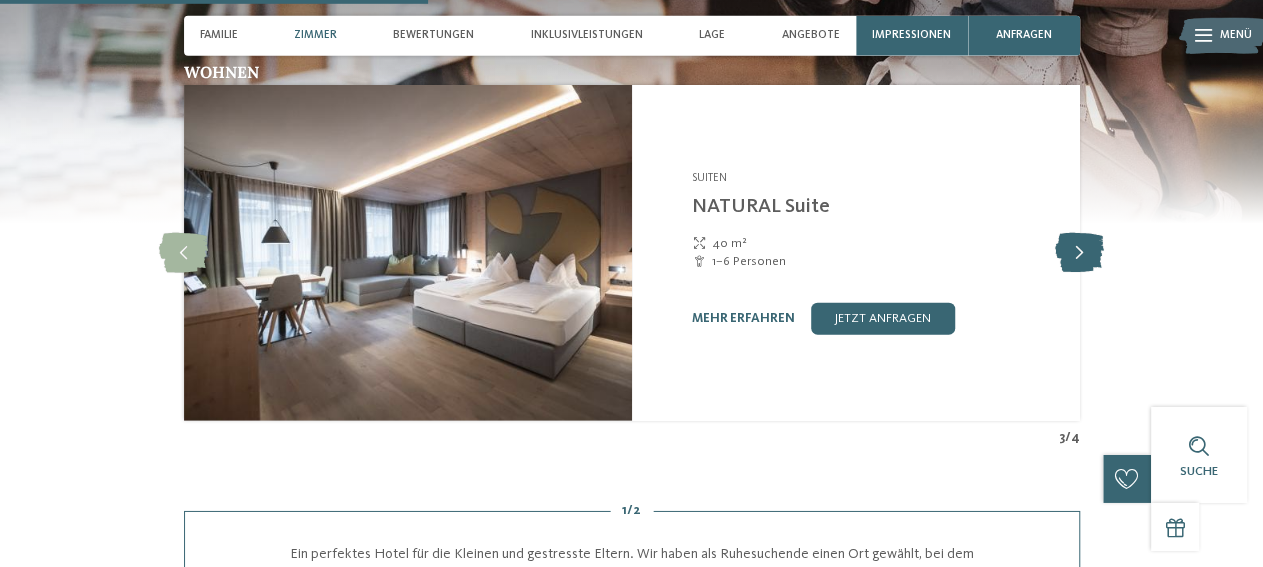 click at bounding box center (1079, 253) 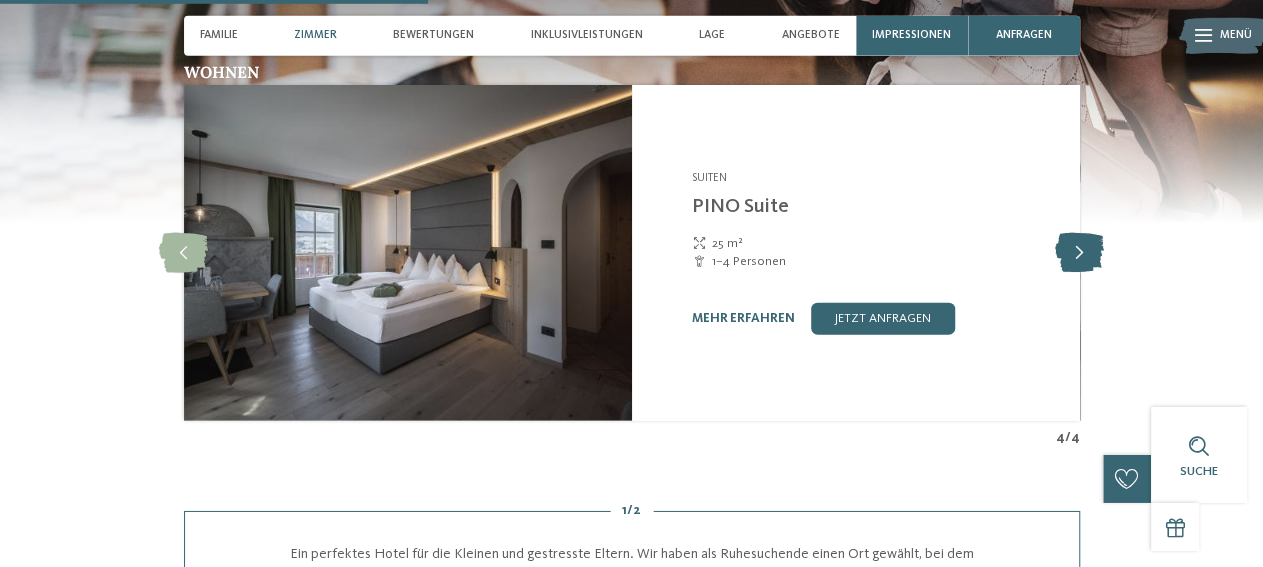 click at bounding box center [1079, 253] 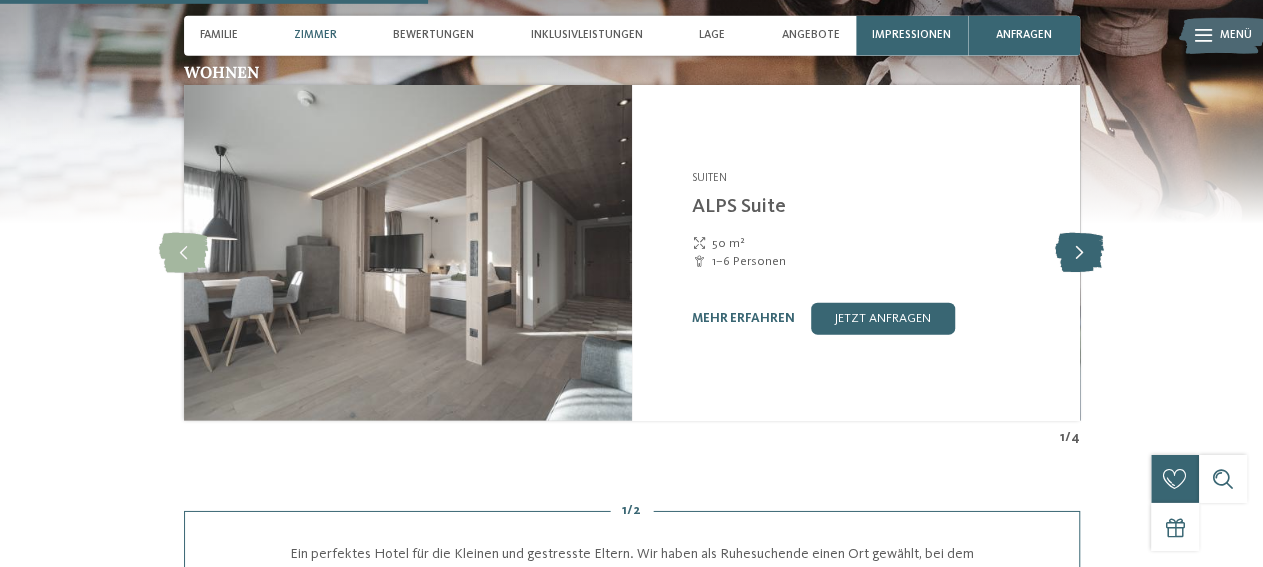 click at bounding box center (1079, 253) 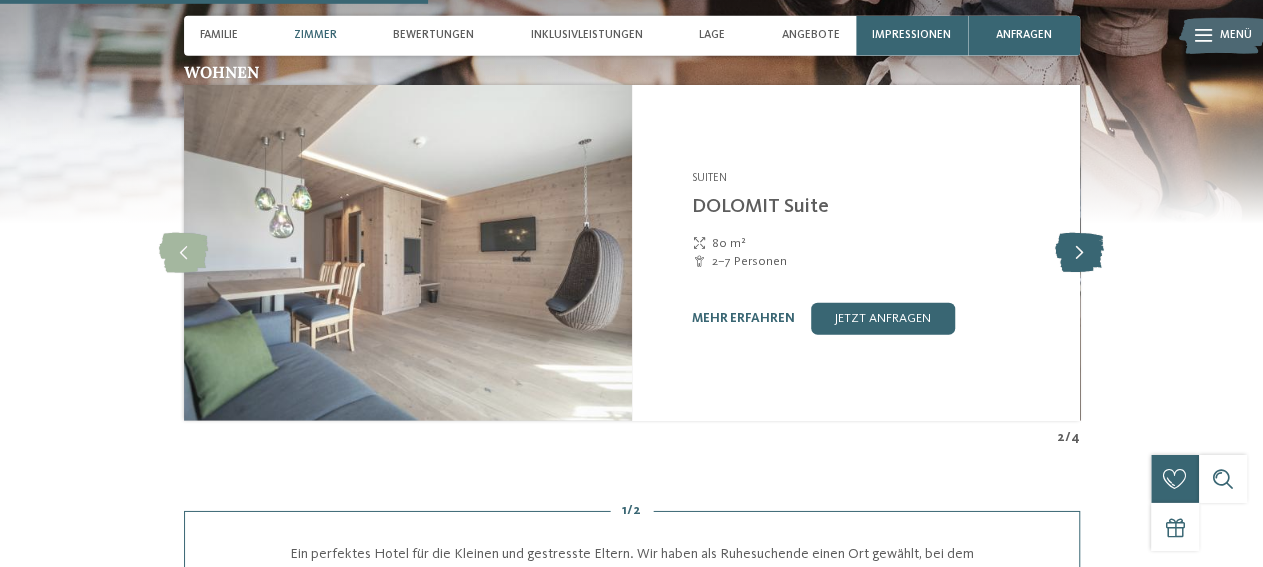 click at bounding box center [1079, 253] 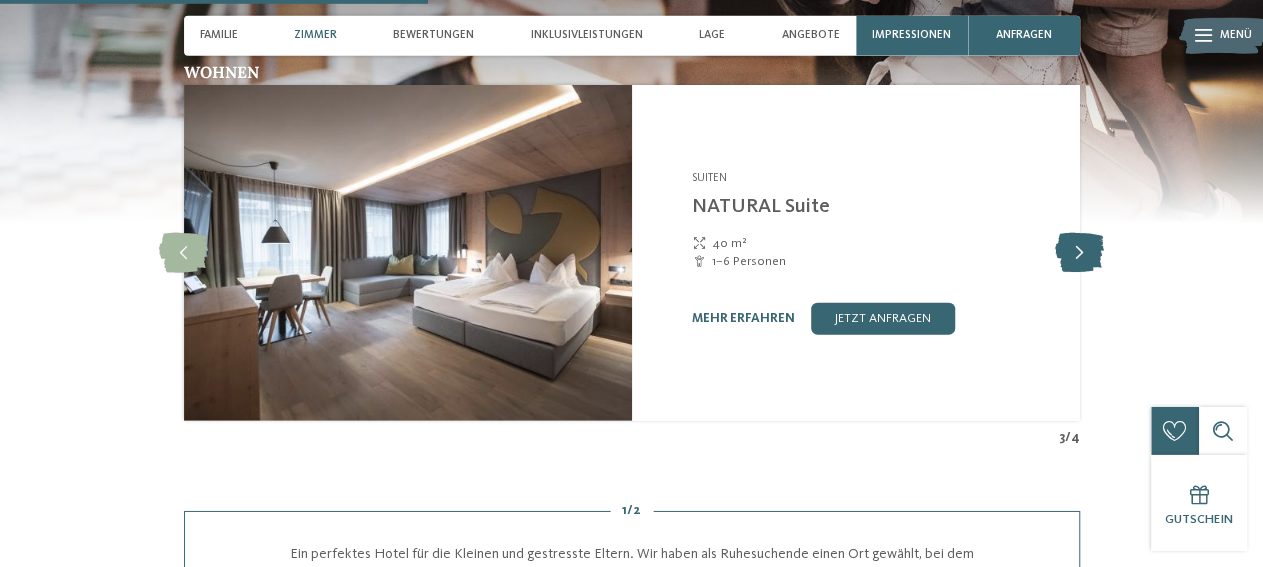 click at bounding box center (1079, 253) 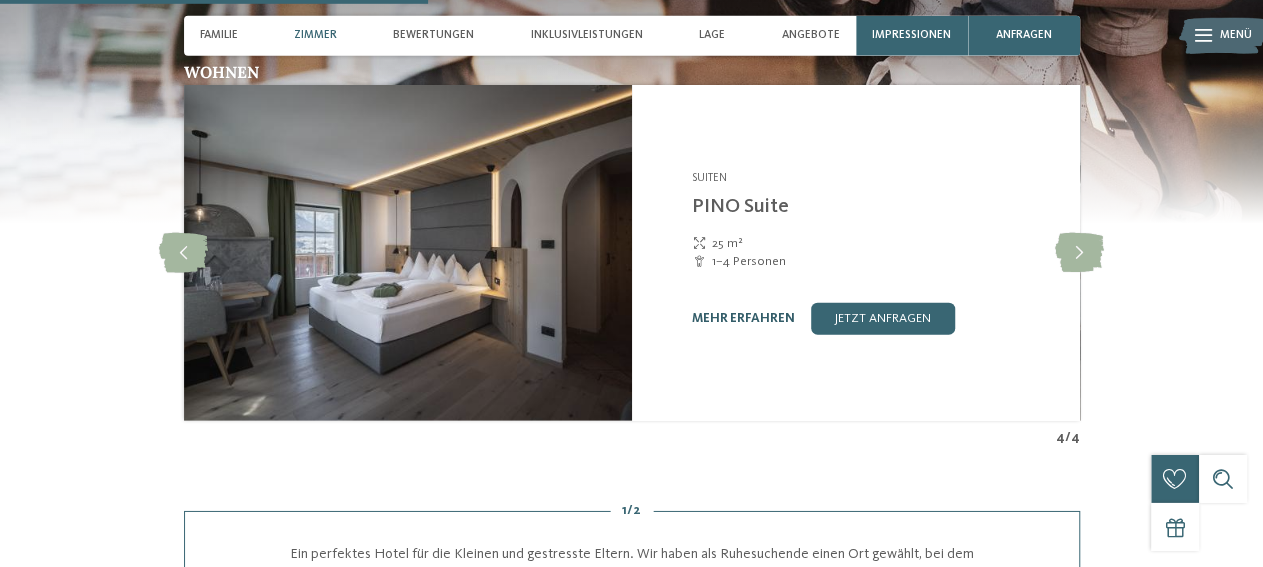 click on "mehr erfahren" at bounding box center (742, 318) 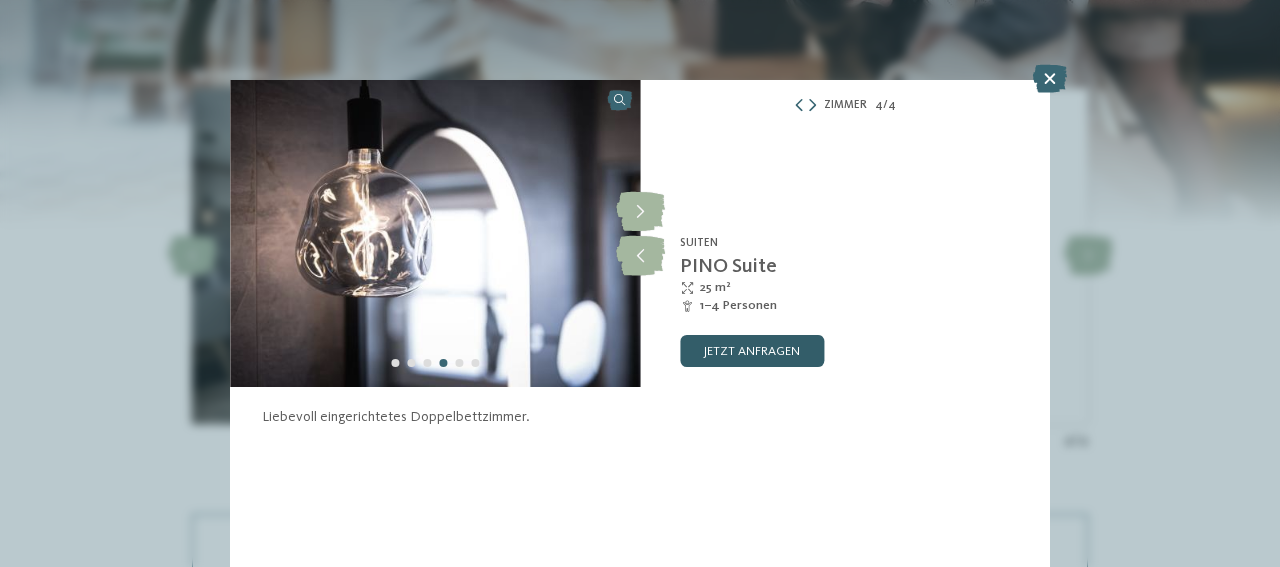click on "jetzt anfragen" at bounding box center [752, 351] 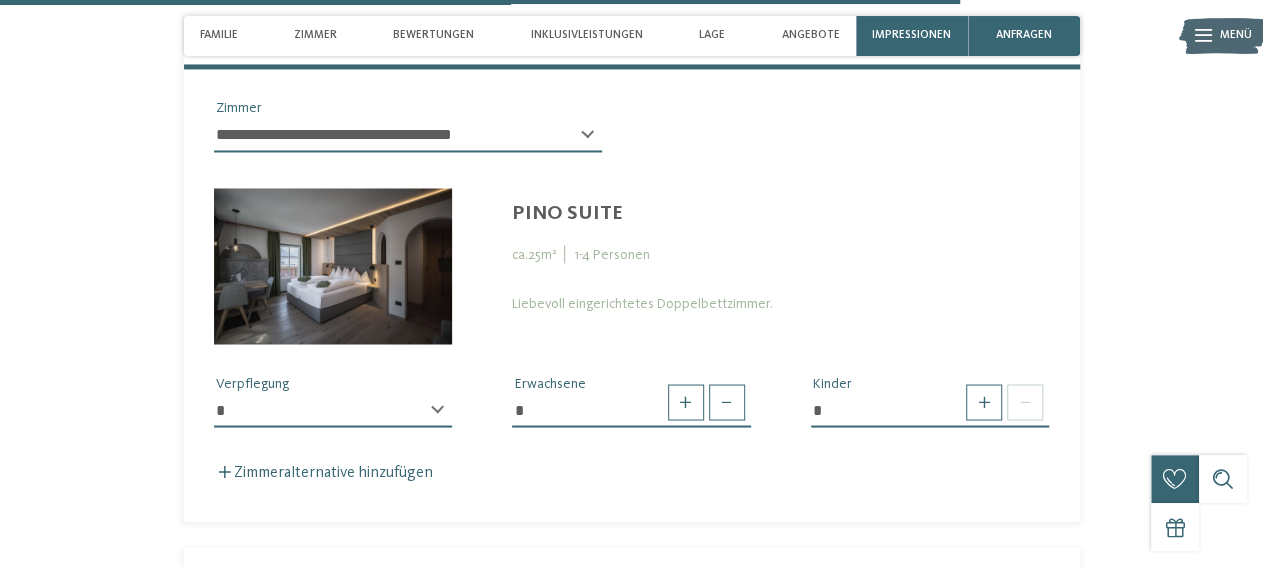 scroll, scrollTop: 5400, scrollLeft: 0, axis: vertical 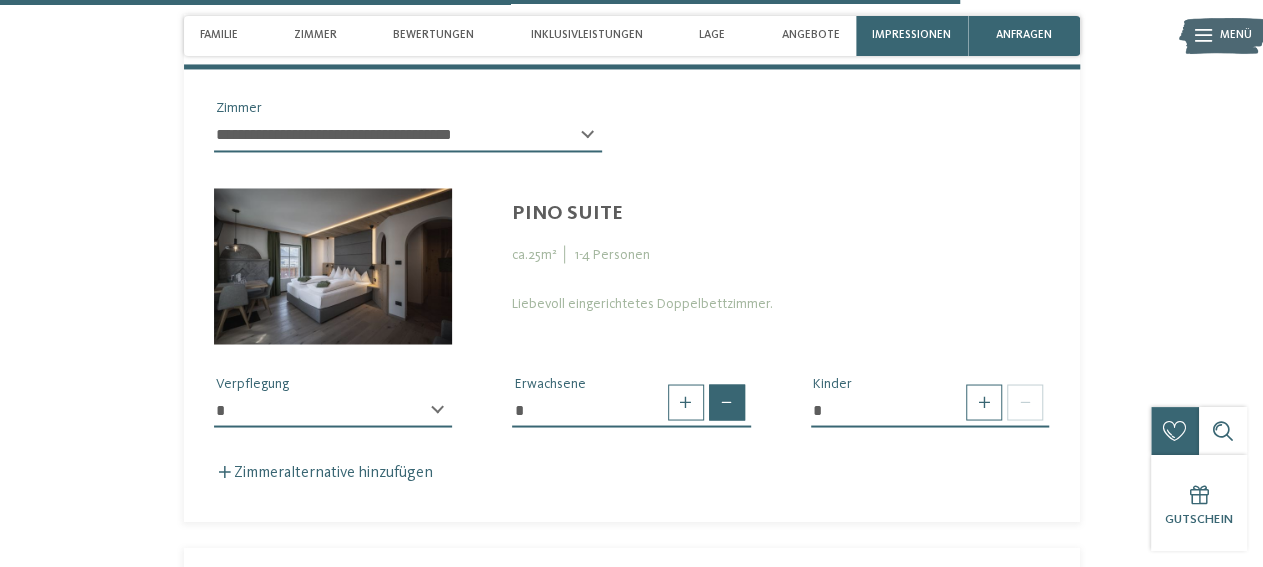 click at bounding box center [727, 402] 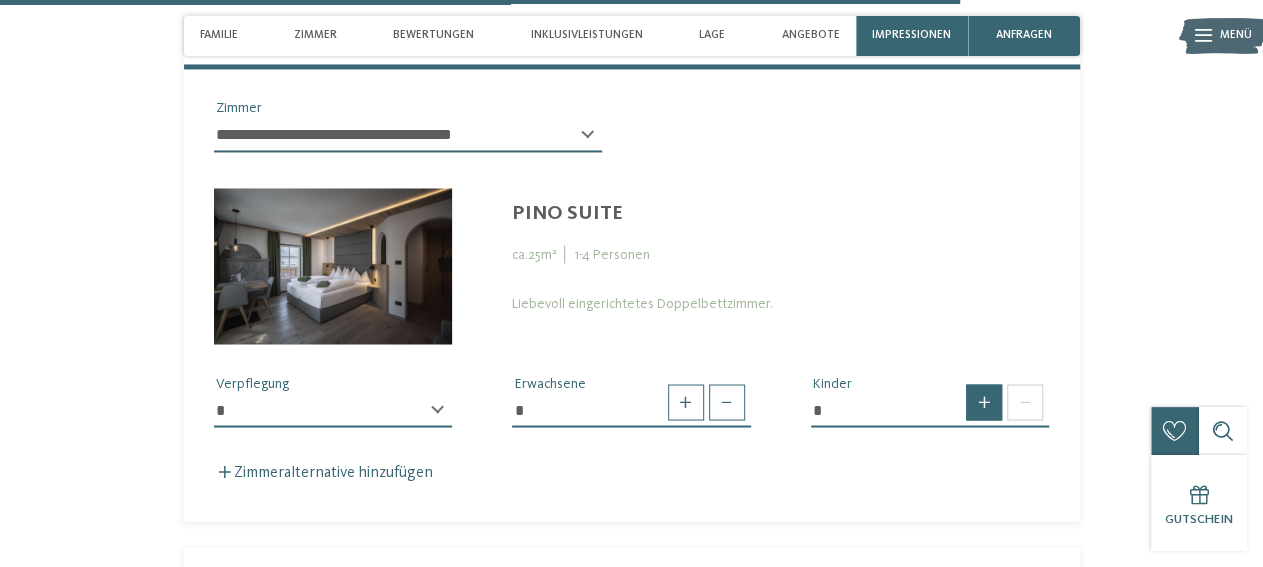 click at bounding box center [984, 402] 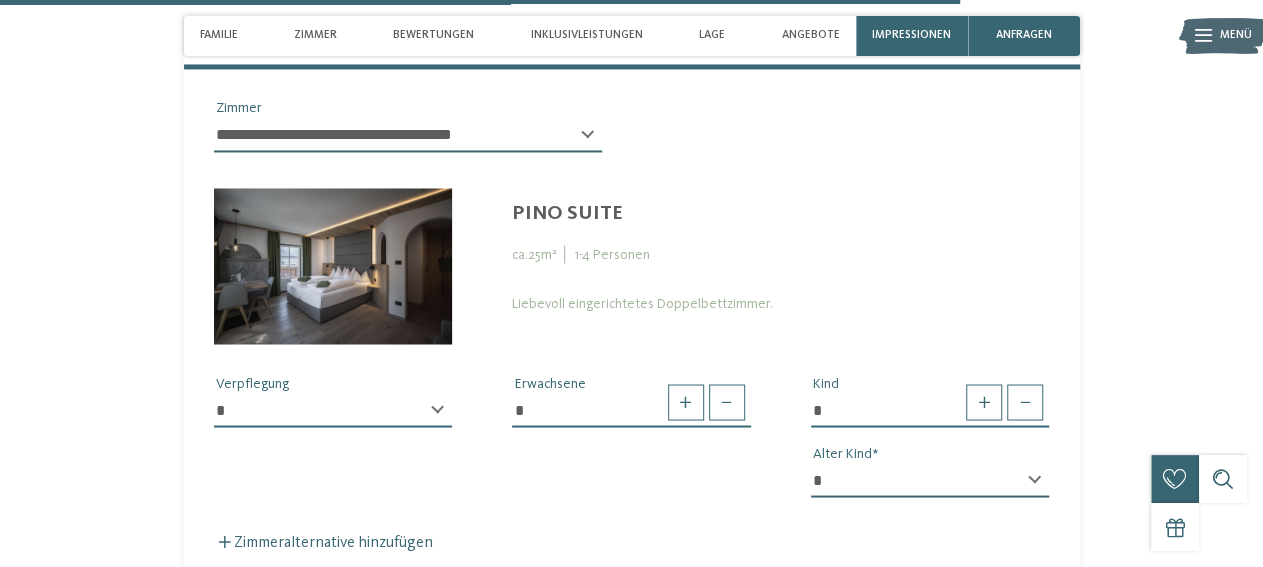click on "* * * * * * * * * * * ** ** ** ** ** ** ** **" at bounding box center (930, 480) 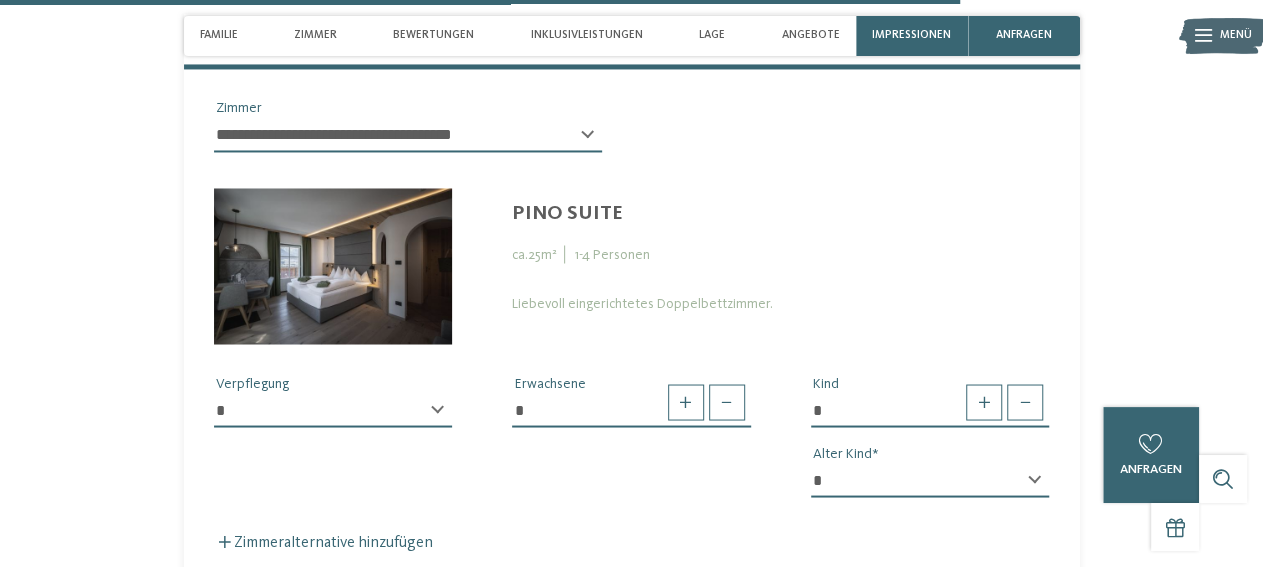 select on "*" 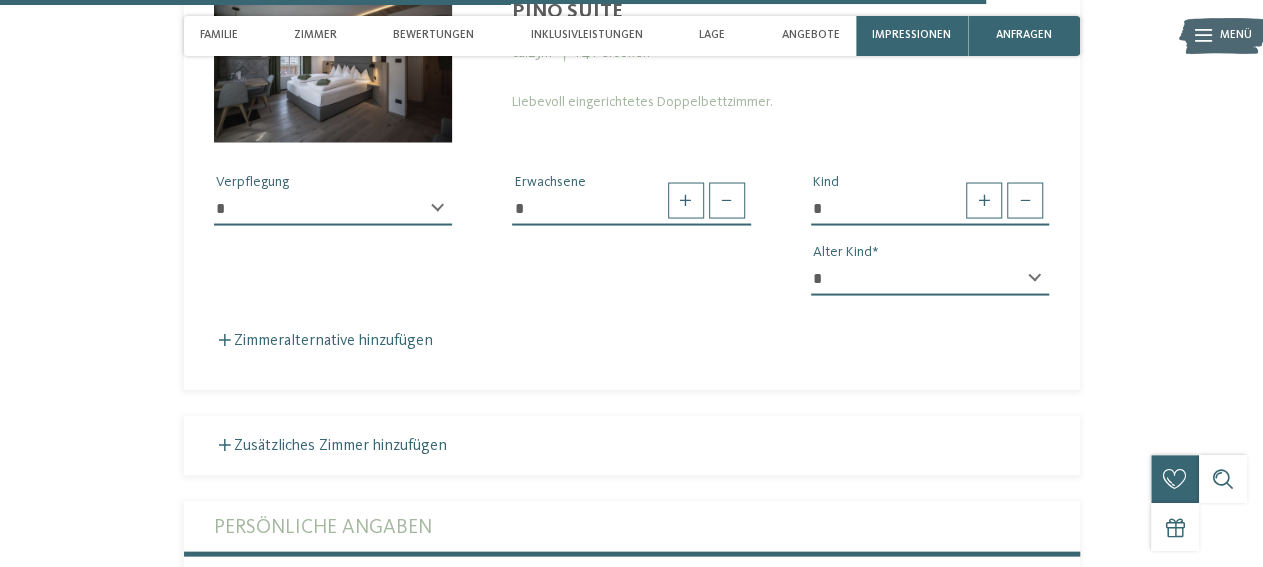 scroll, scrollTop: 5602, scrollLeft: 0, axis: vertical 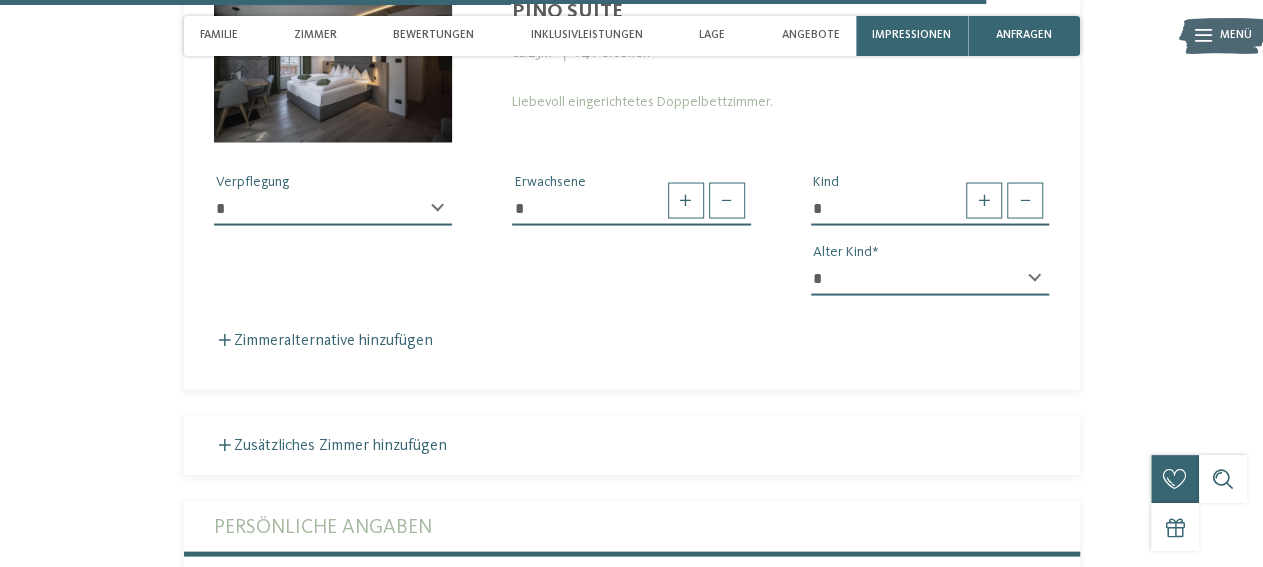 click on "**********" at bounding box center [333, 208] 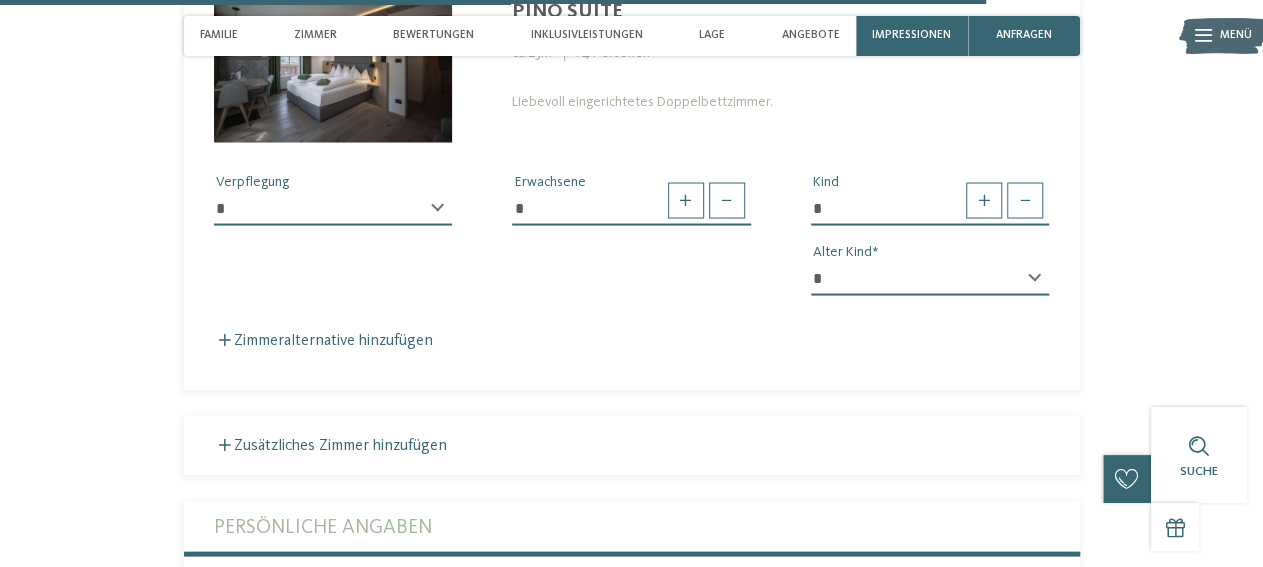 select on "*" 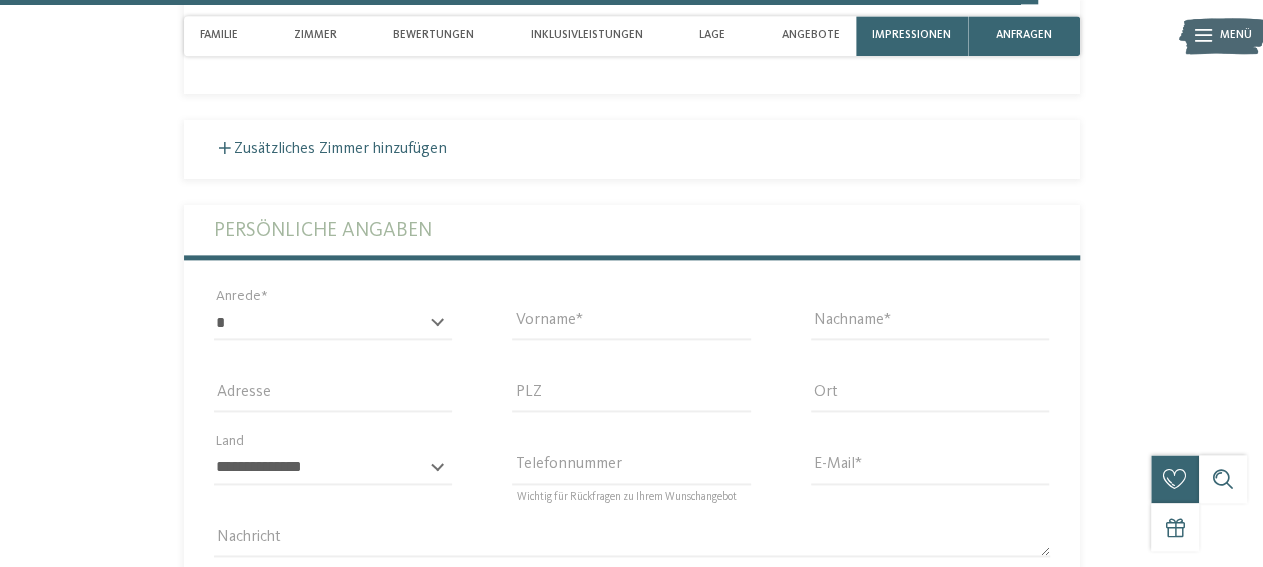 scroll, scrollTop: 5900, scrollLeft: 0, axis: vertical 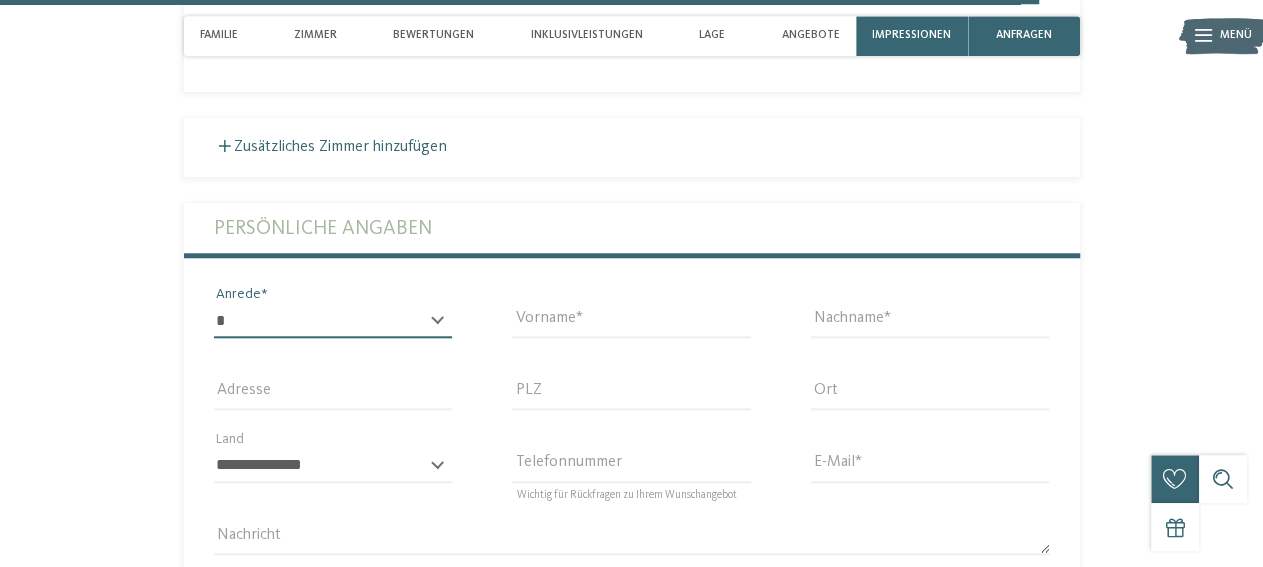 click on "* **** **** ******* ******" at bounding box center (333, 321) 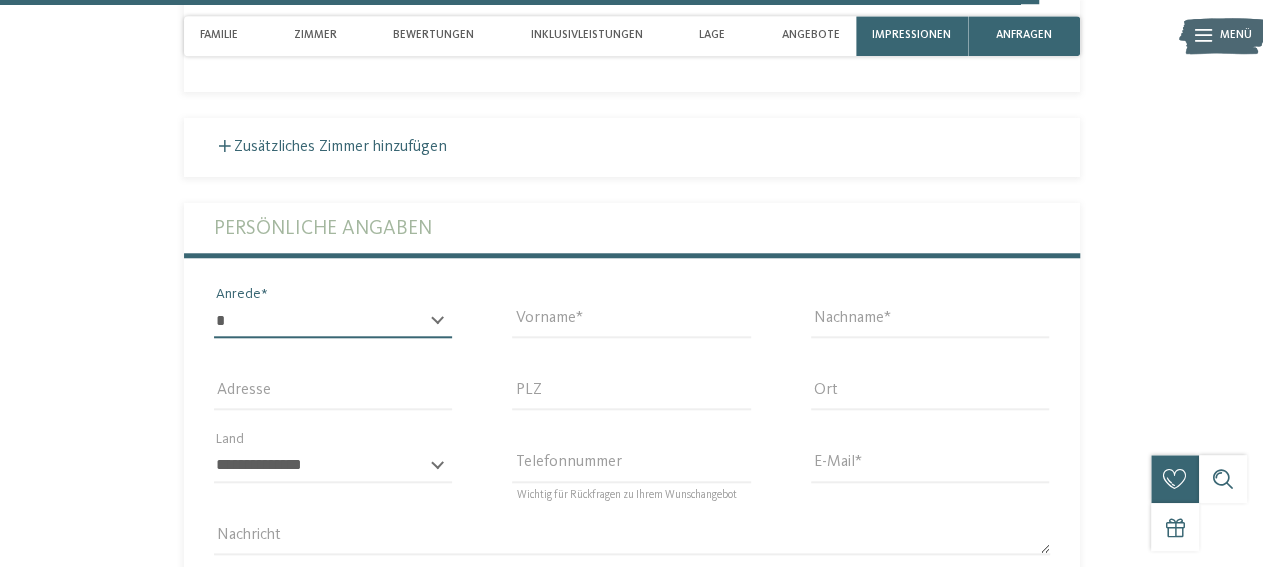 select on "*" 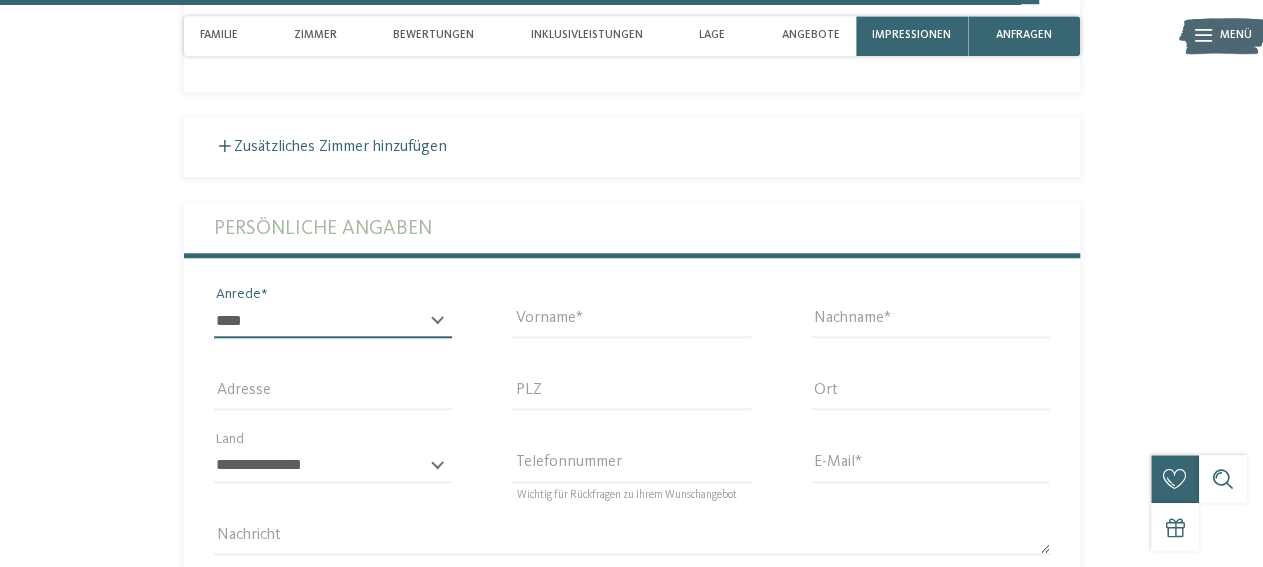 click on "****" at bounding box center [0, 0] 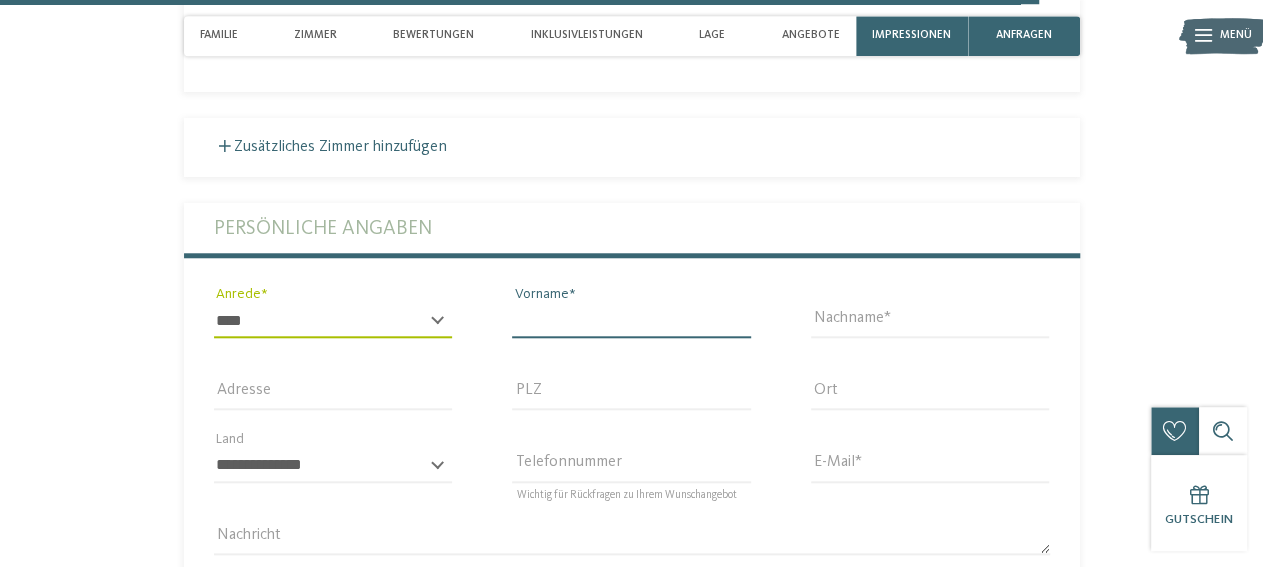click on "Vorname" at bounding box center (631, 321) 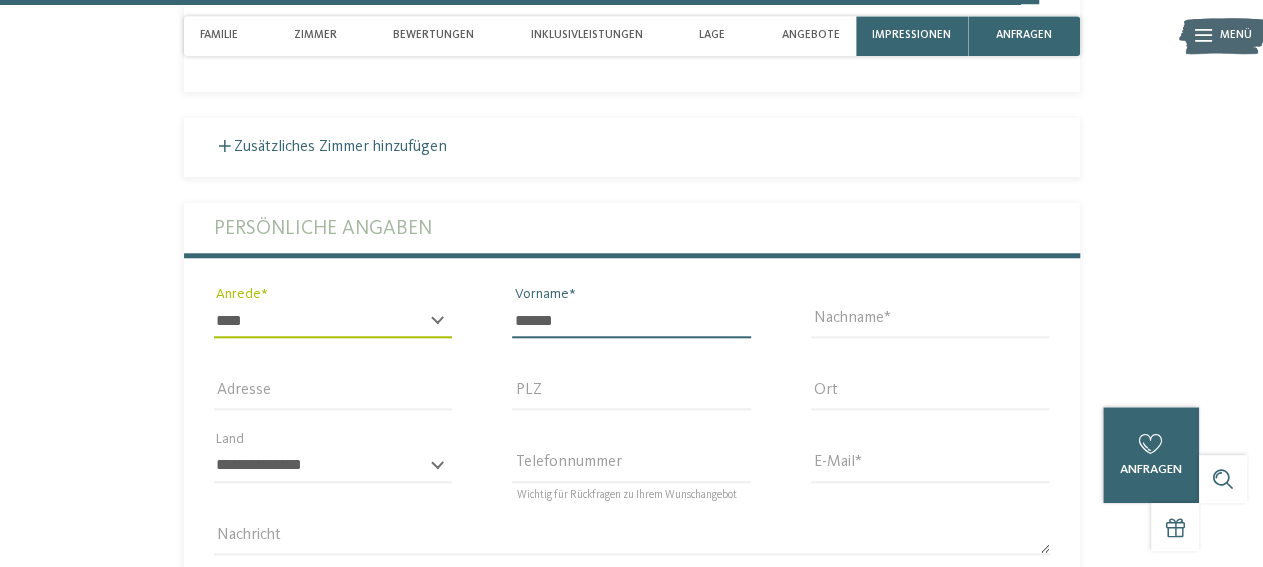 type on "******" 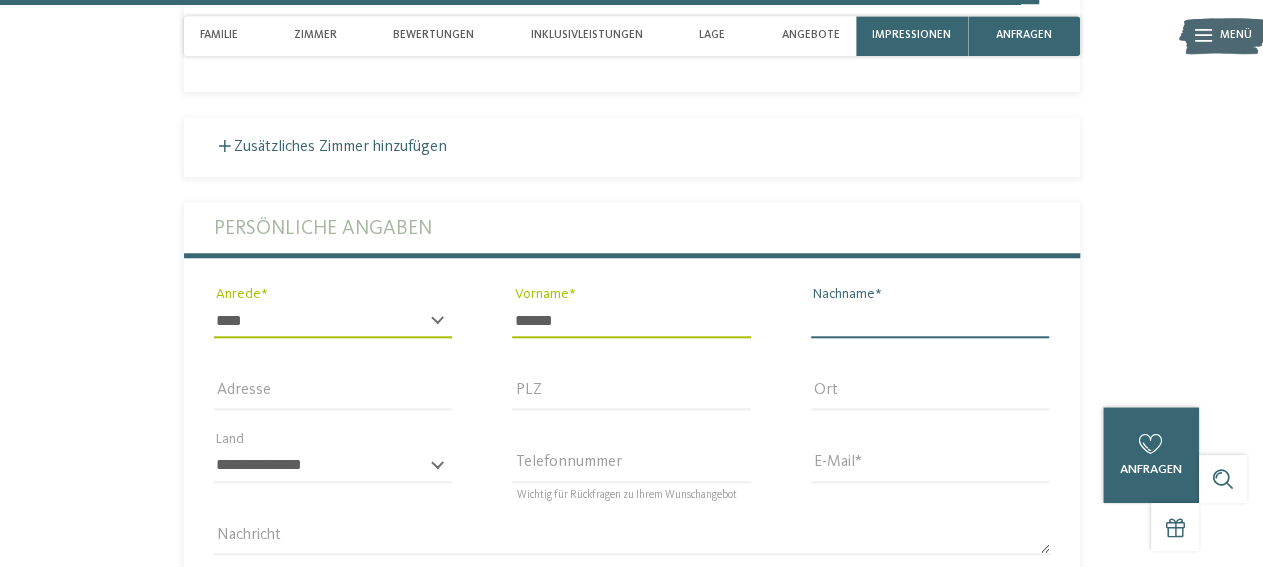 click on "Nachname" at bounding box center [930, 321] 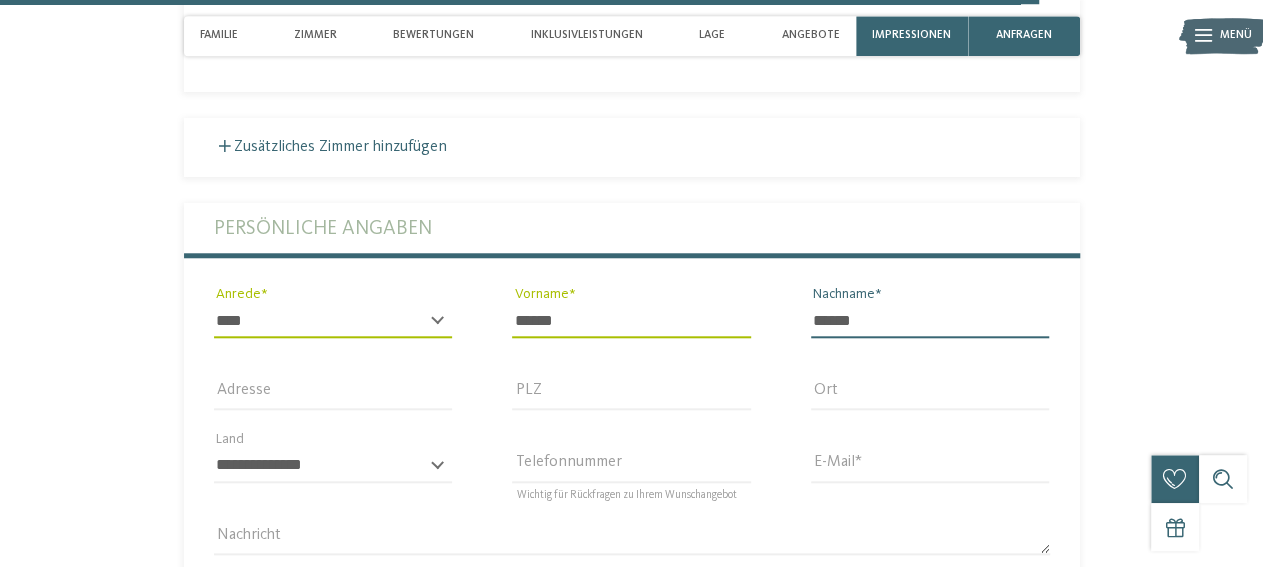 type on "******" 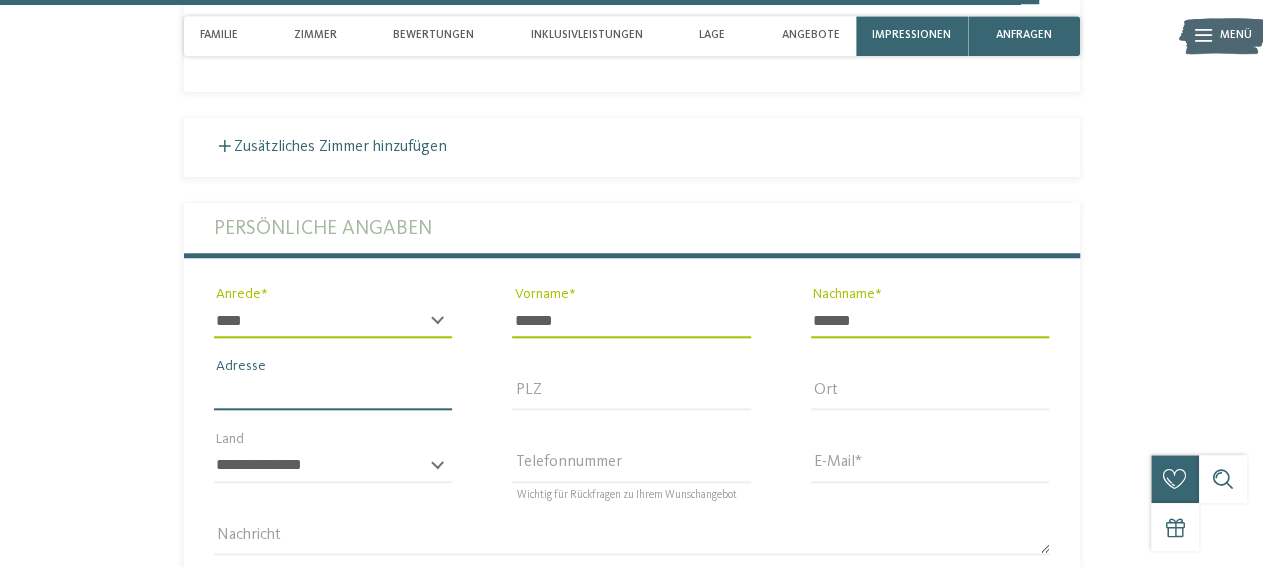 click on "Adresse" at bounding box center (333, 393) 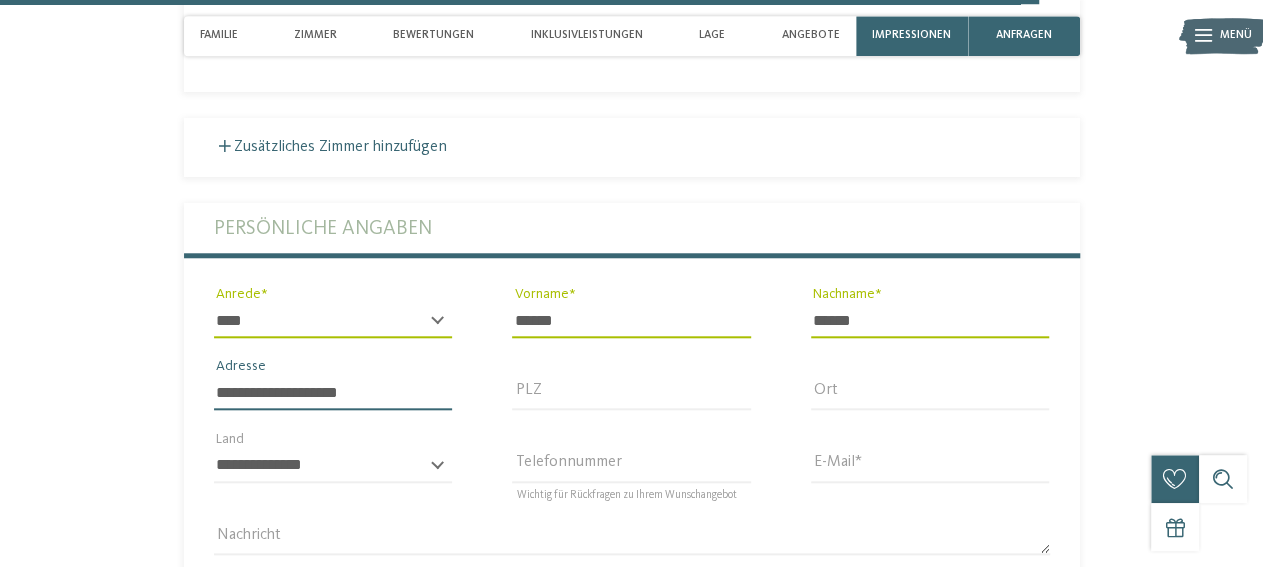 type on "**********" 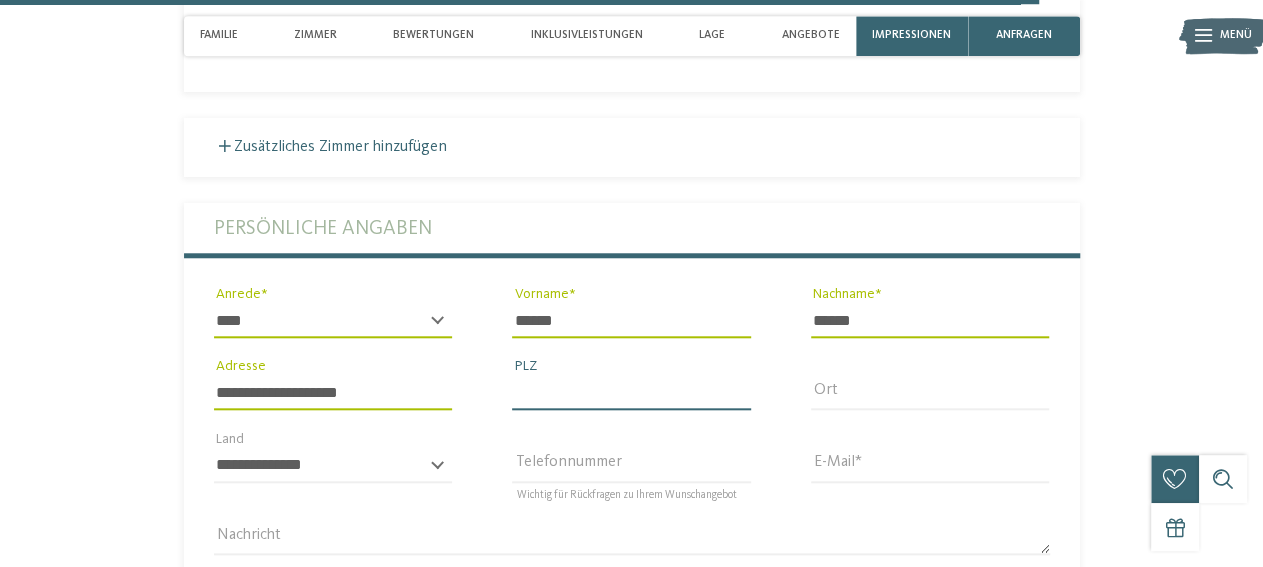 click on "PLZ" at bounding box center [631, 393] 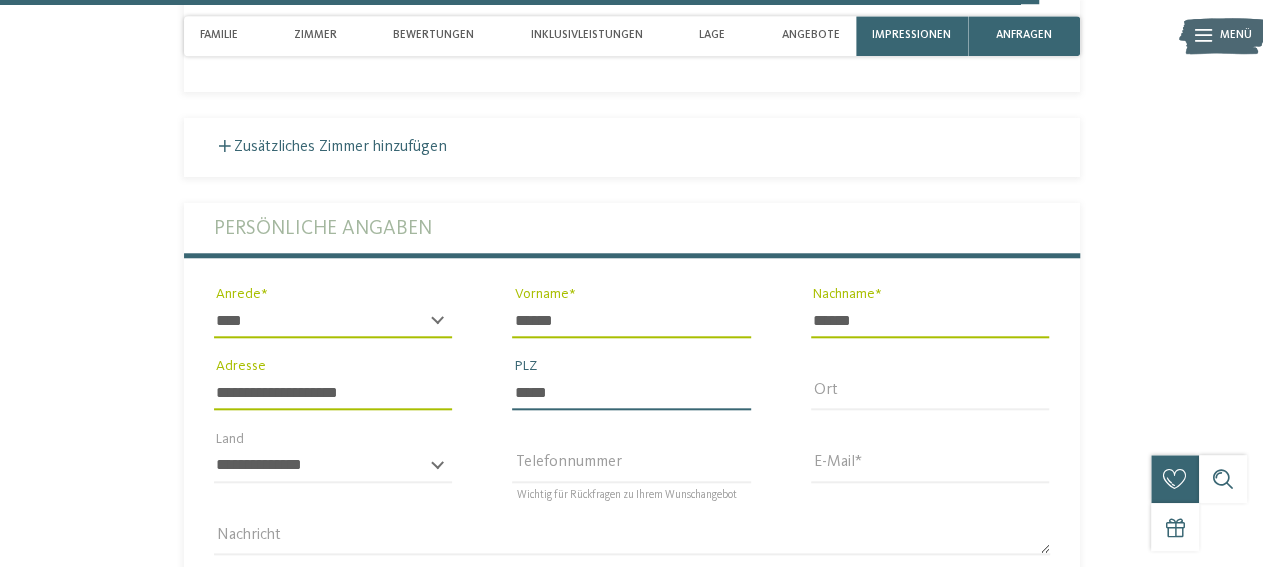 type on "*****" 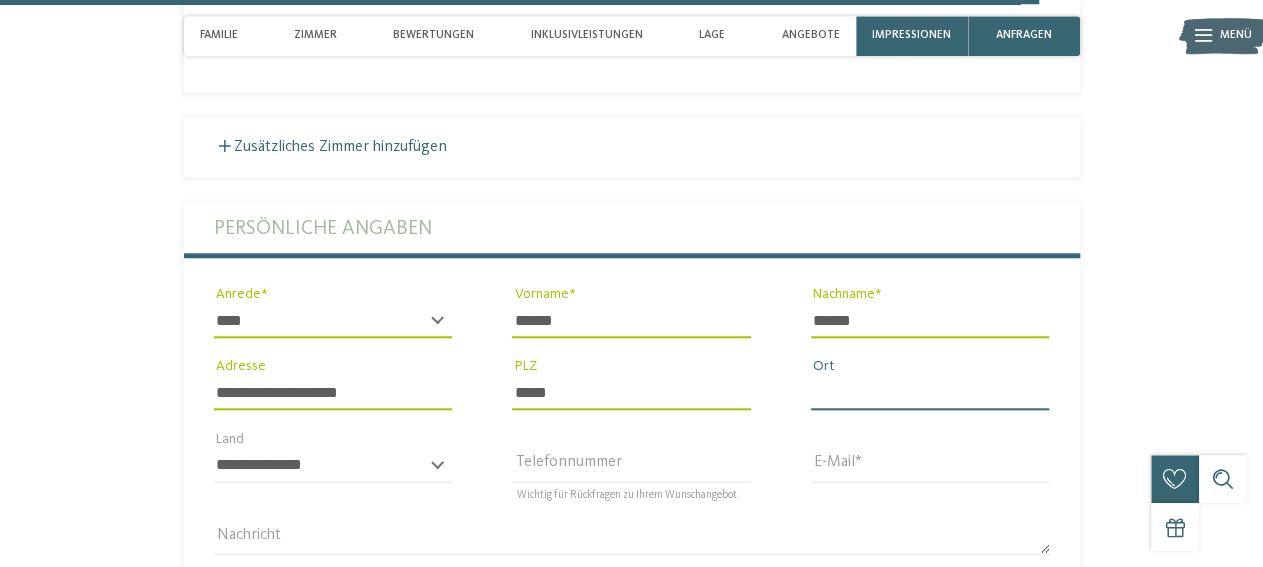 click on "Ort" at bounding box center [930, 393] 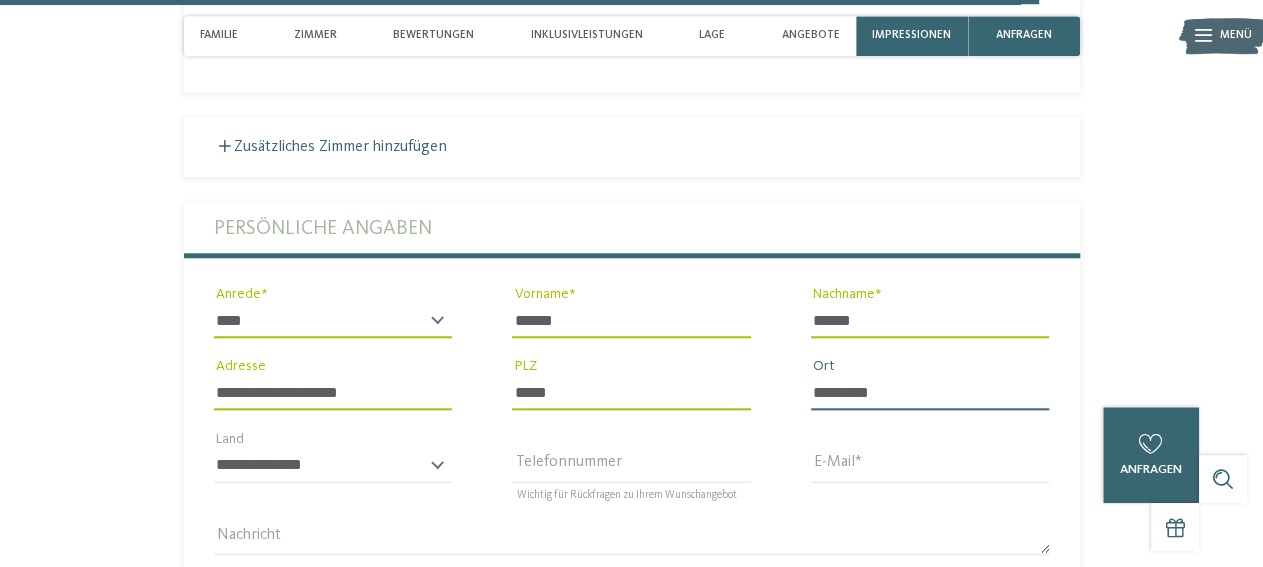 type on "*********" 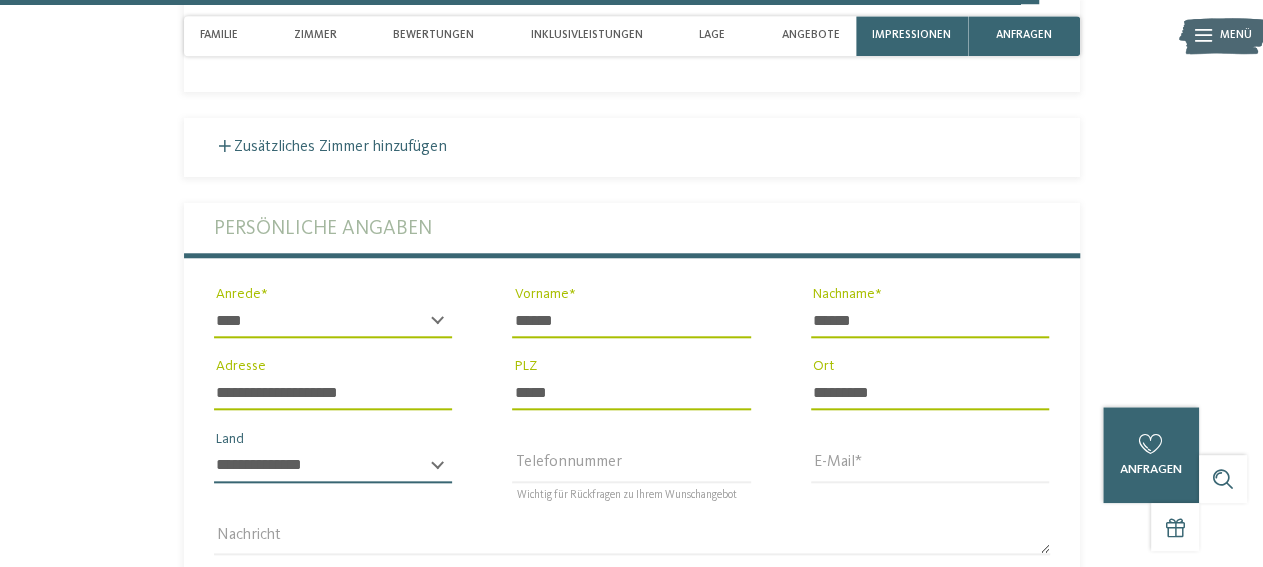 click on "**********" at bounding box center (333, 466) 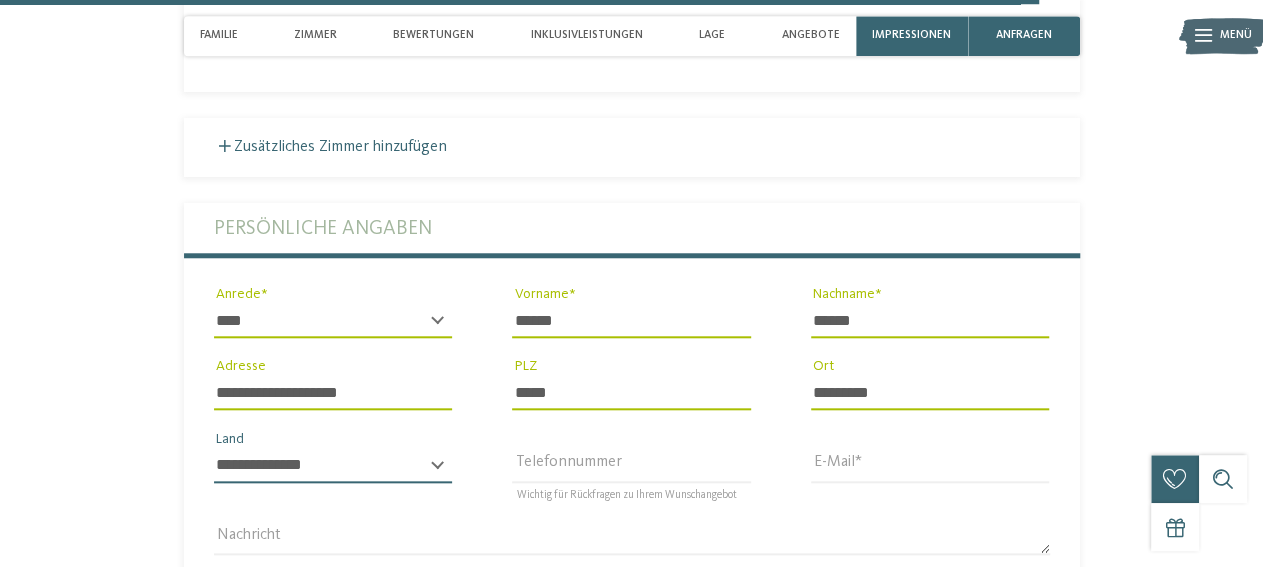 select on "**" 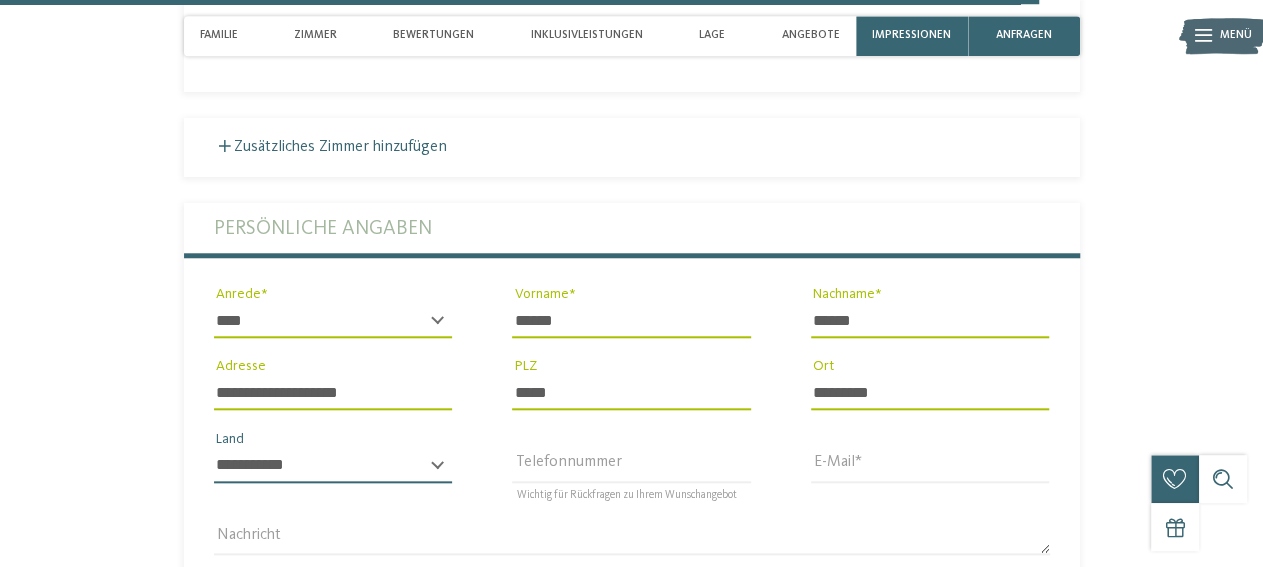 click on "**********" at bounding box center (0, 0) 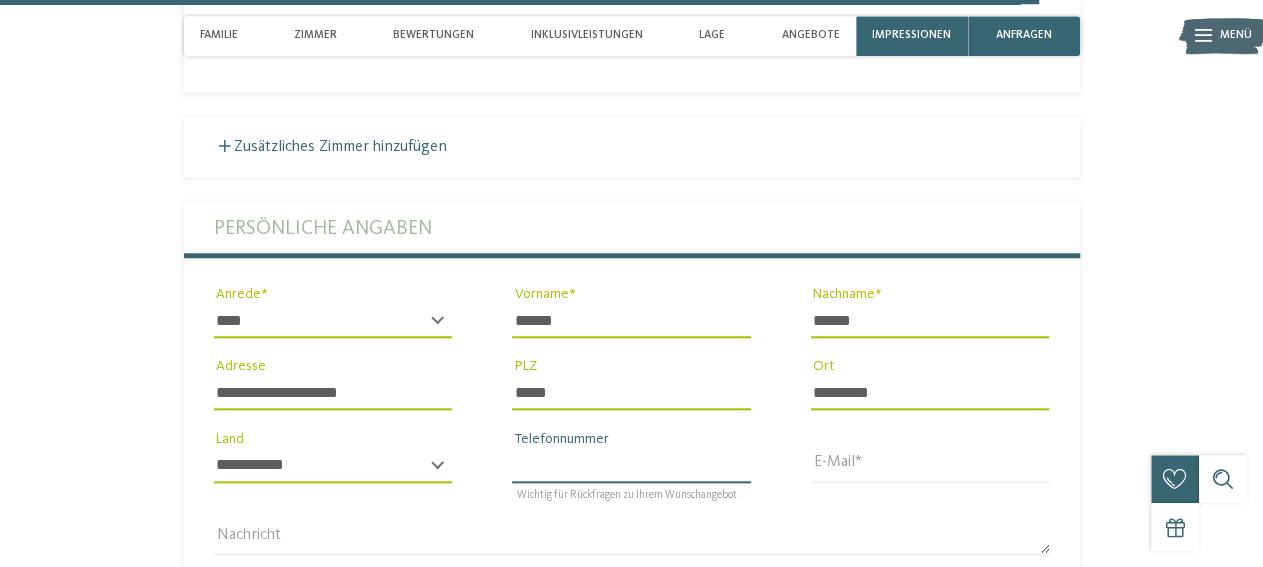 click on "Telefonnummer" at bounding box center [631, 466] 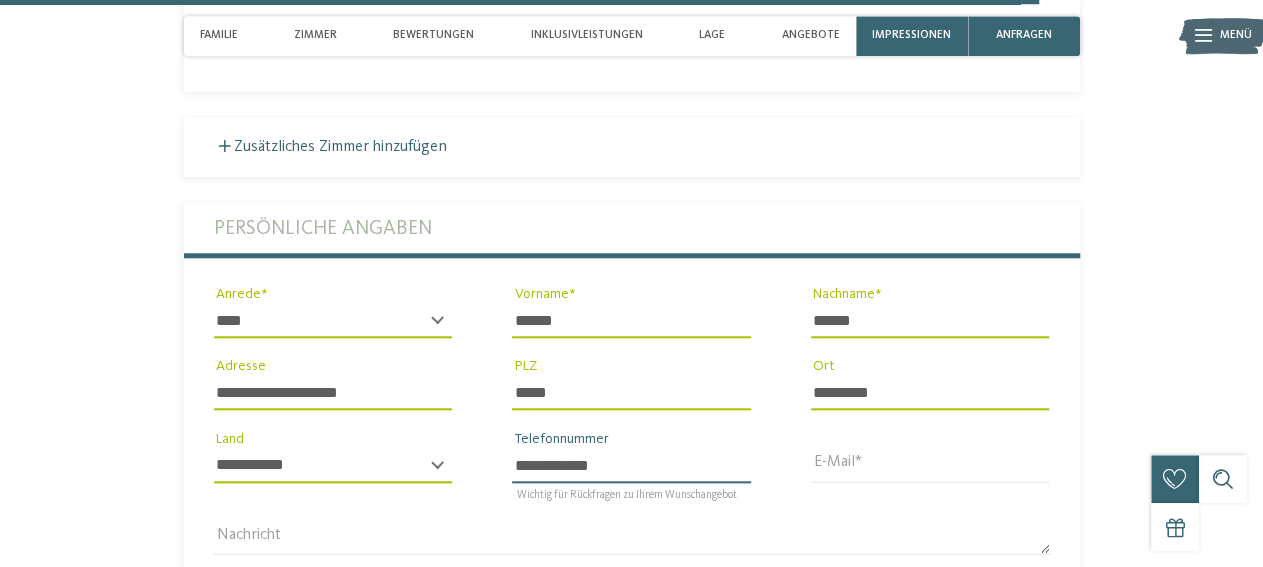 type on "**********" 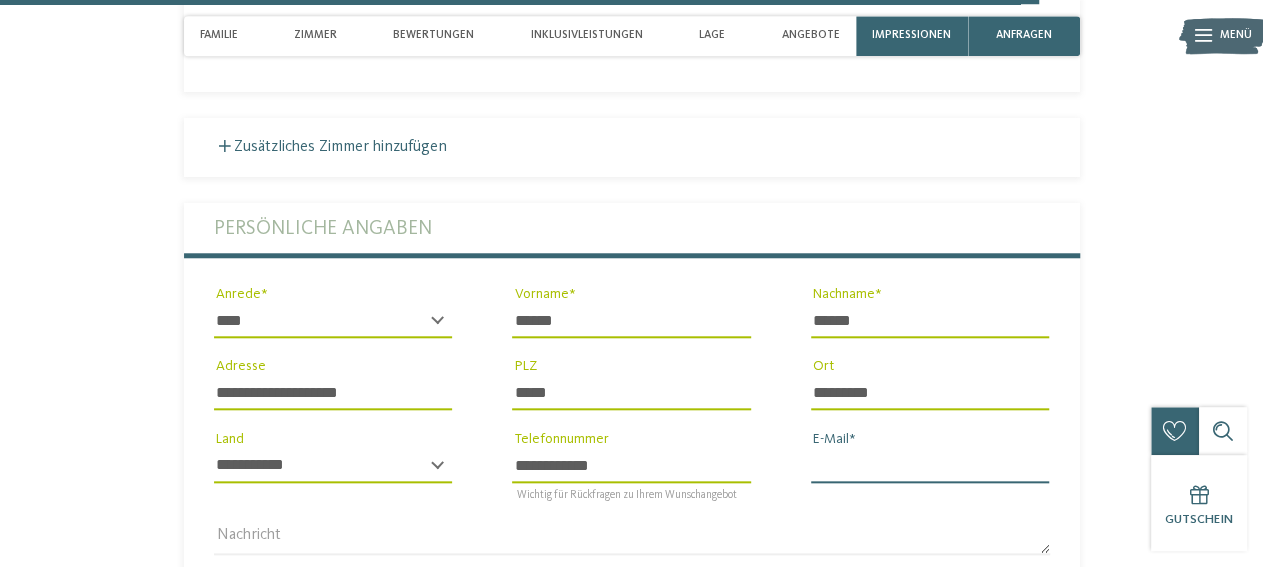 click on "E-Mail" at bounding box center (930, 466) 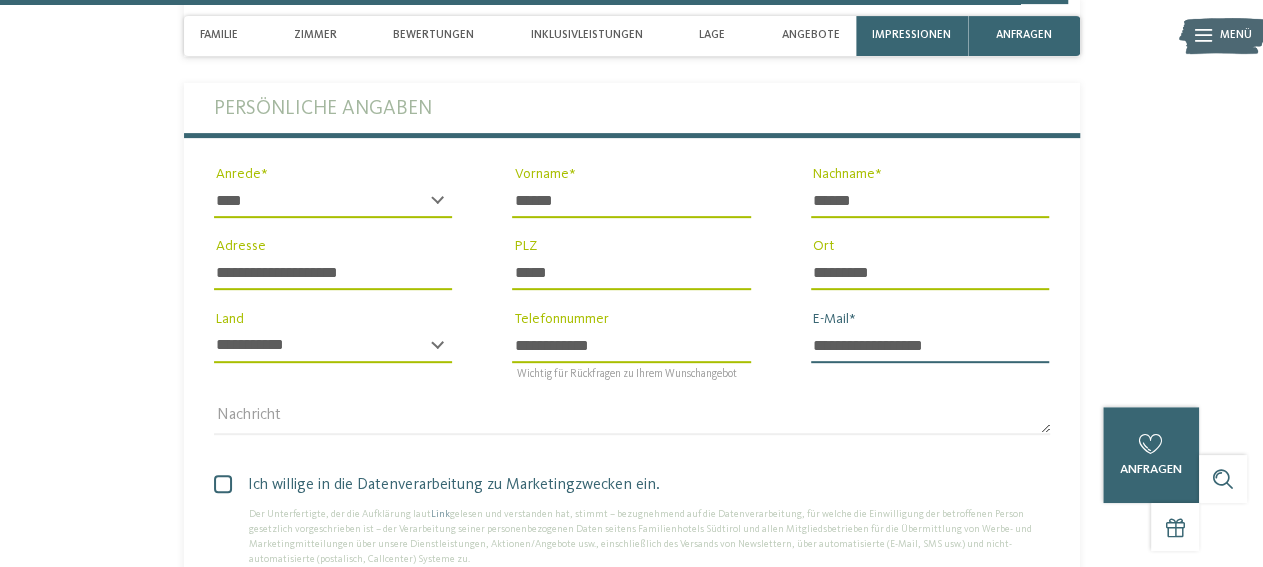scroll, scrollTop: 6070, scrollLeft: 0, axis: vertical 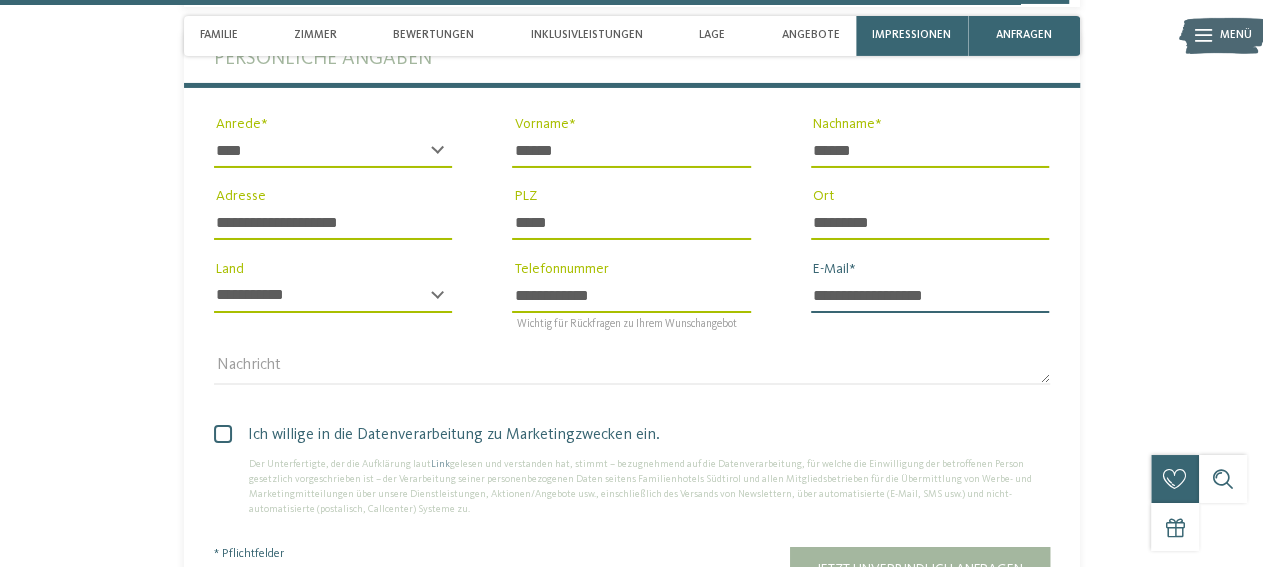 type on "**********" 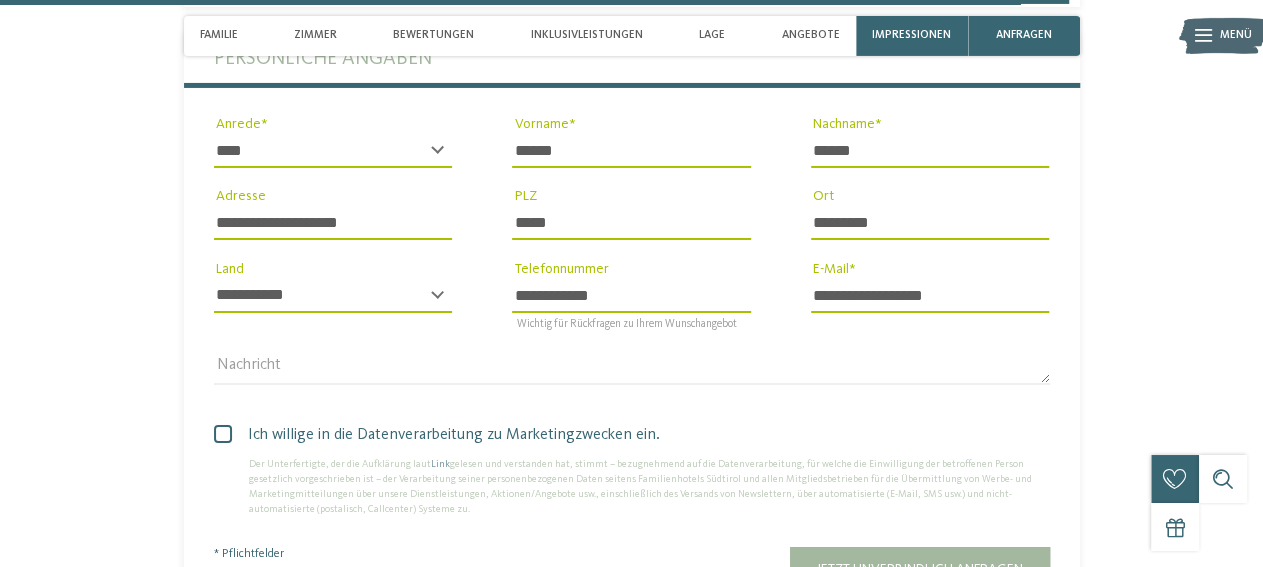 click at bounding box center [223, 434] 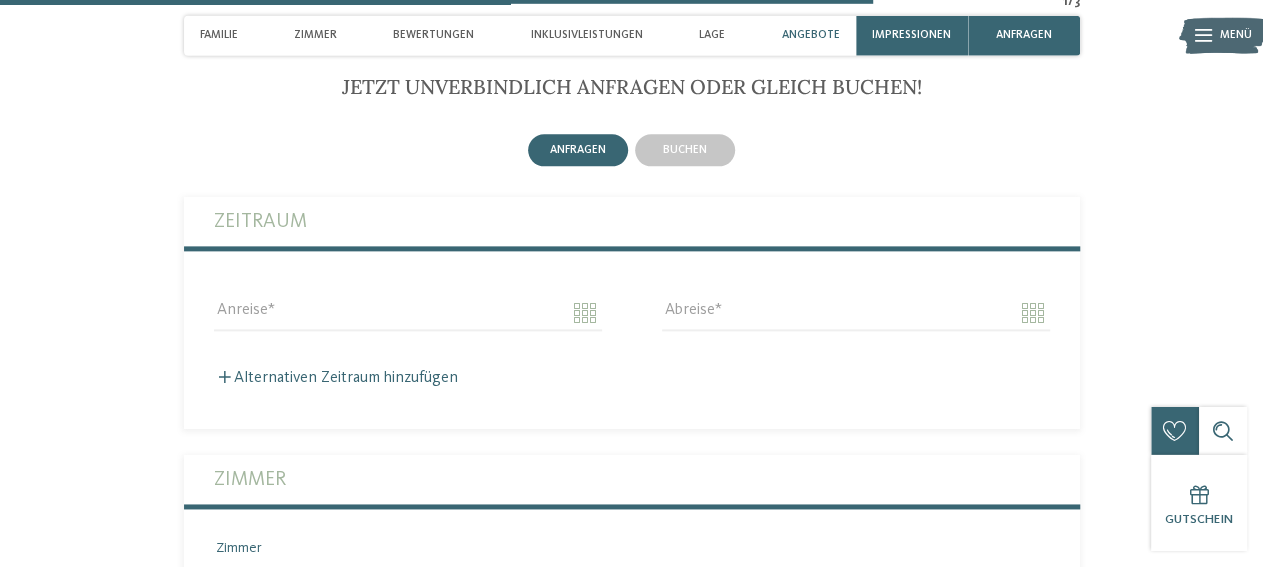 scroll, scrollTop: 4958, scrollLeft: 0, axis: vertical 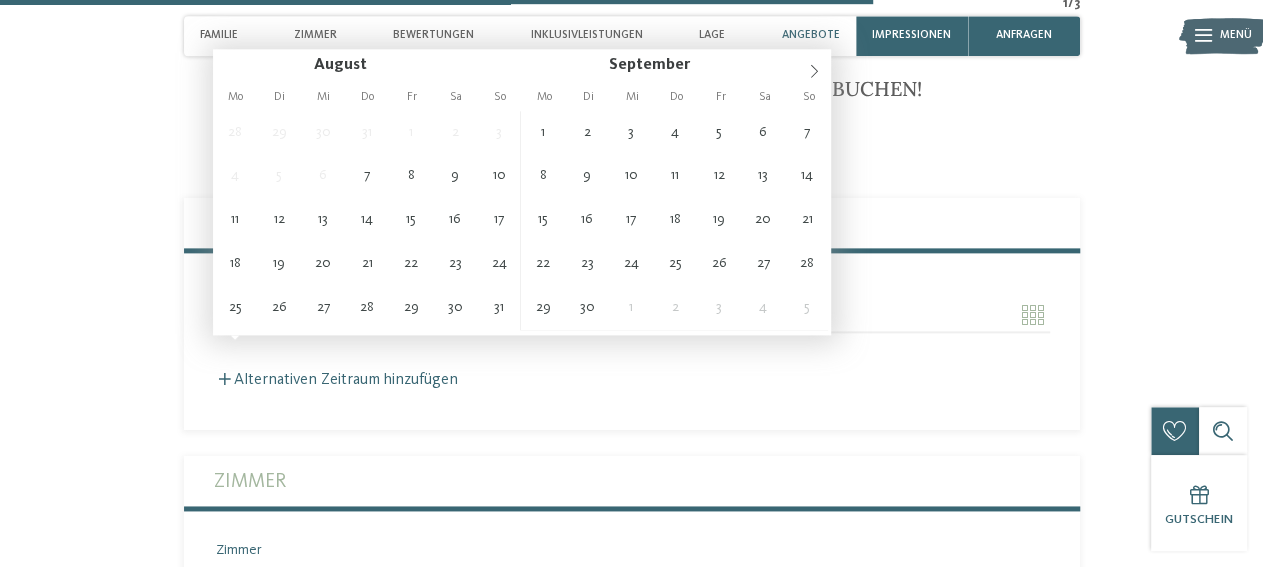 click on "Anreise" at bounding box center [408, 315] 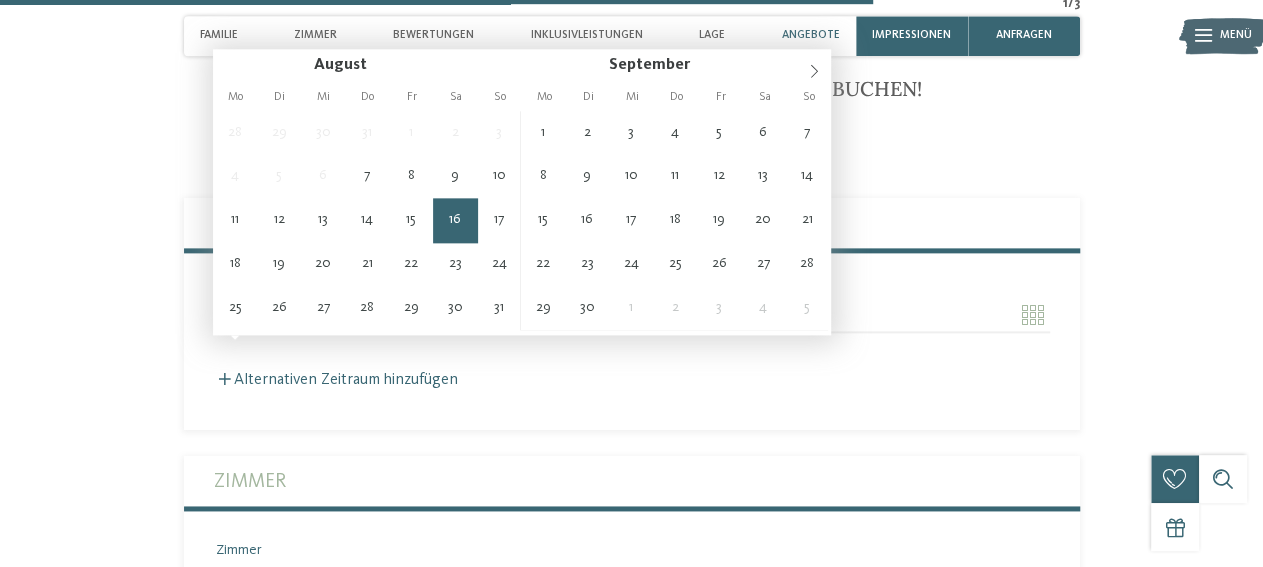 type on "**********" 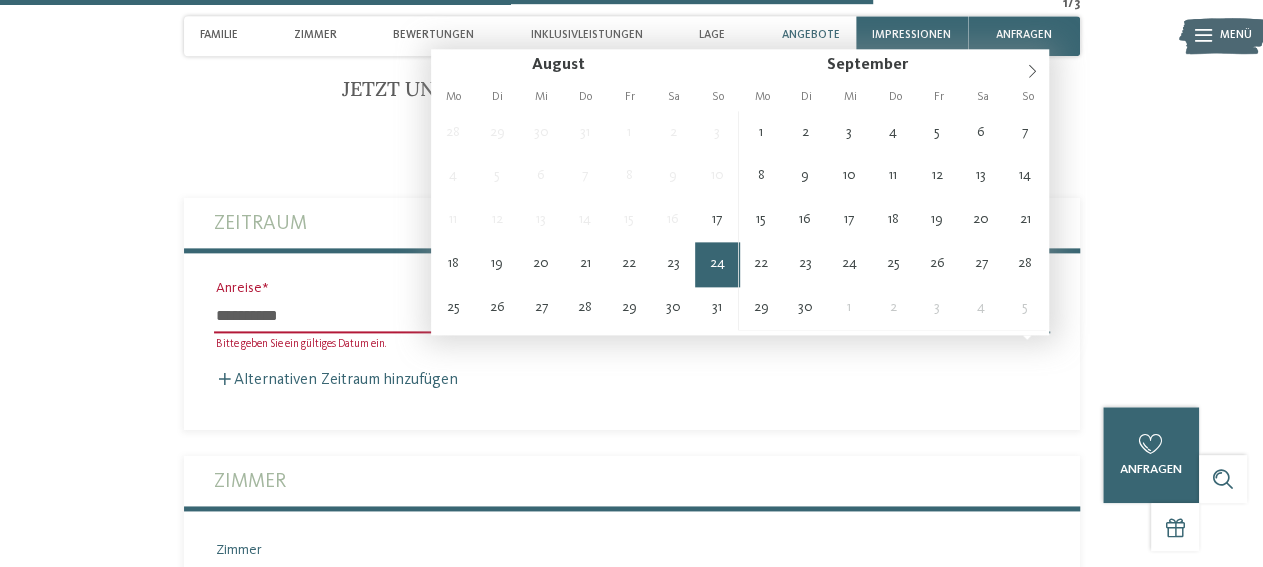 type on "**********" 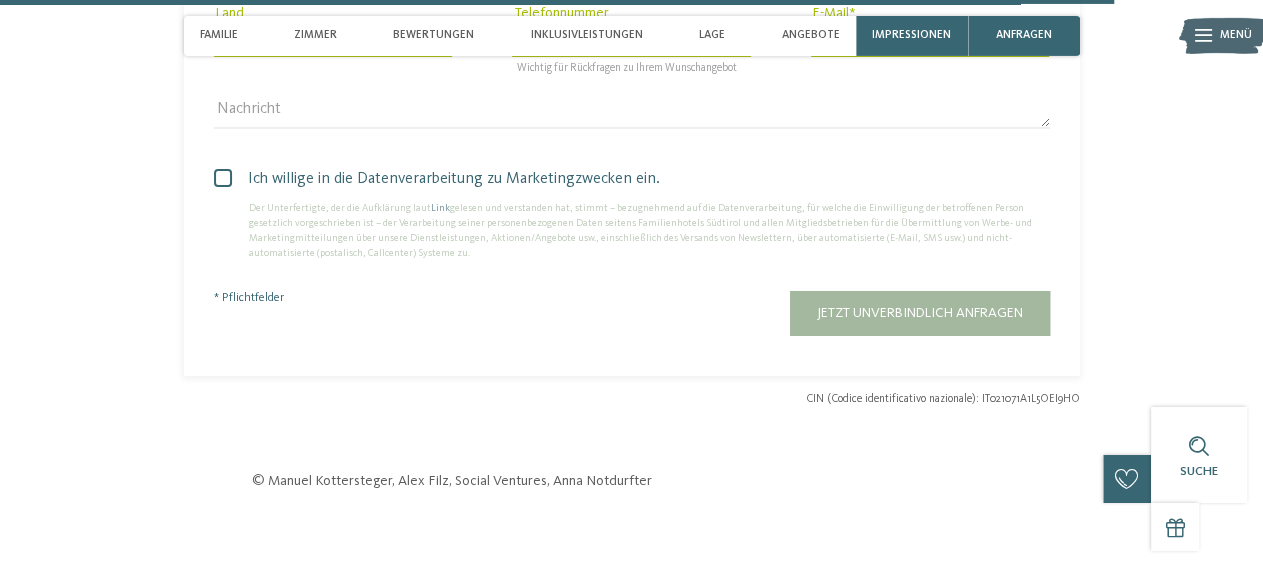 scroll, scrollTop: 6354, scrollLeft: 0, axis: vertical 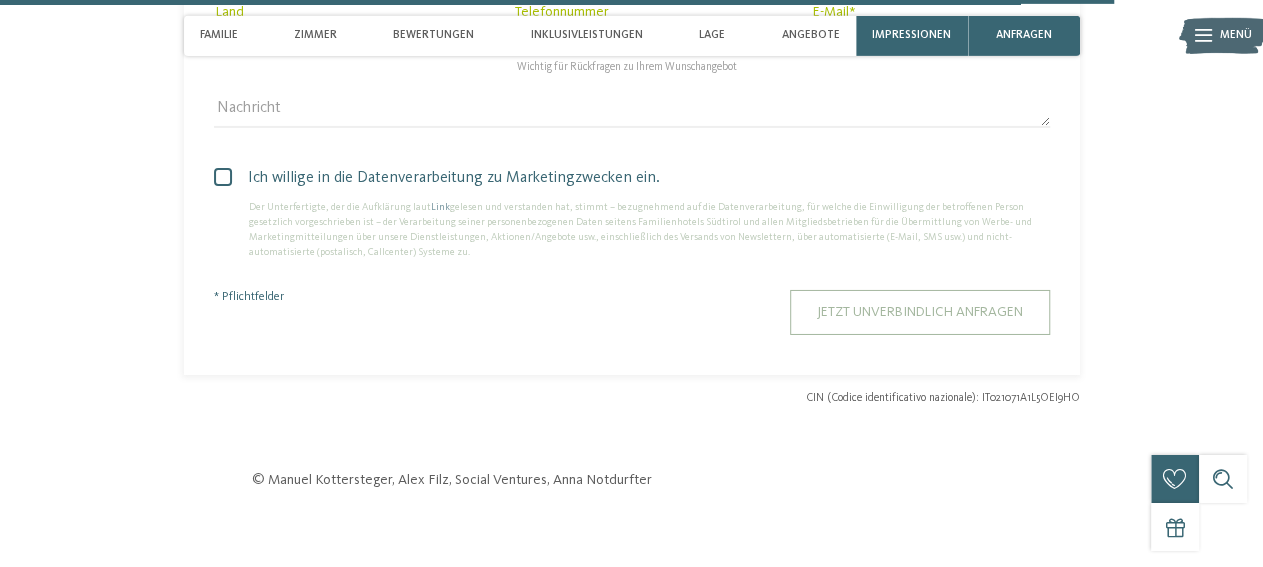 click on "Jetzt unverbindlich anfragen" at bounding box center [920, 312] 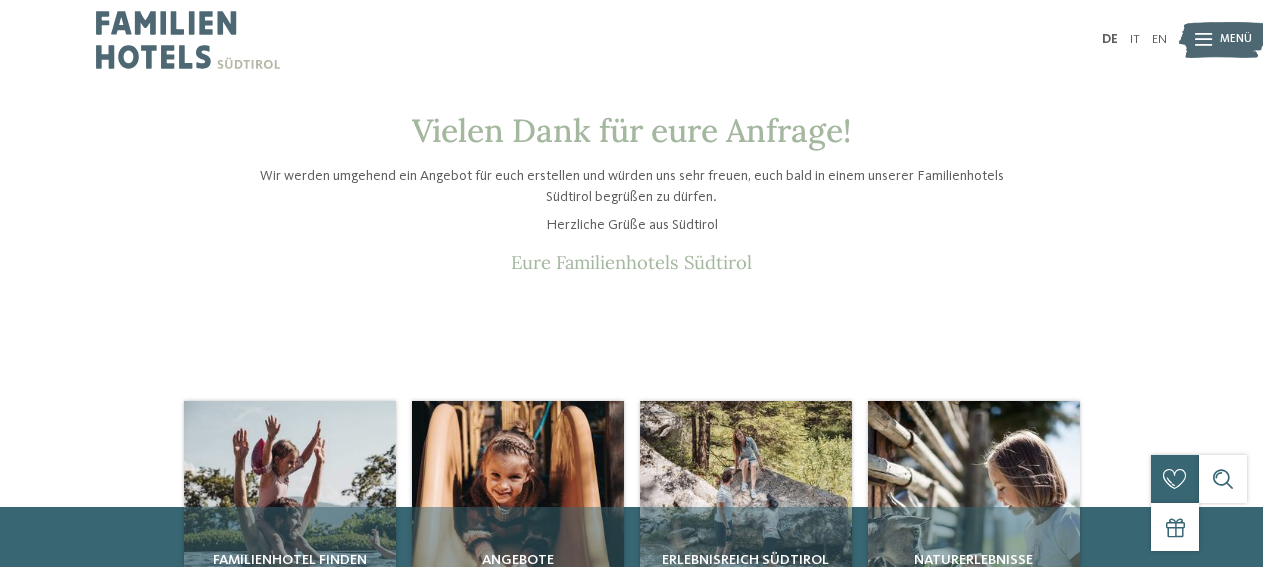 scroll, scrollTop: 0, scrollLeft: 0, axis: both 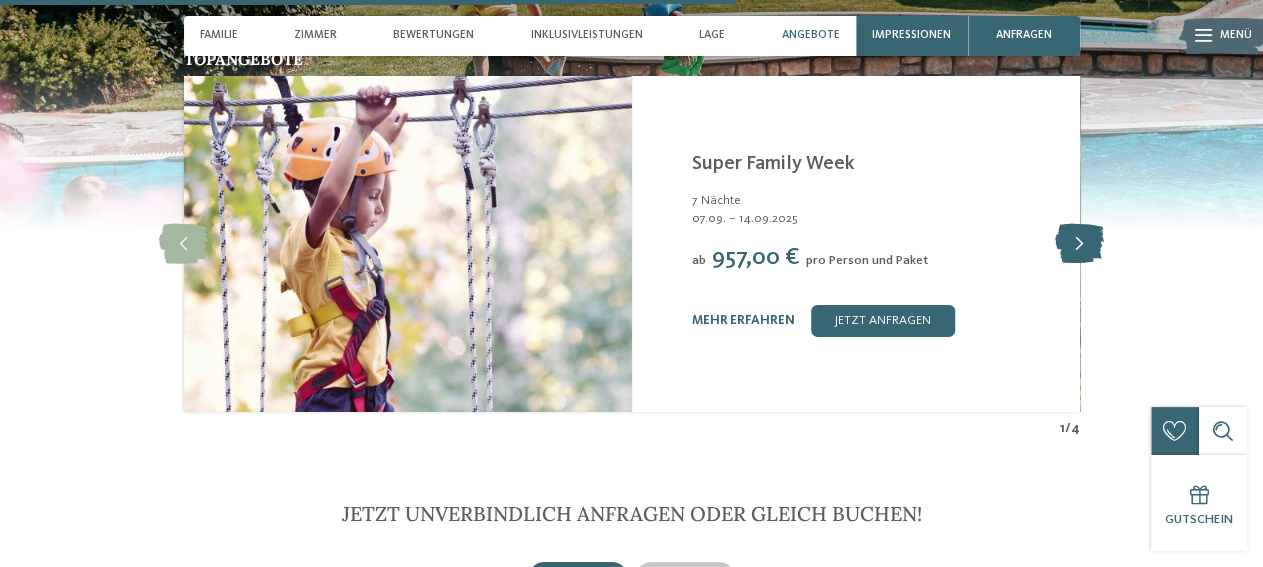 click at bounding box center (1079, 244) 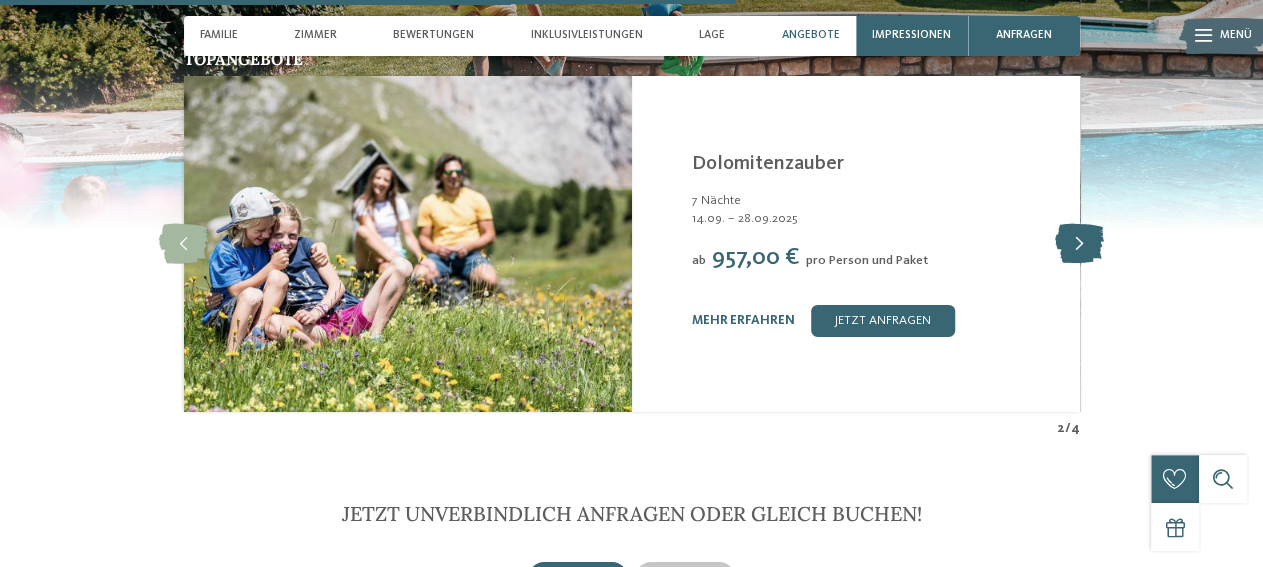 click at bounding box center (1079, 244) 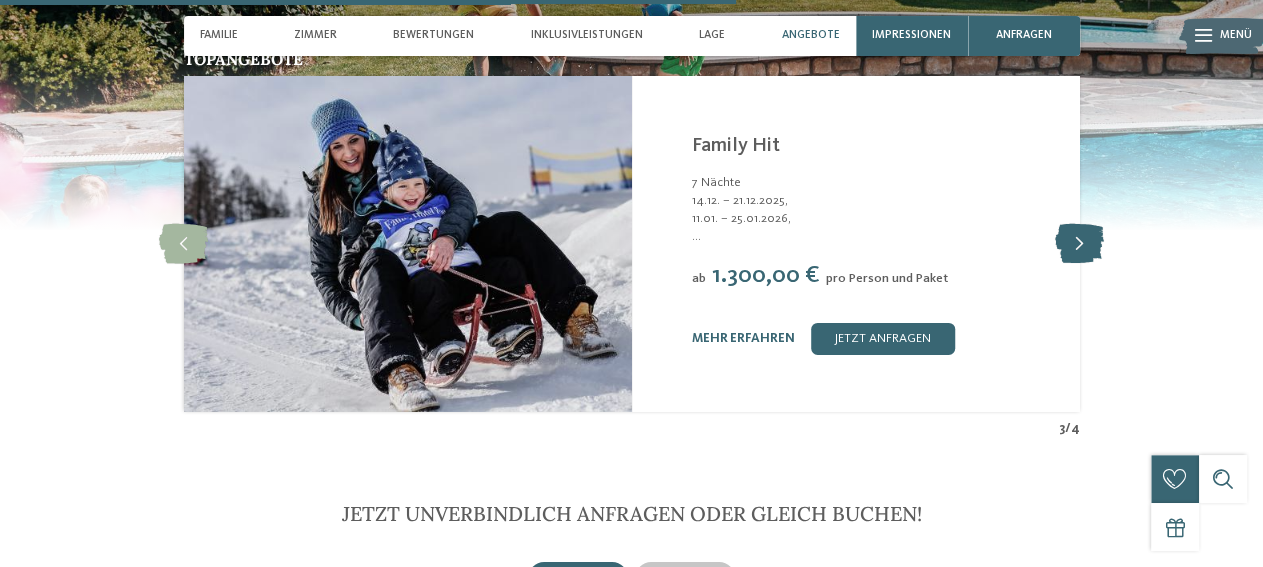 click at bounding box center (1079, 244) 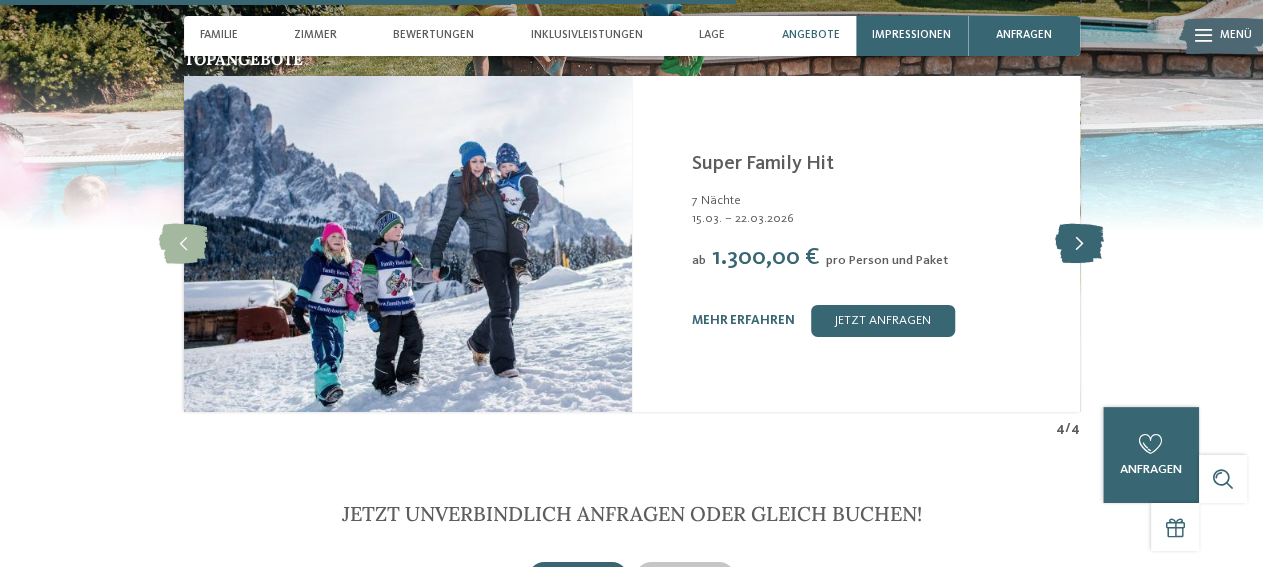 click at bounding box center [1079, 244] 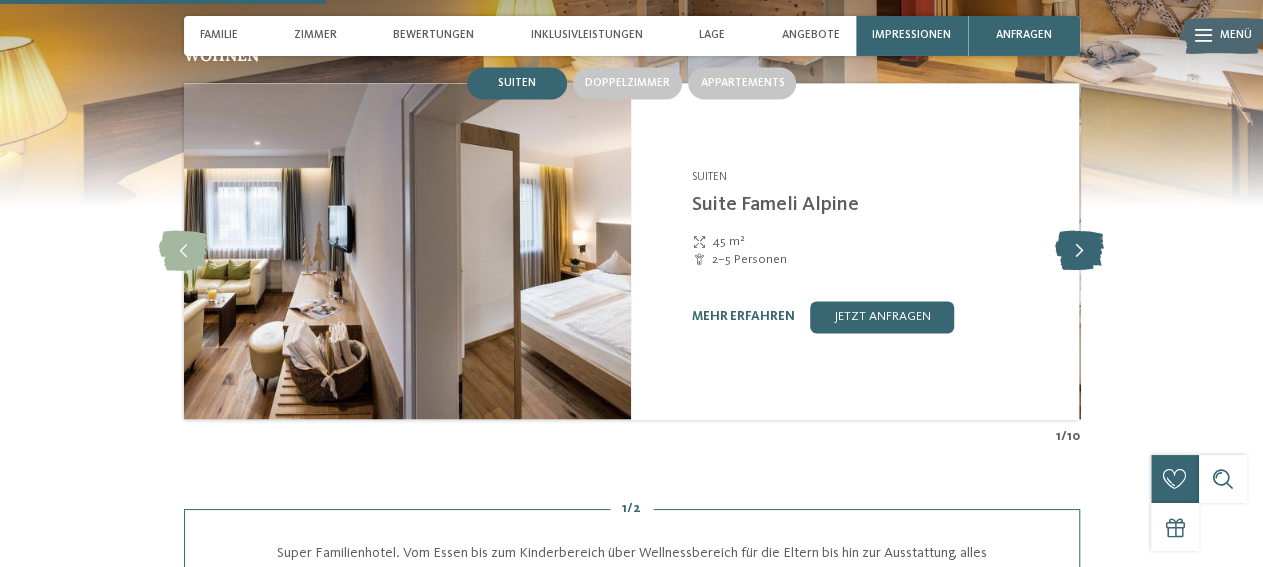 scroll, scrollTop: 1516, scrollLeft: 0, axis: vertical 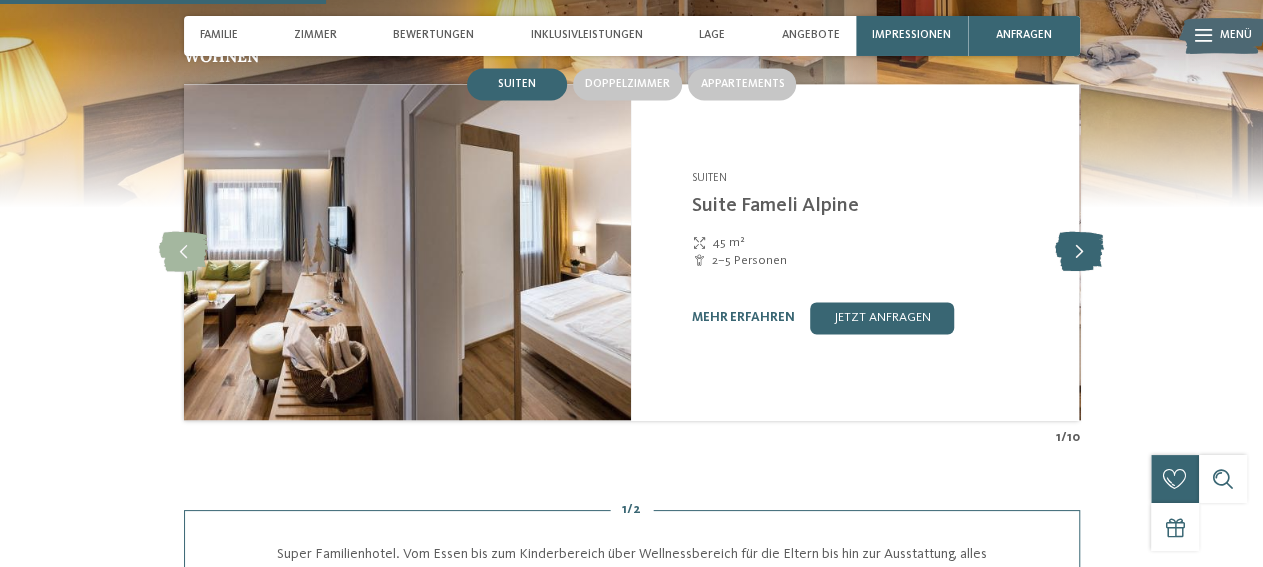 click at bounding box center (1079, 252) 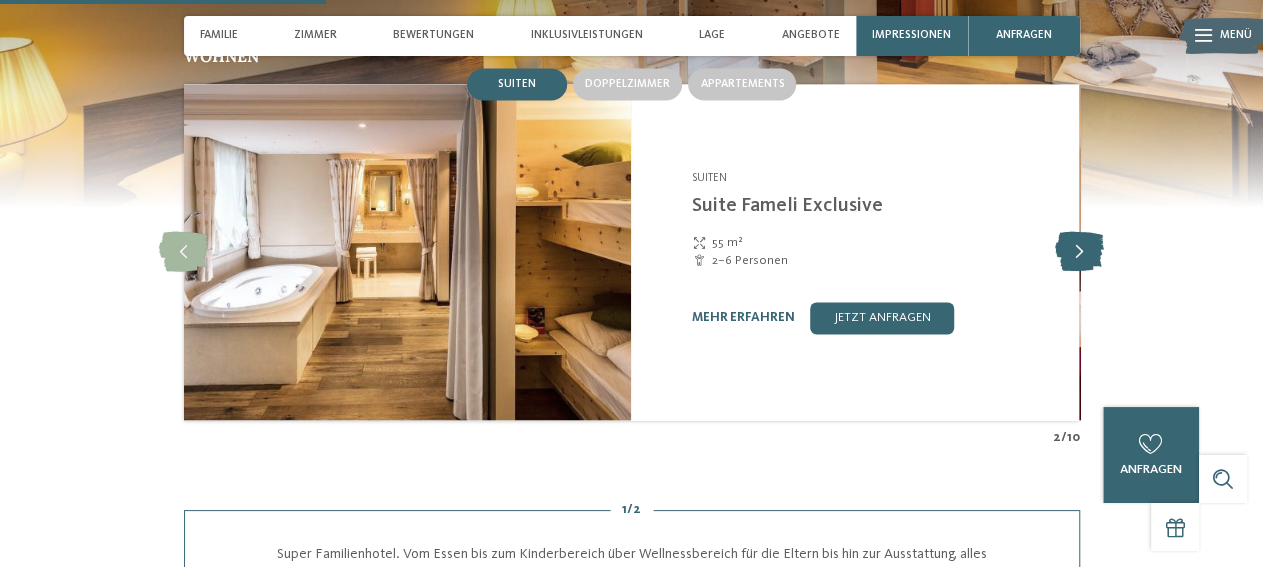 click at bounding box center (1079, 252) 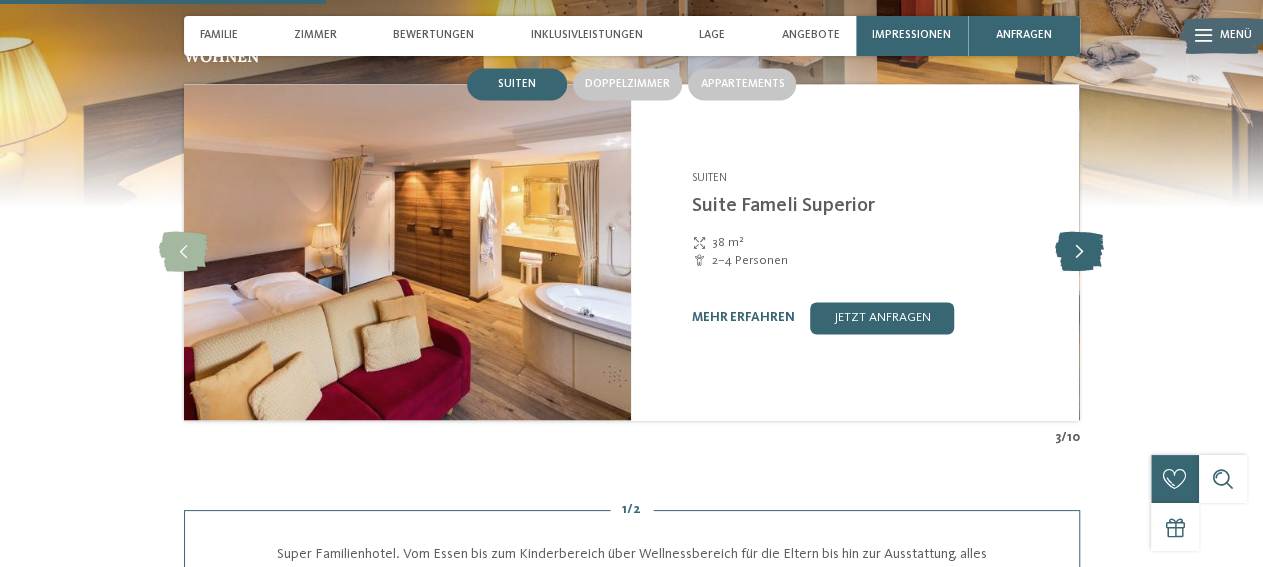 click at bounding box center [1079, 252] 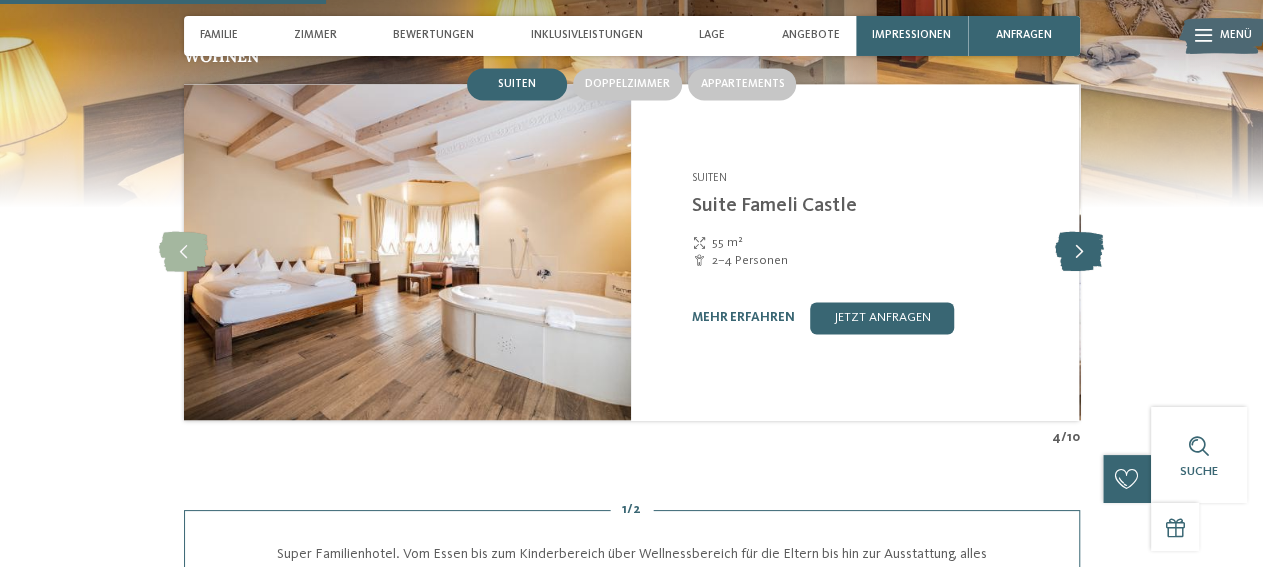 click at bounding box center (1079, 252) 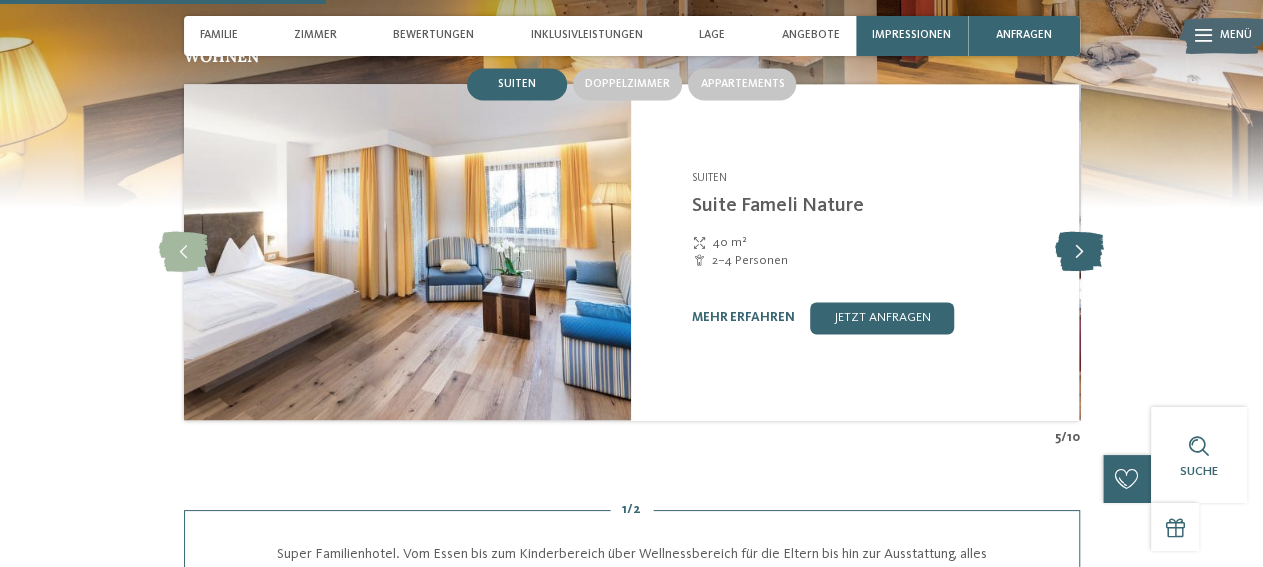 click at bounding box center (1079, 252) 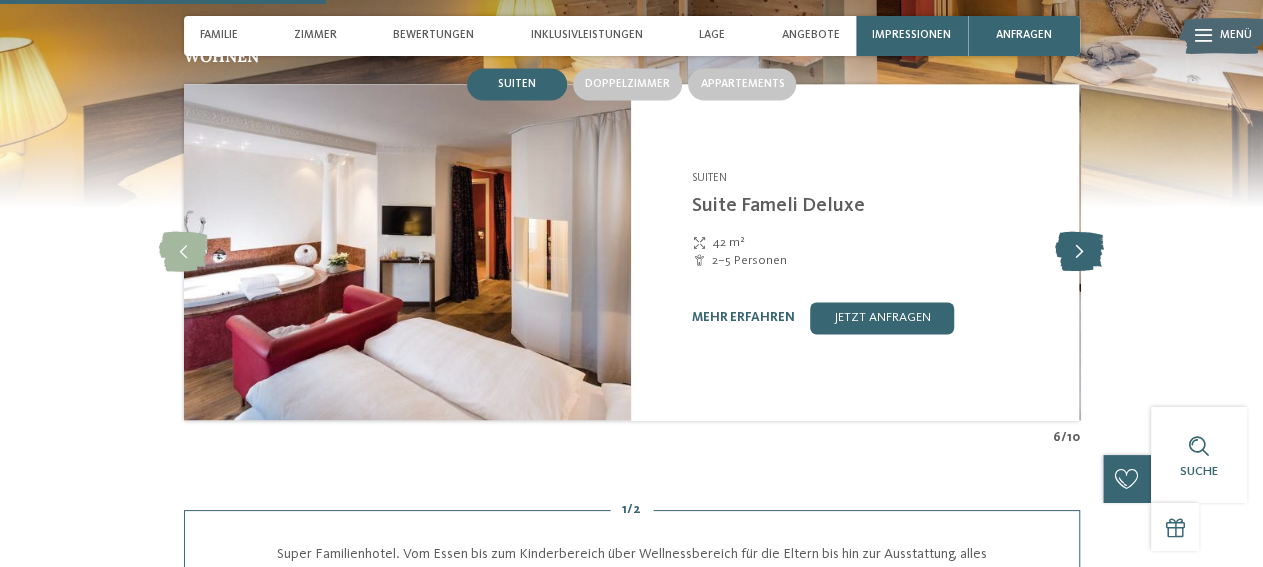 click at bounding box center (1079, 252) 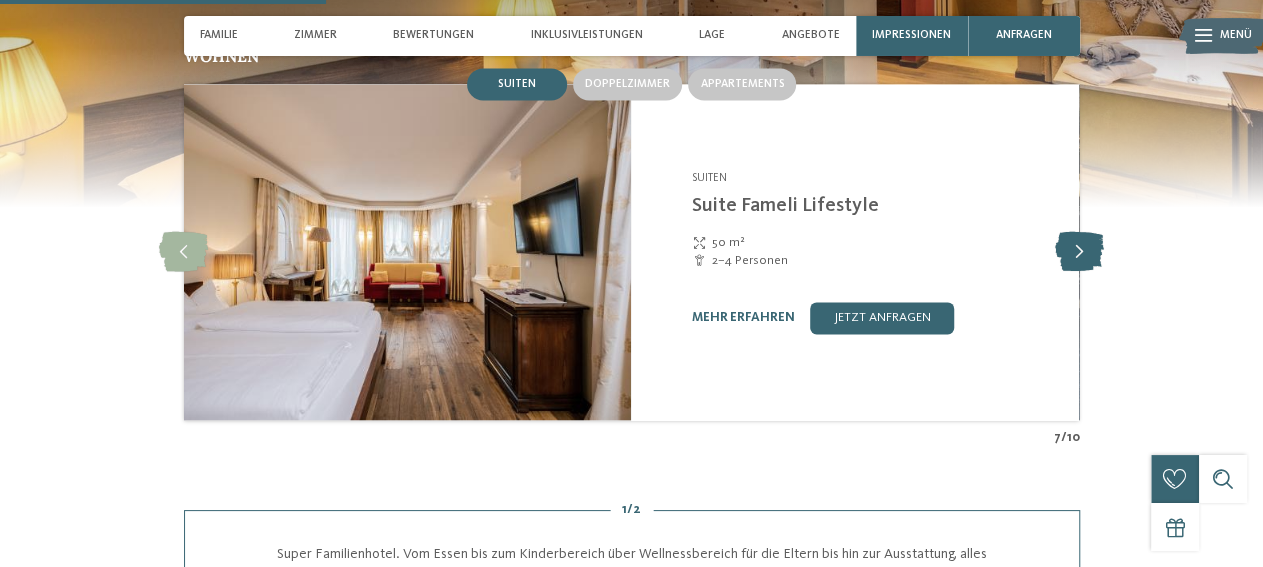 click at bounding box center [1079, 252] 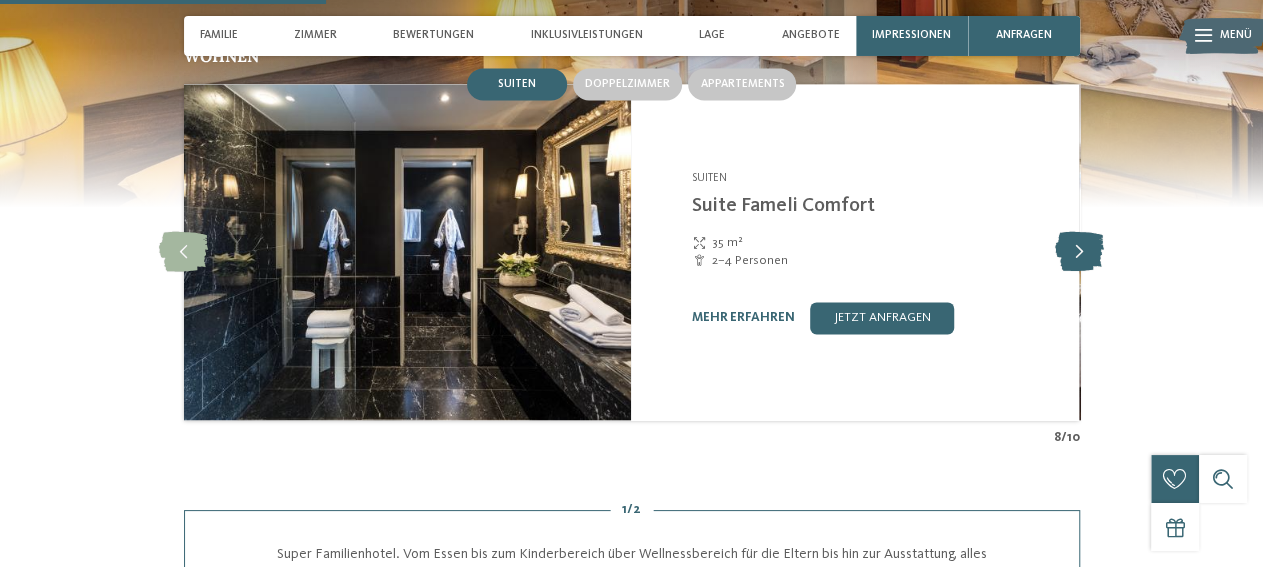 click at bounding box center (1079, 252) 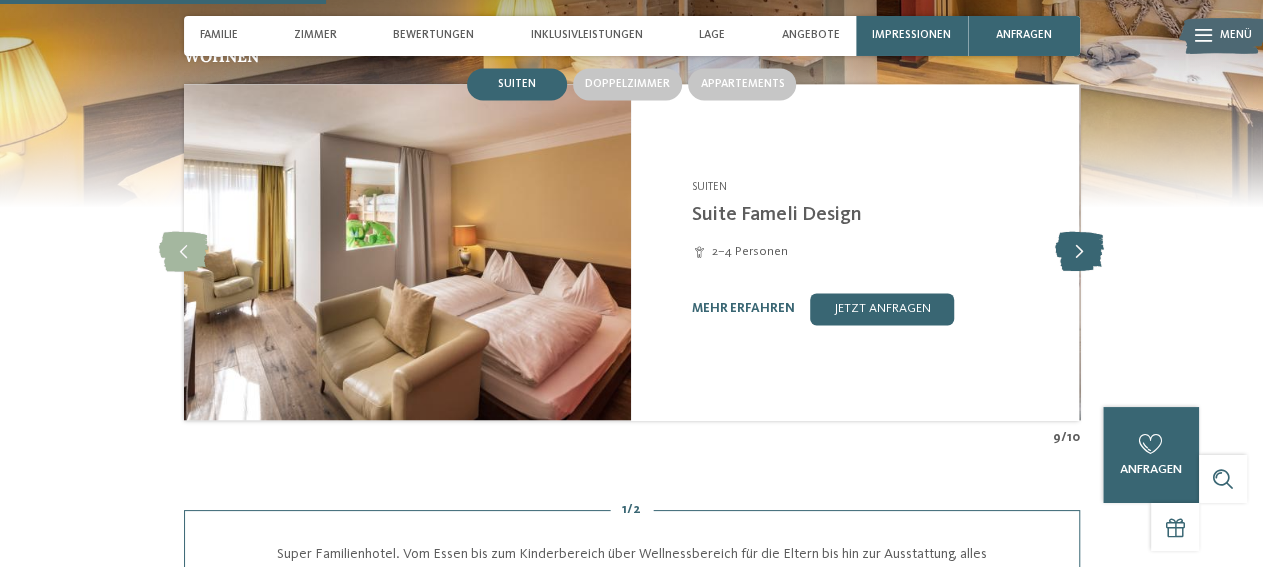 click at bounding box center (1079, 252) 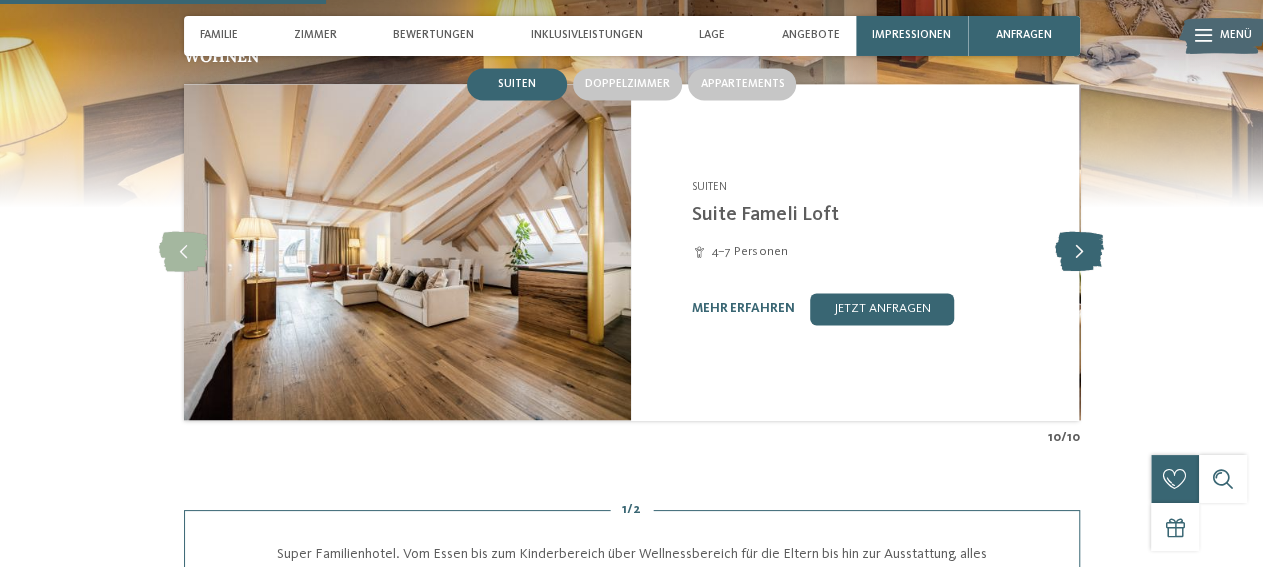 click at bounding box center [1079, 252] 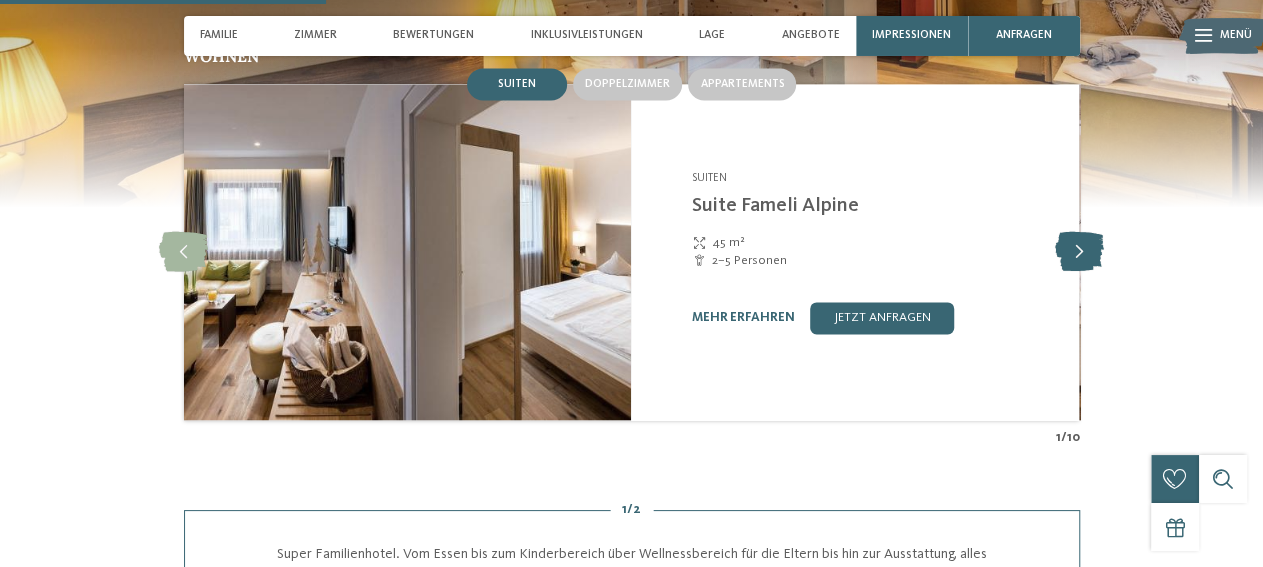 click at bounding box center (1079, 252) 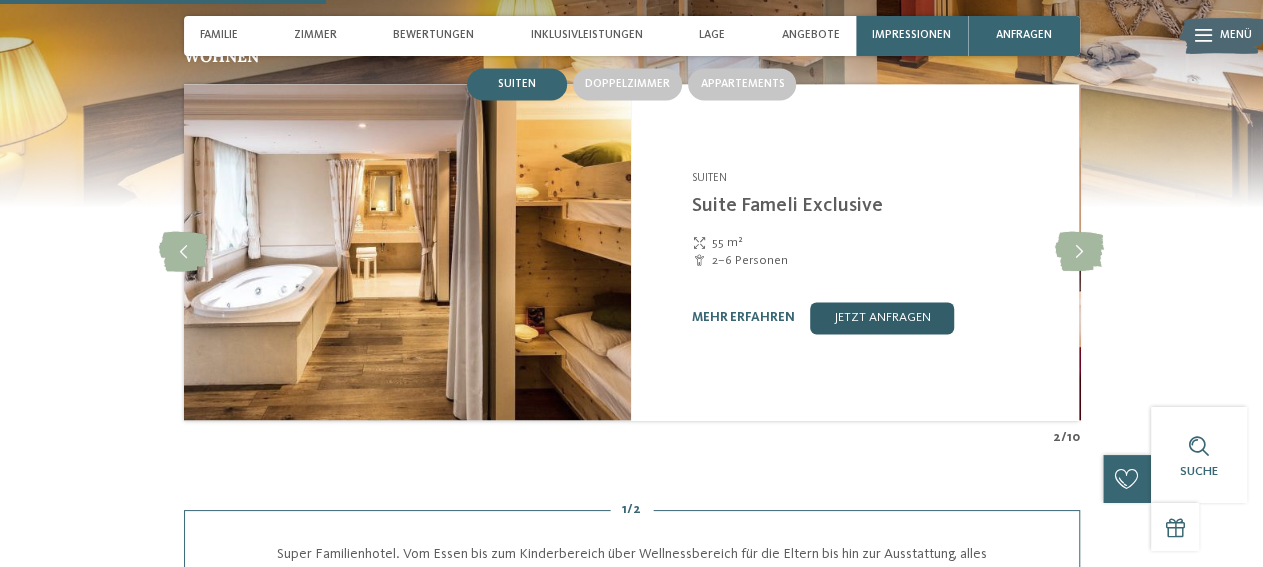 click on "jetzt anfragen" at bounding box center [882, 318] 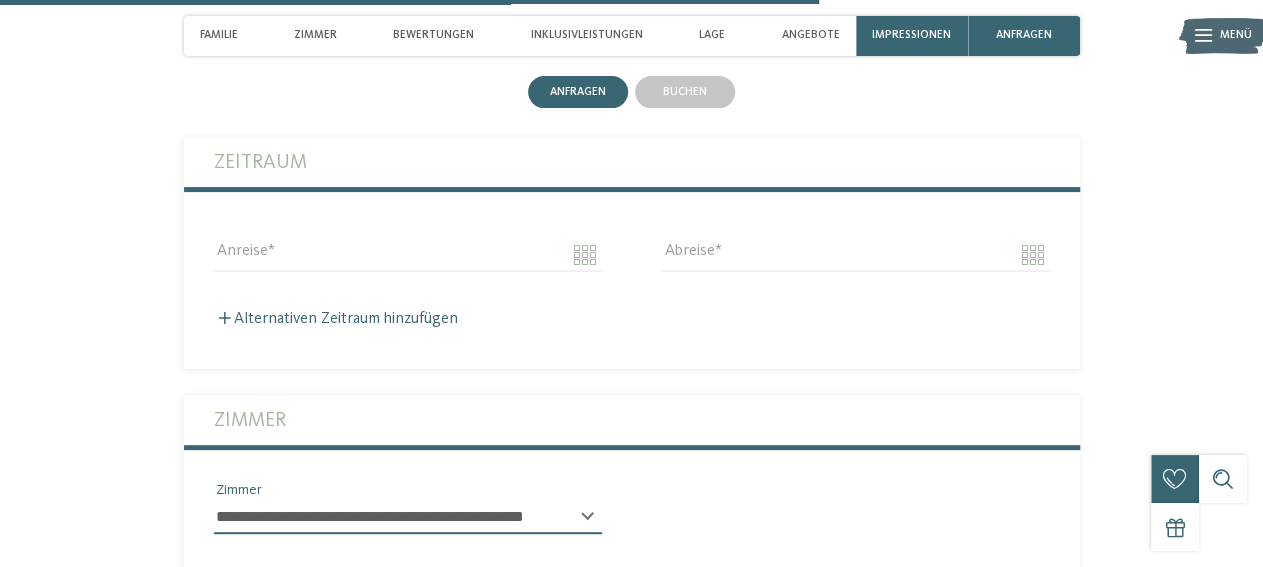 scroll, scrollTop: 3999, scrollLeft: 0, axis: vertical 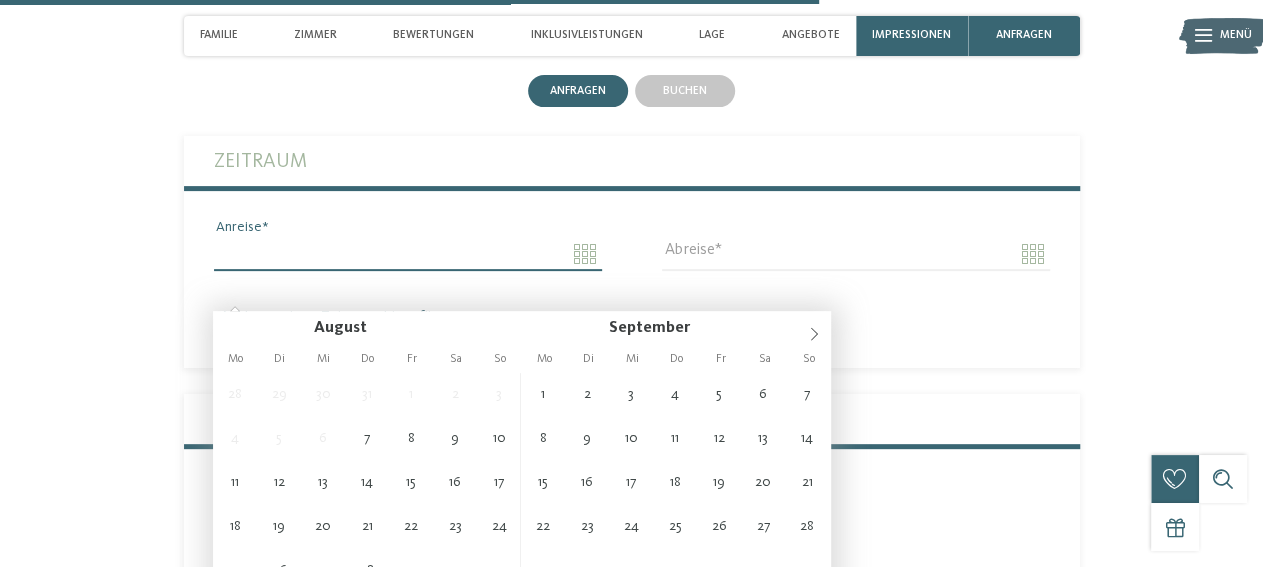 click on "Anreise" at bounding box center (408, 254) 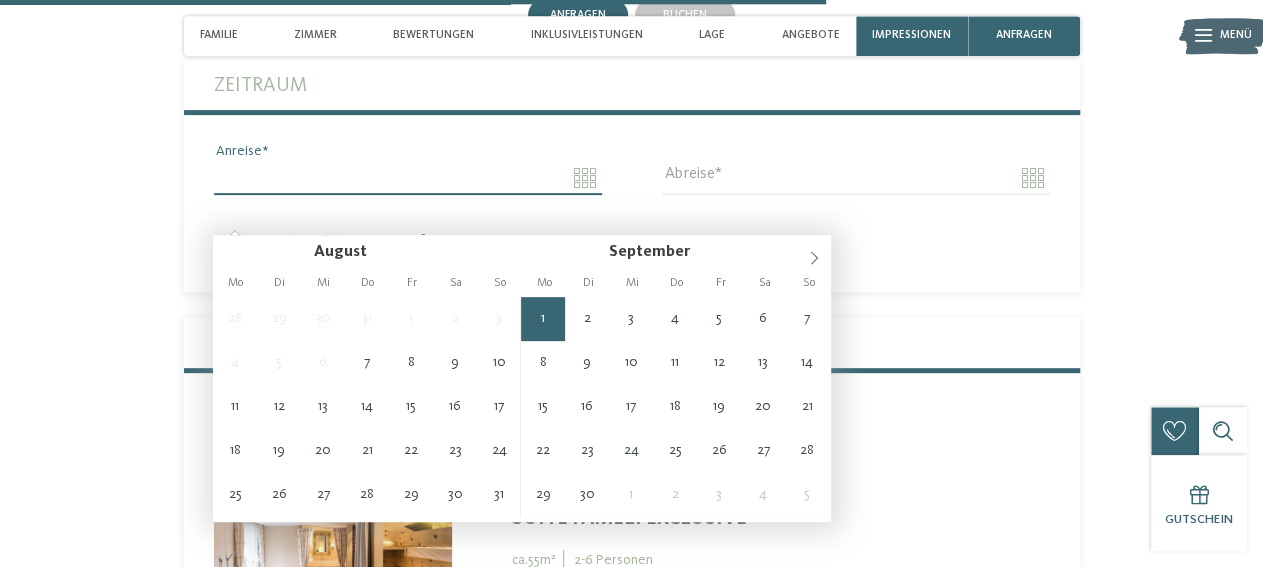 scroll, scrollTop: 4079, scrollLeft: 0, axis: vertical 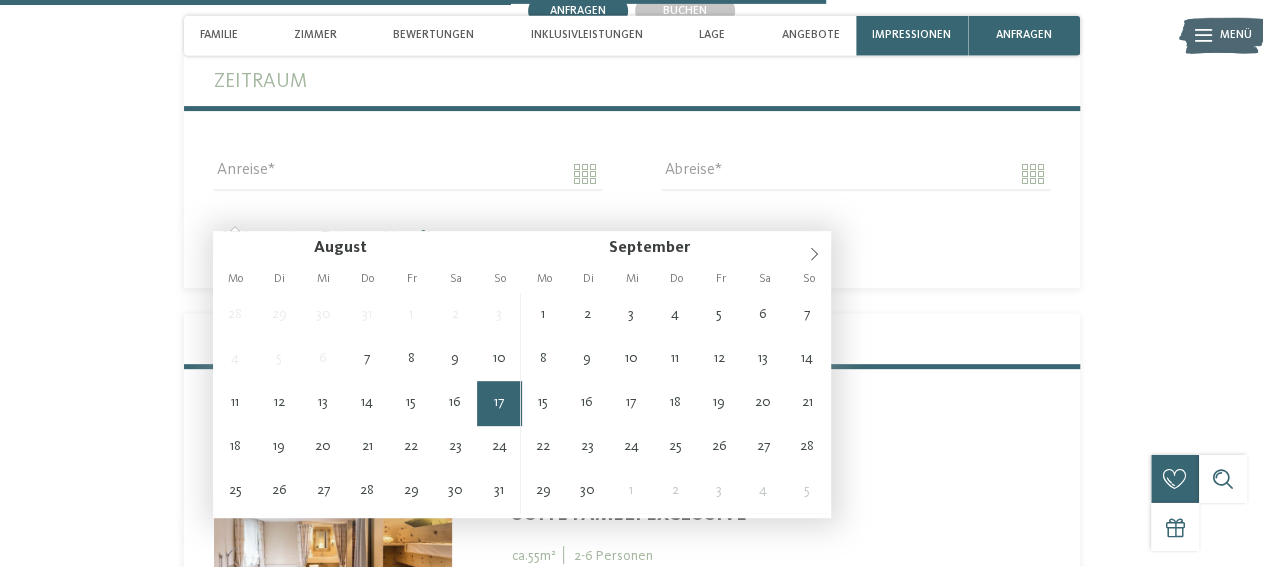 type on "**********" 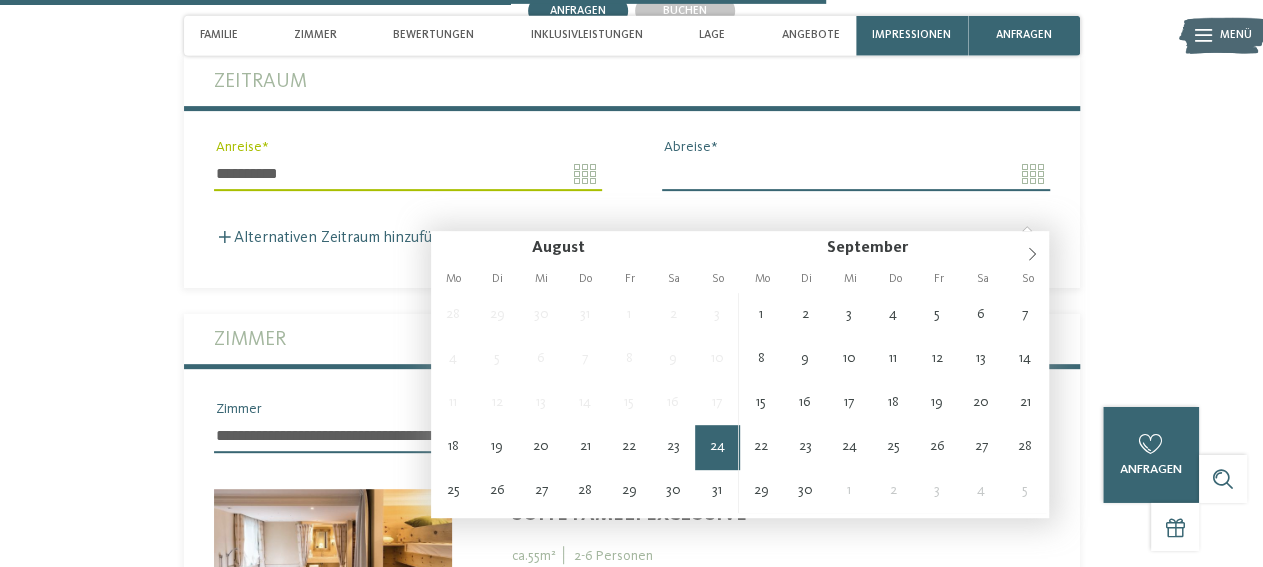 type on "**********" 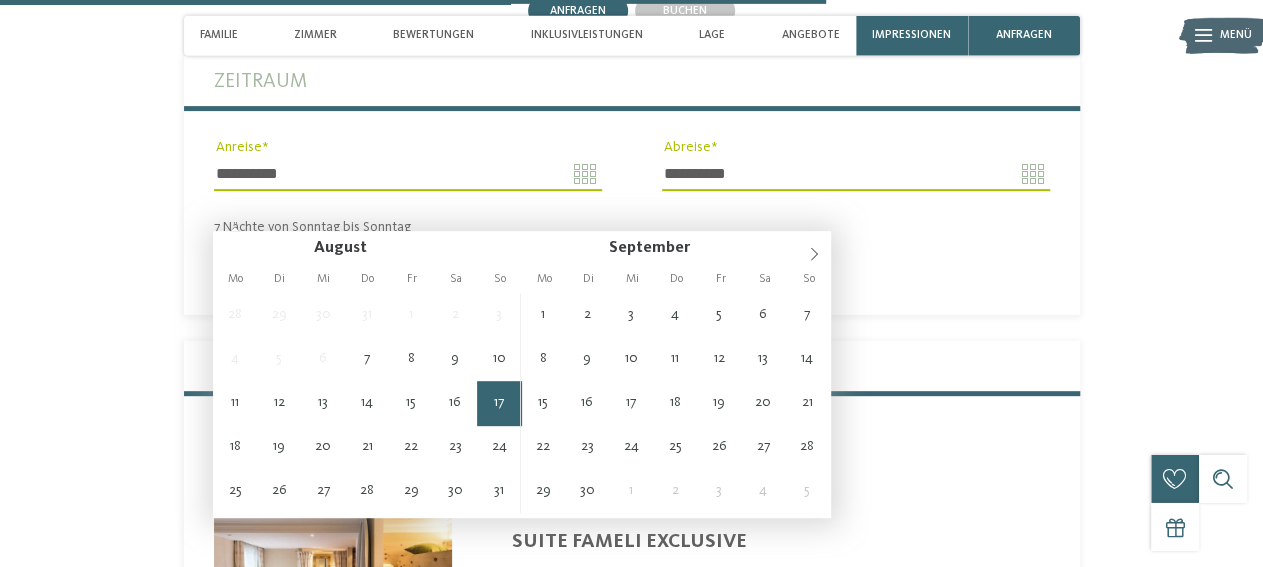 click on "**********" at bounding box center (408, 174) 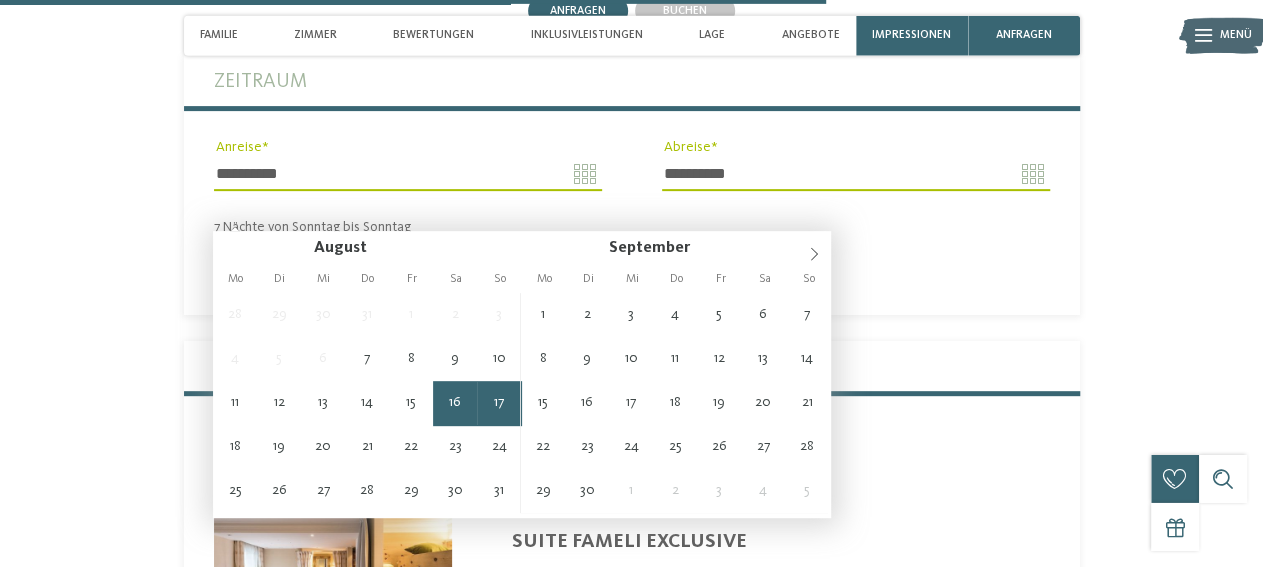 type on "**********" 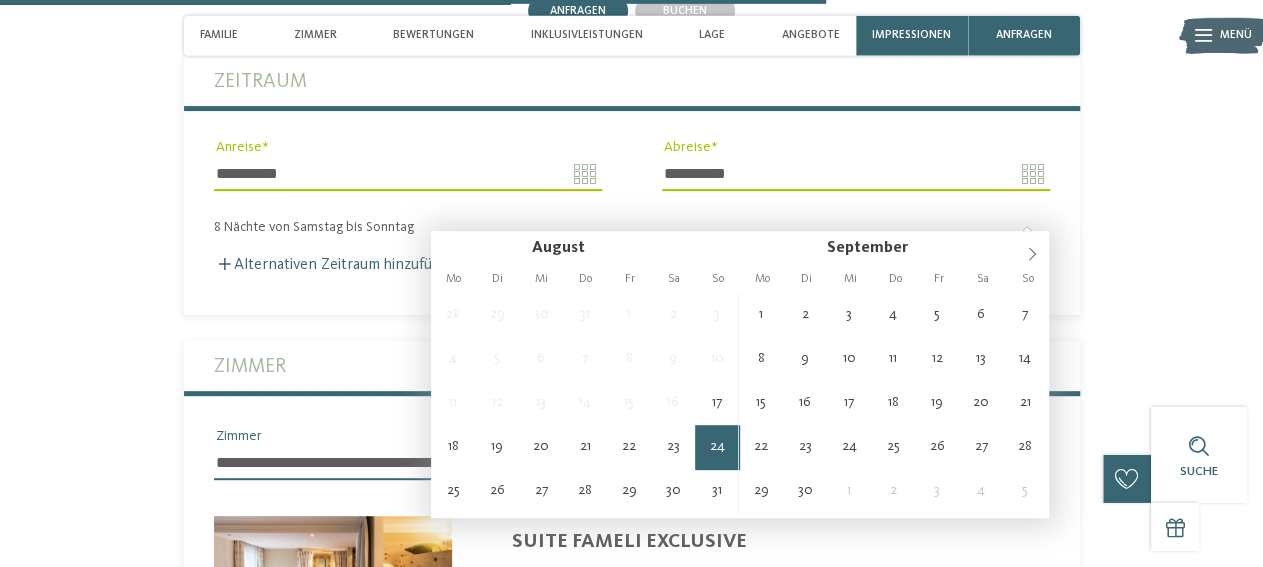 type on "**********" 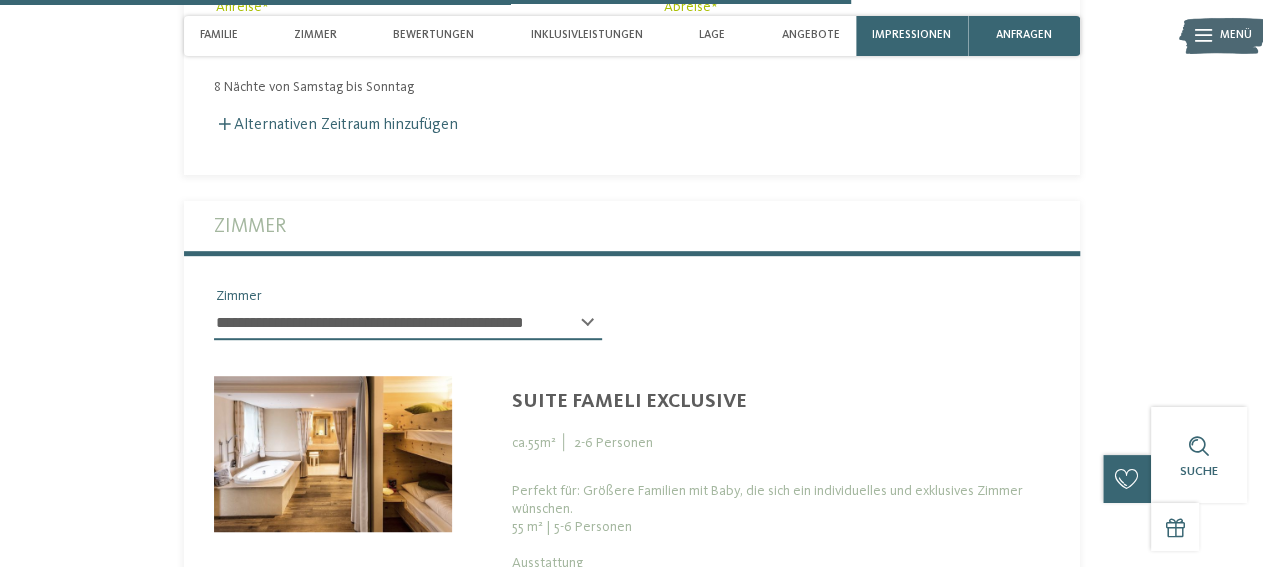 scroll, scrollTop: 4221, scrollLeft: 0, axis: vertical 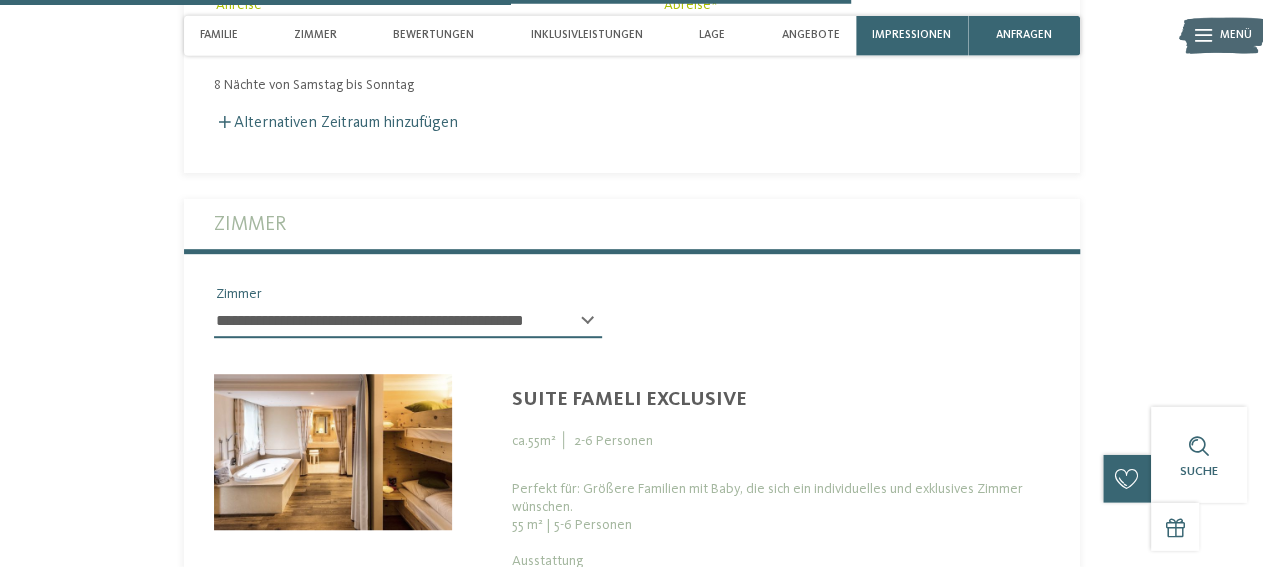 click on "**********" at bounding box center [408, 321] 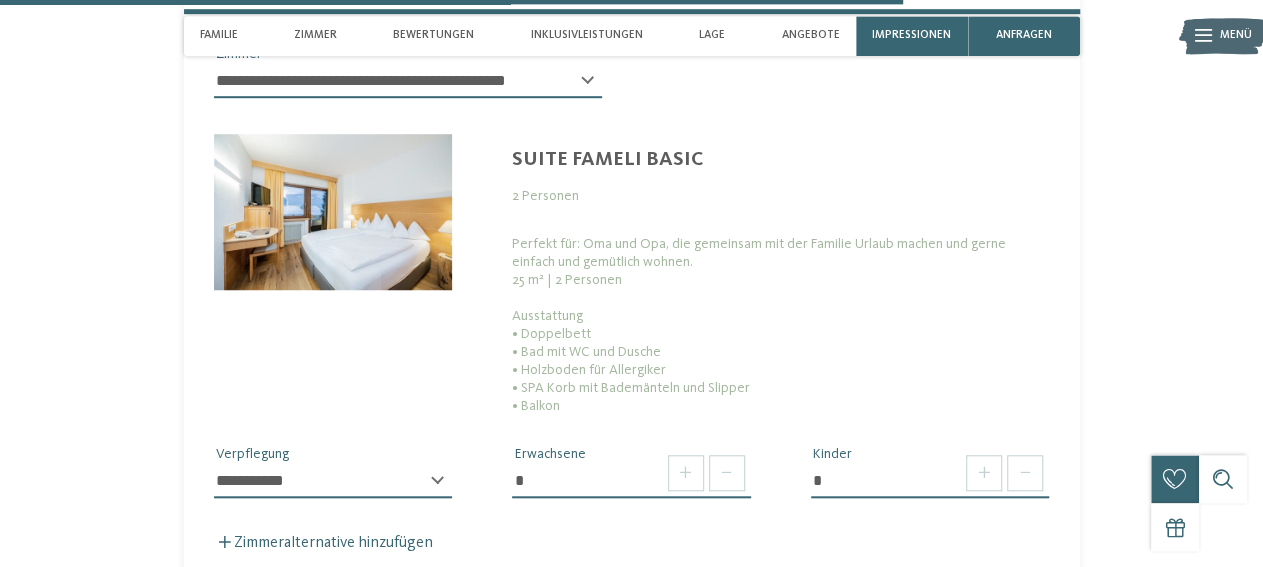 scroll, scrollTop: 4464, scrollLeft: 0, axis: vertical 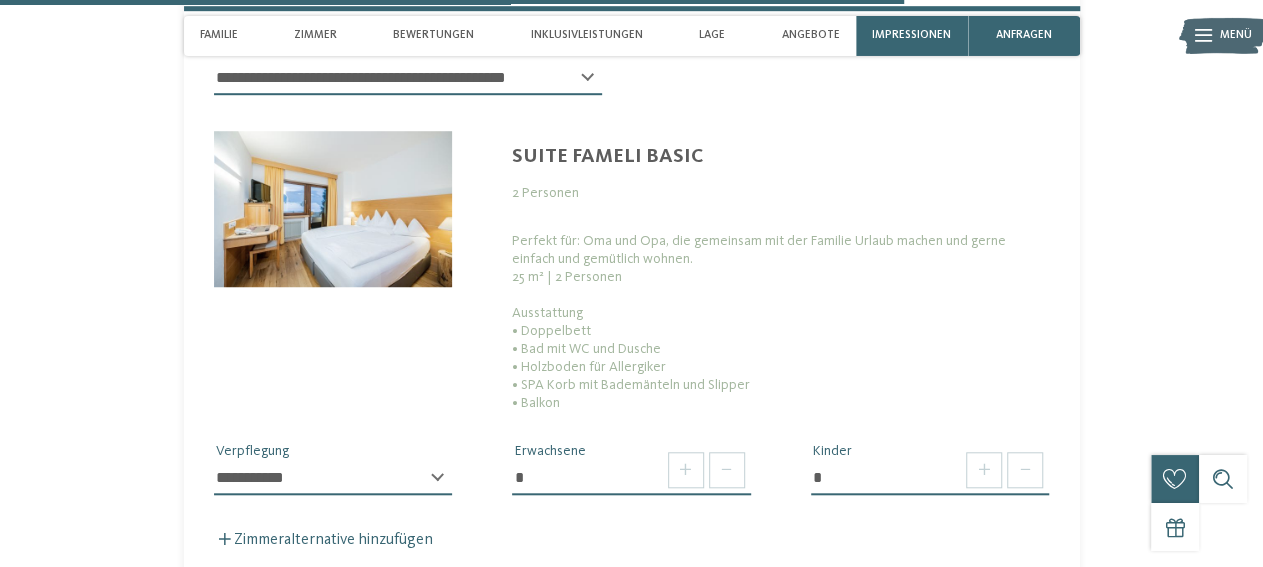 click on "**********" at bounding box center (408, 86) 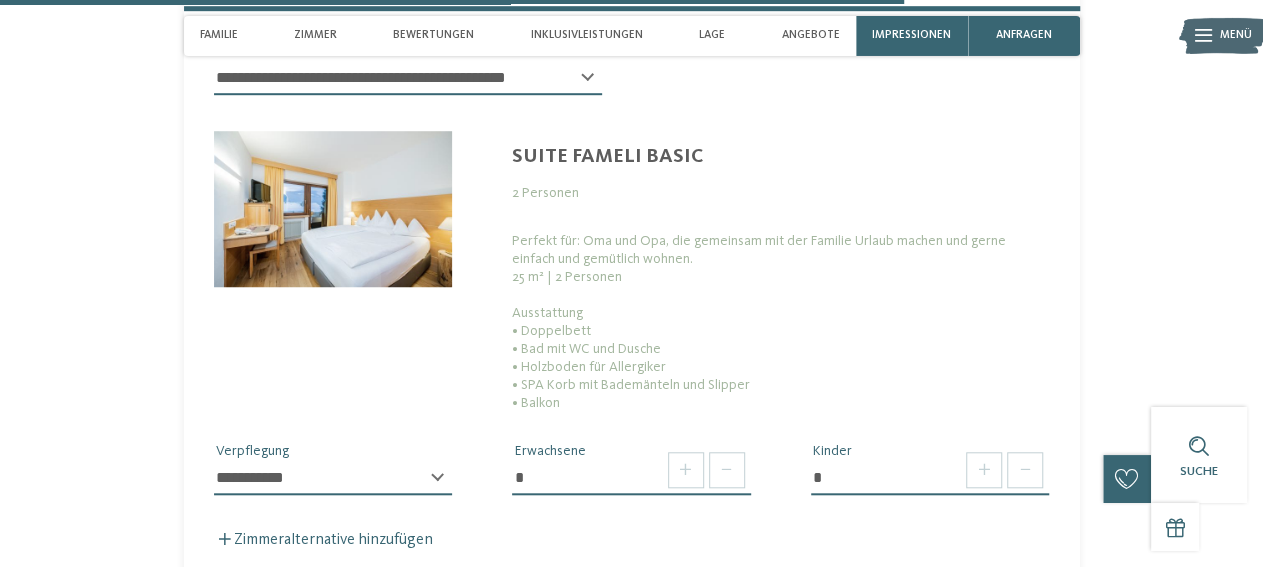 click on "**********" at bounding box center [408, 86] 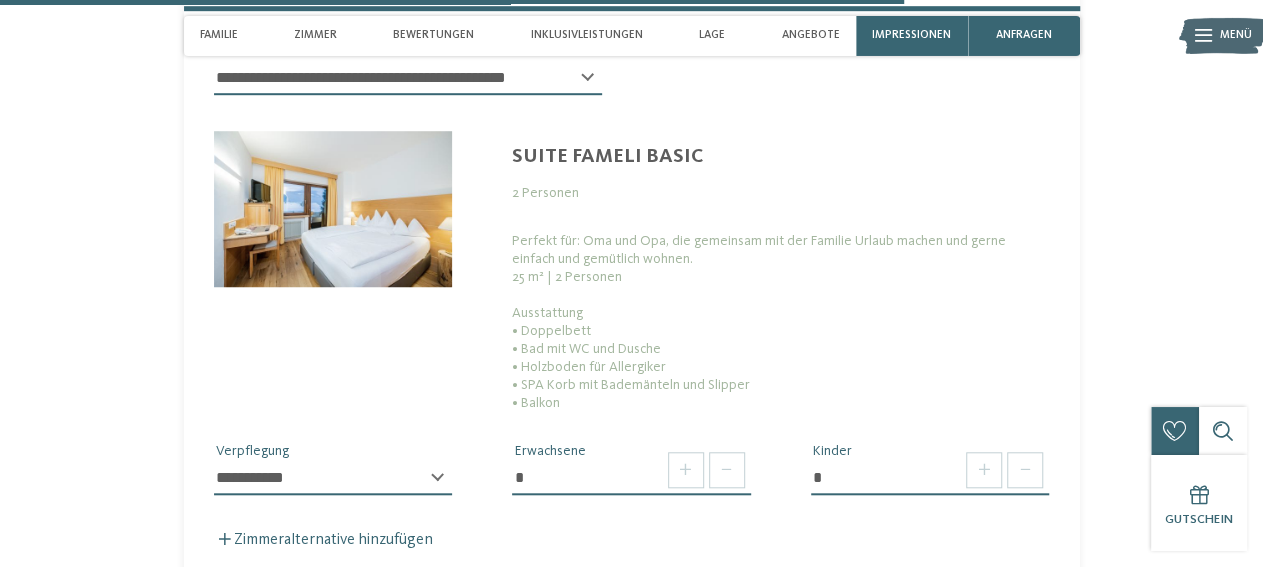 select on "*****" 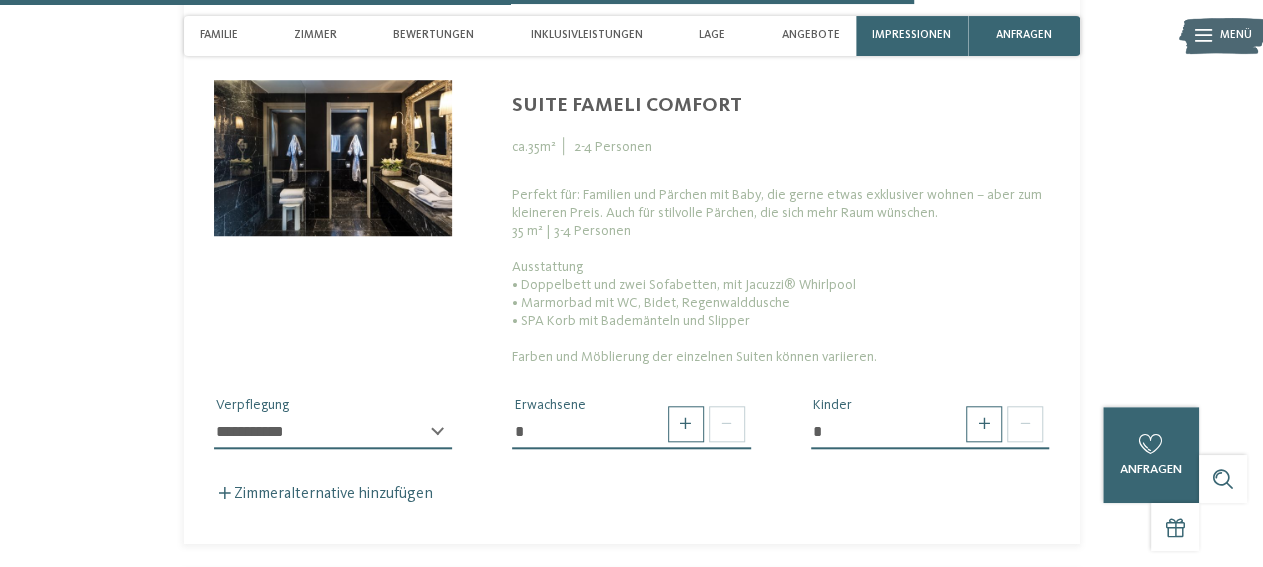 scroll, scrollTop: 4519, scrollLeft: 0, axis: vertical 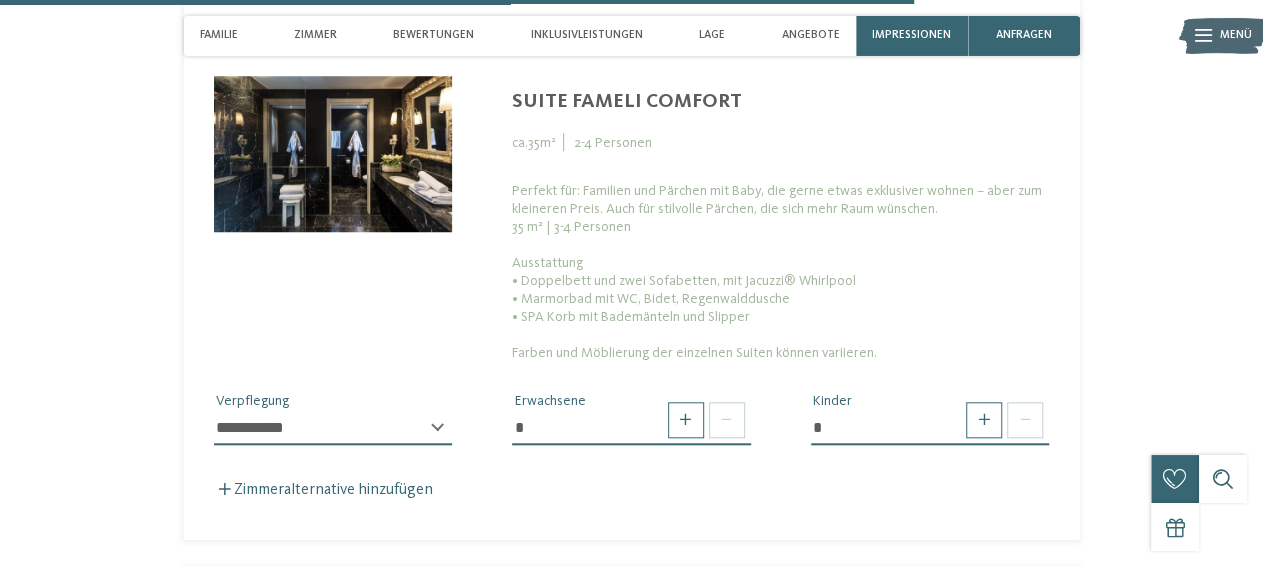 click on "**********" at bounding box center (333, 428) 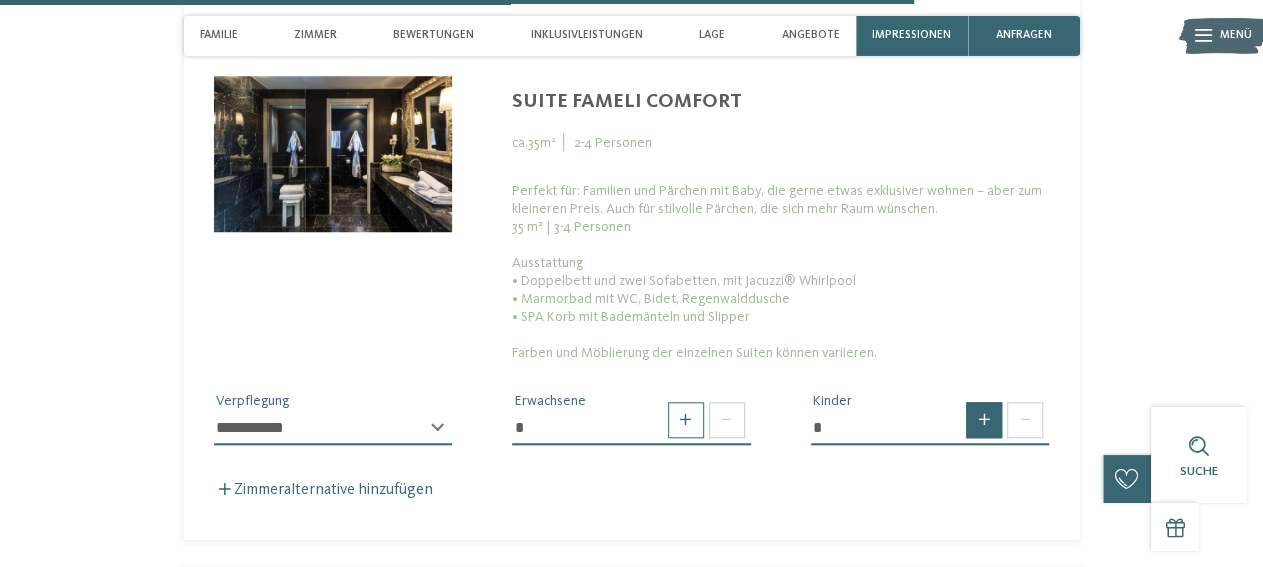click at bounding box center [984, 420] 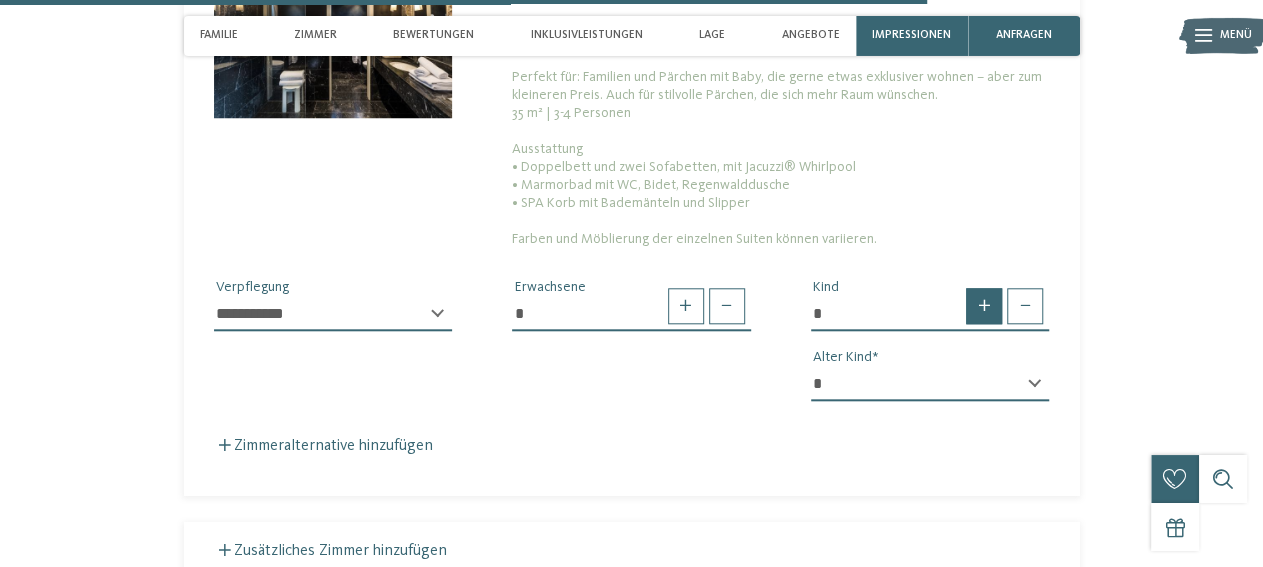 scroll, scrollTop: 4634, scrollLeft: 0, axis: vertical 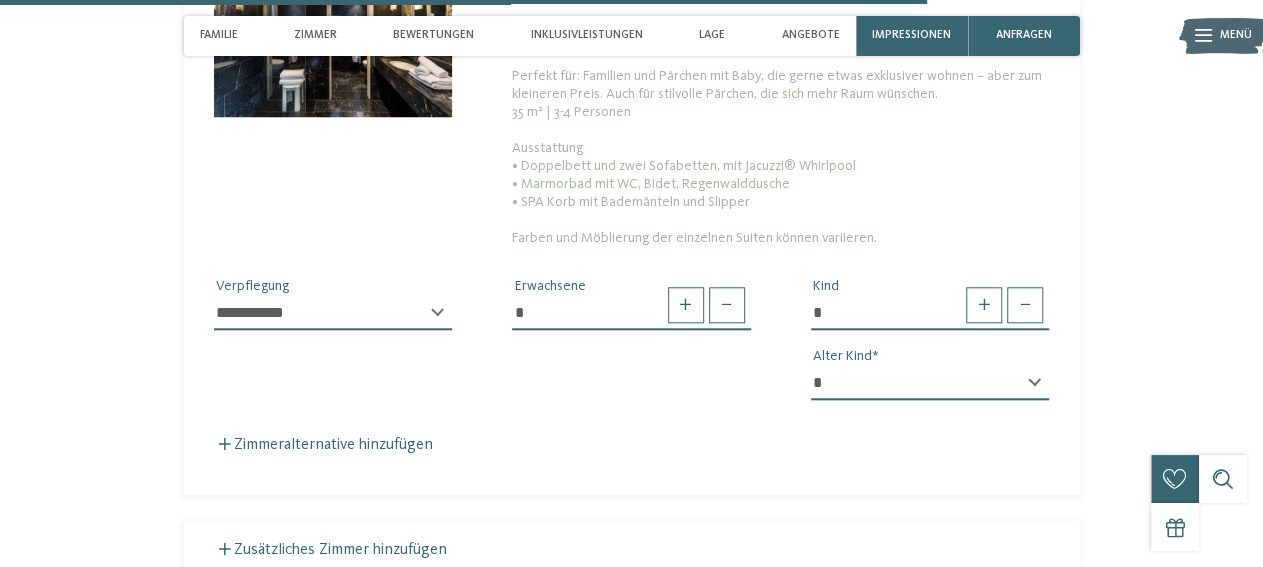 click on "* * * * * * * * * * * ** ** ** ** ** ** ** **     Alter Kind" at bounding box center (930, 391) 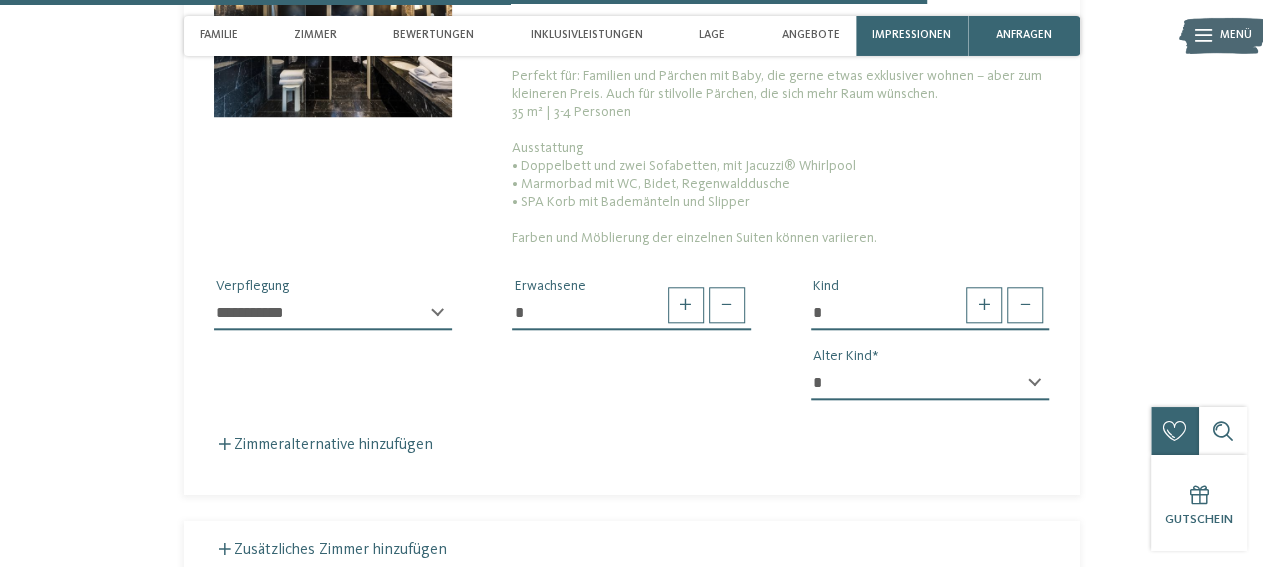click on "* * * * * * * * * * * ** ** ** ** ** ** ** **" at bounding box center [930, 383] 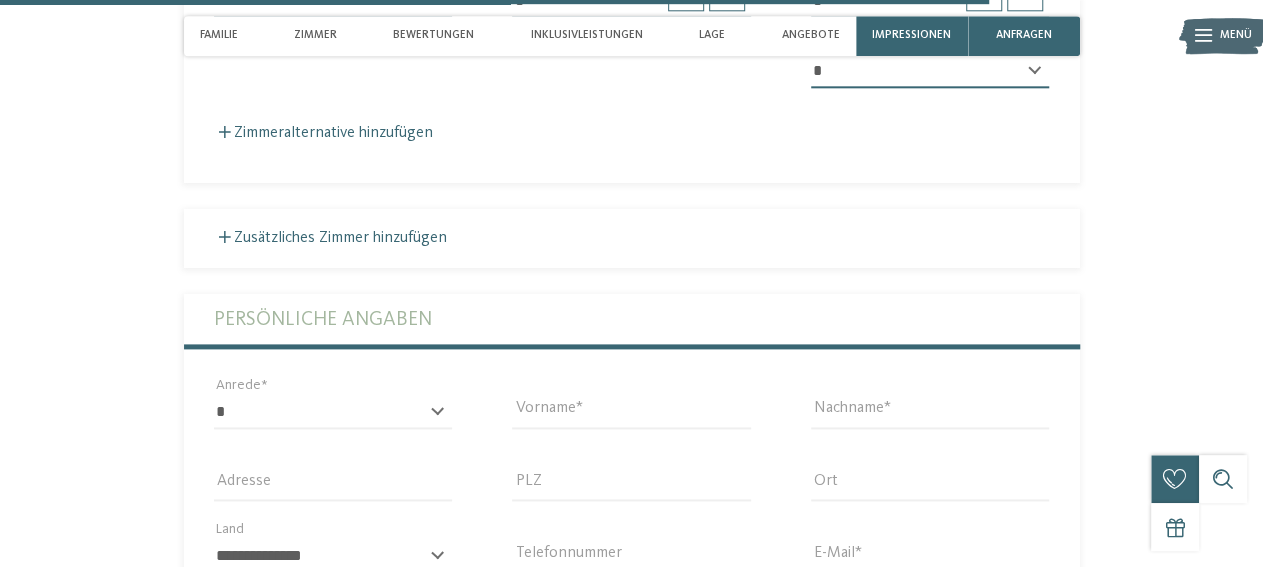 scroll, scrollTop: 4947, scrollLeft: 0, axis: vertical 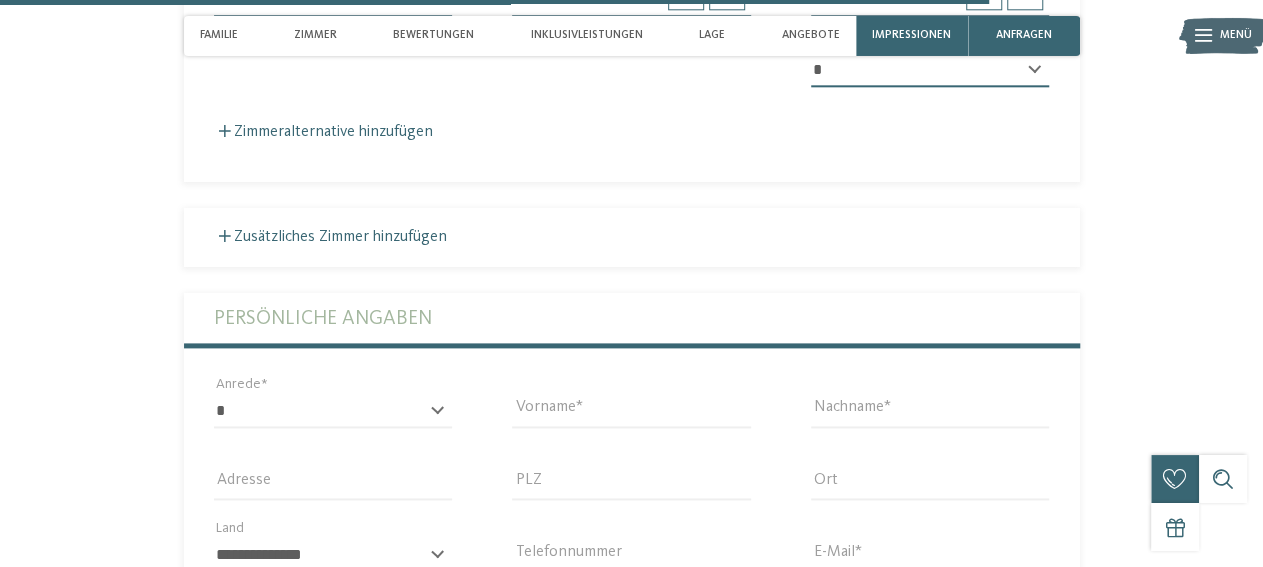 click on "* **** **** ******* ******
Anrede" at bounding box center [333, 420] 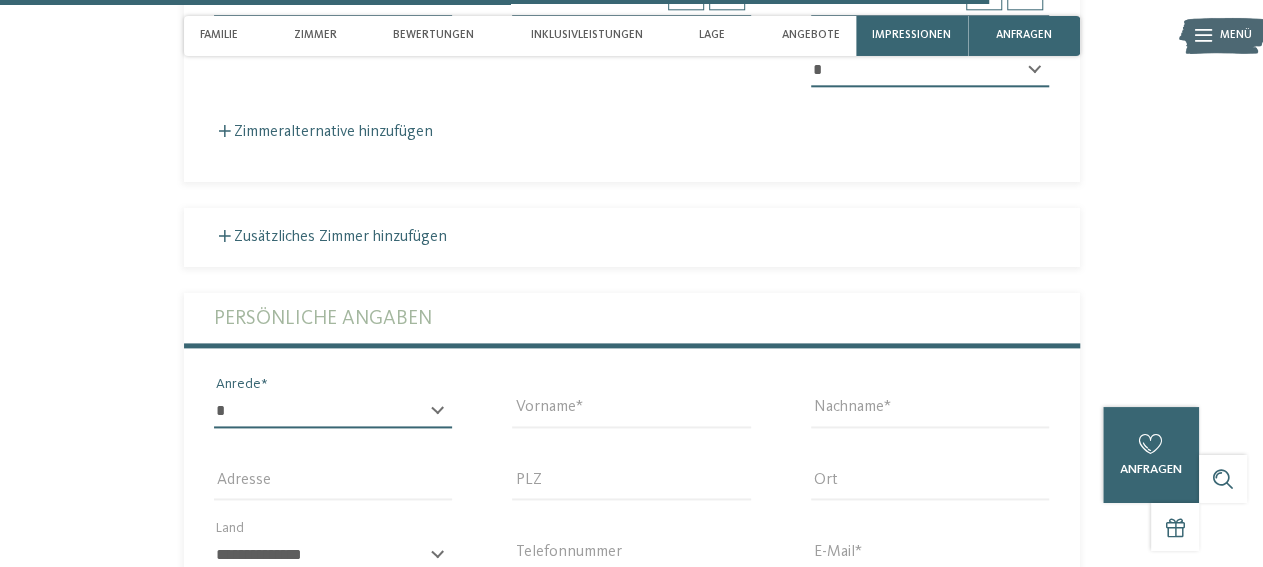click on "* **** **** ******* ******" at bounding box center (333, 411) 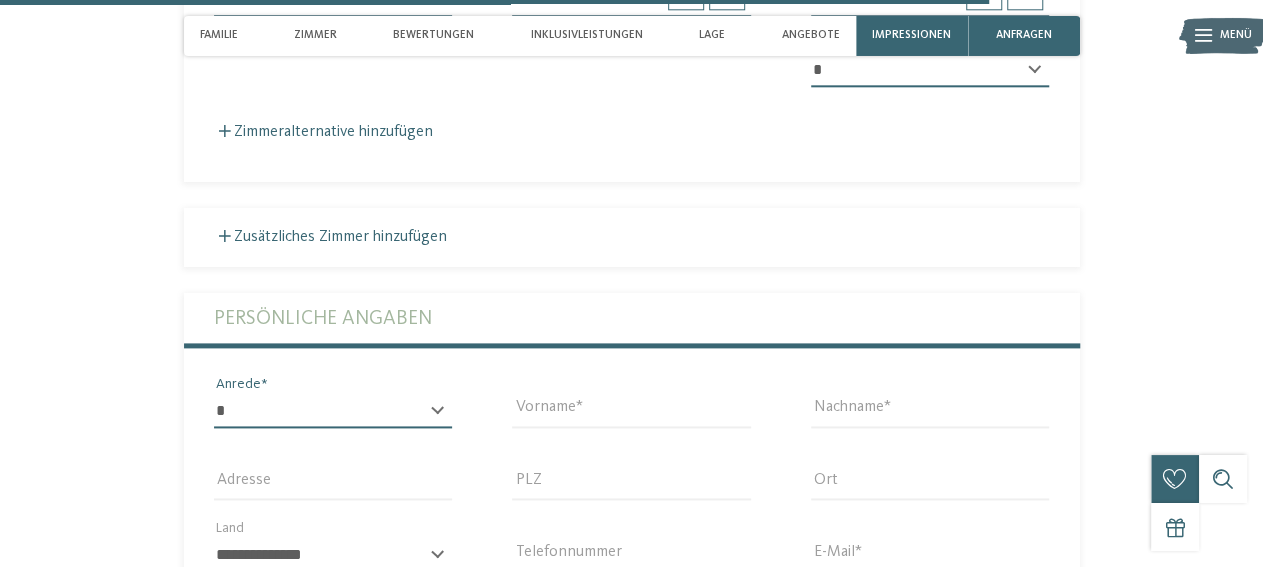 select on "*" 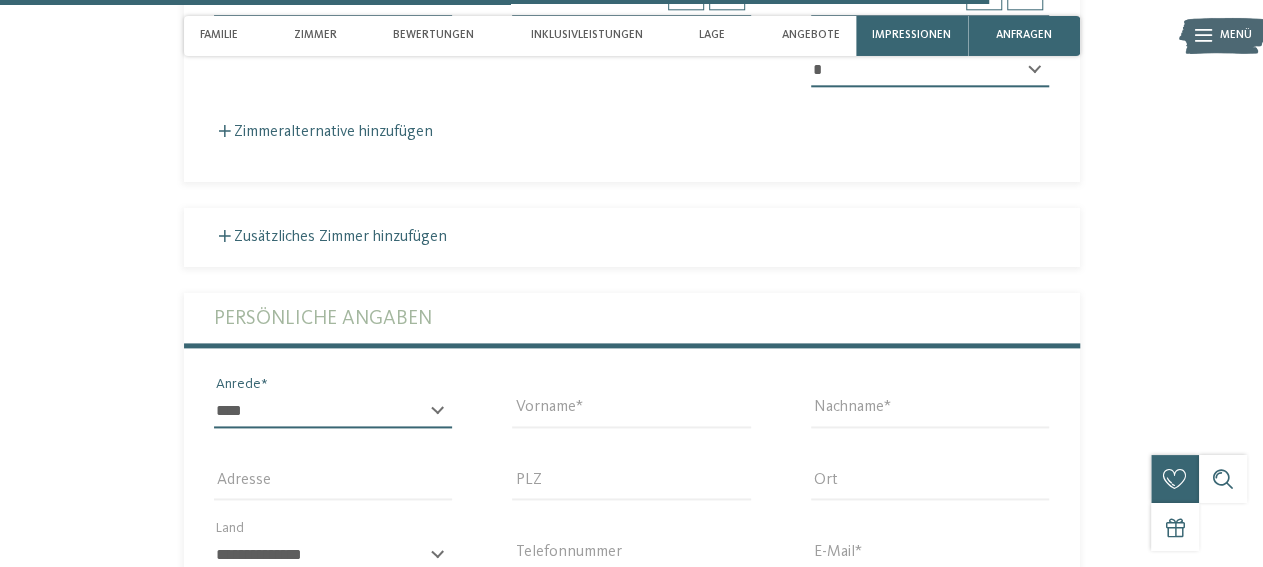 click on "****" at bounding box center (0, 0) 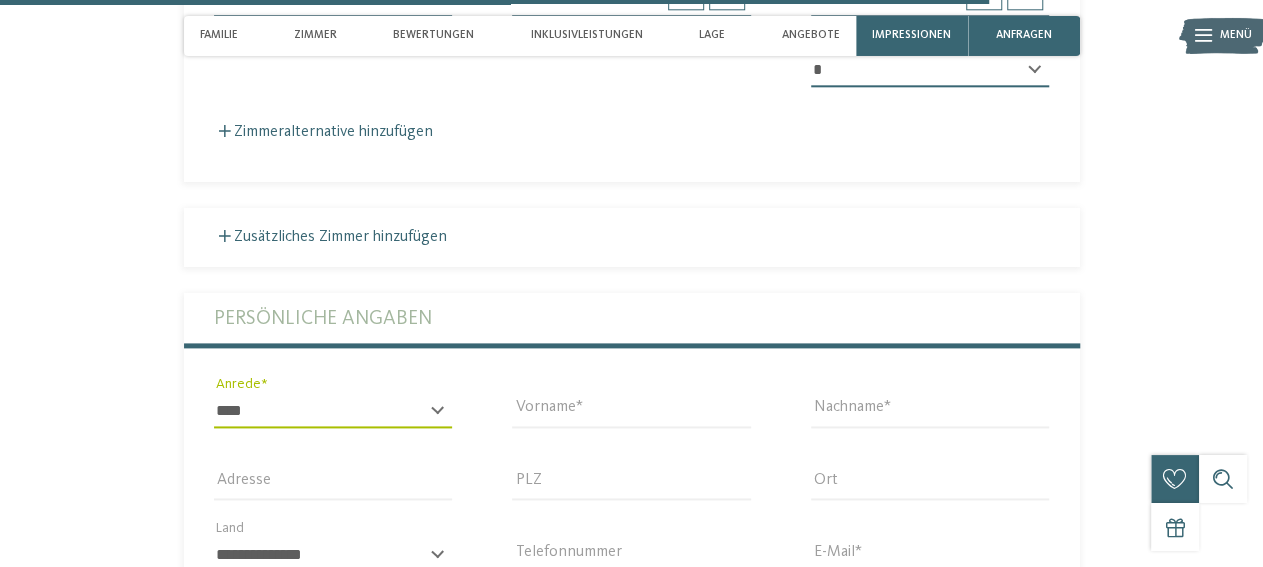 click on "Persönliche Angaben" at bounding box center [632, 318] 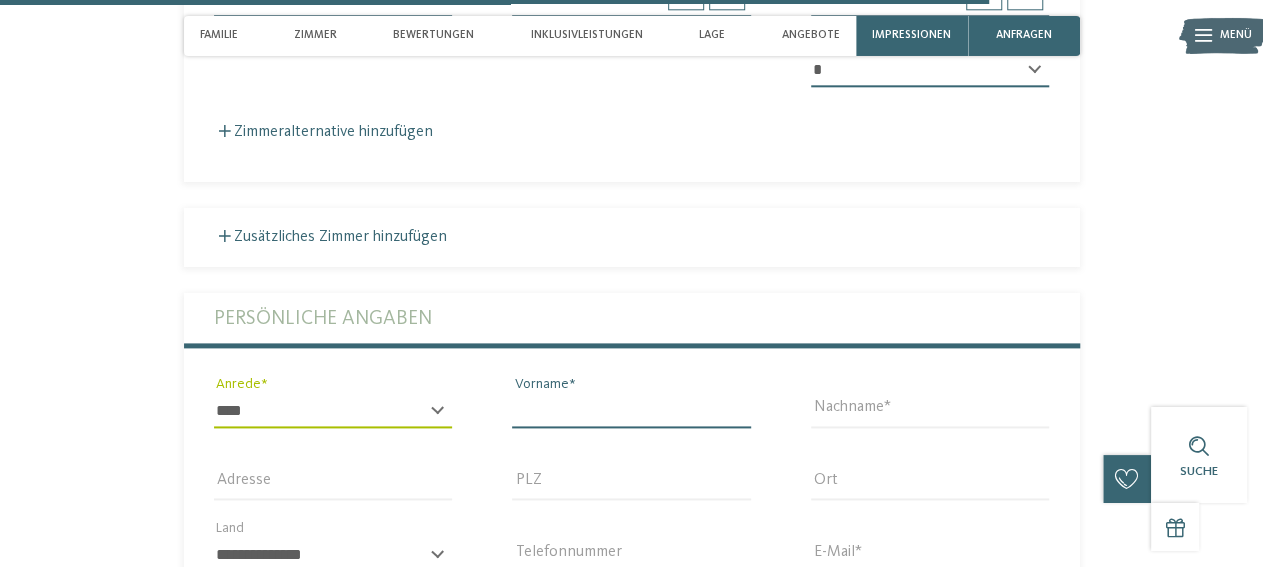 click on "Vorname" at bounding box center [631, 411] 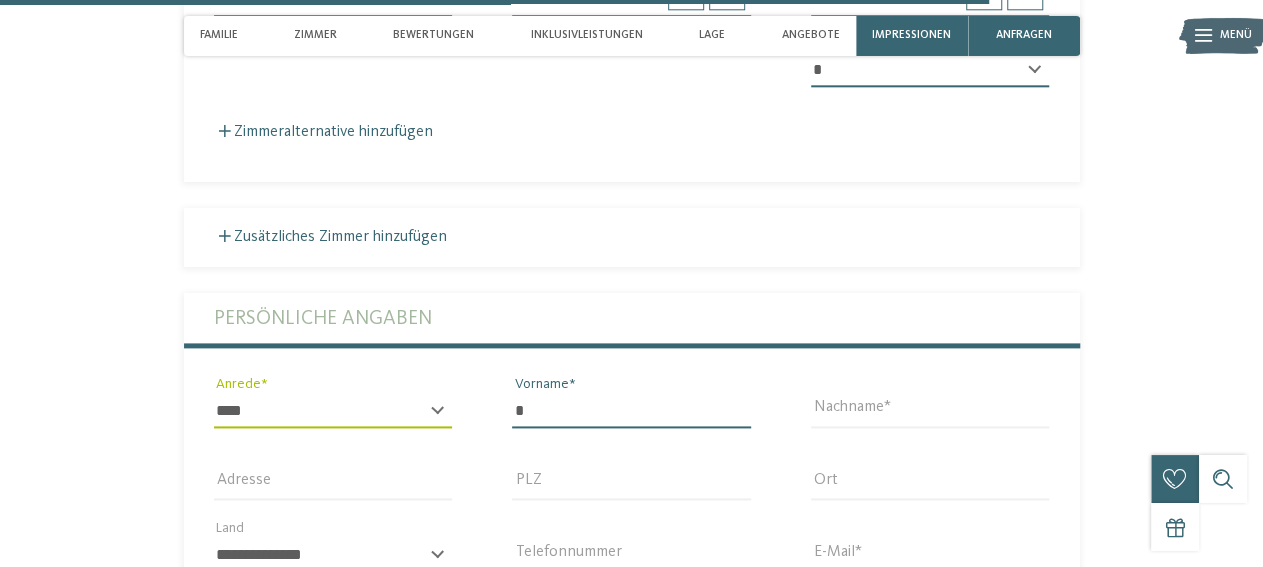 type on "******" 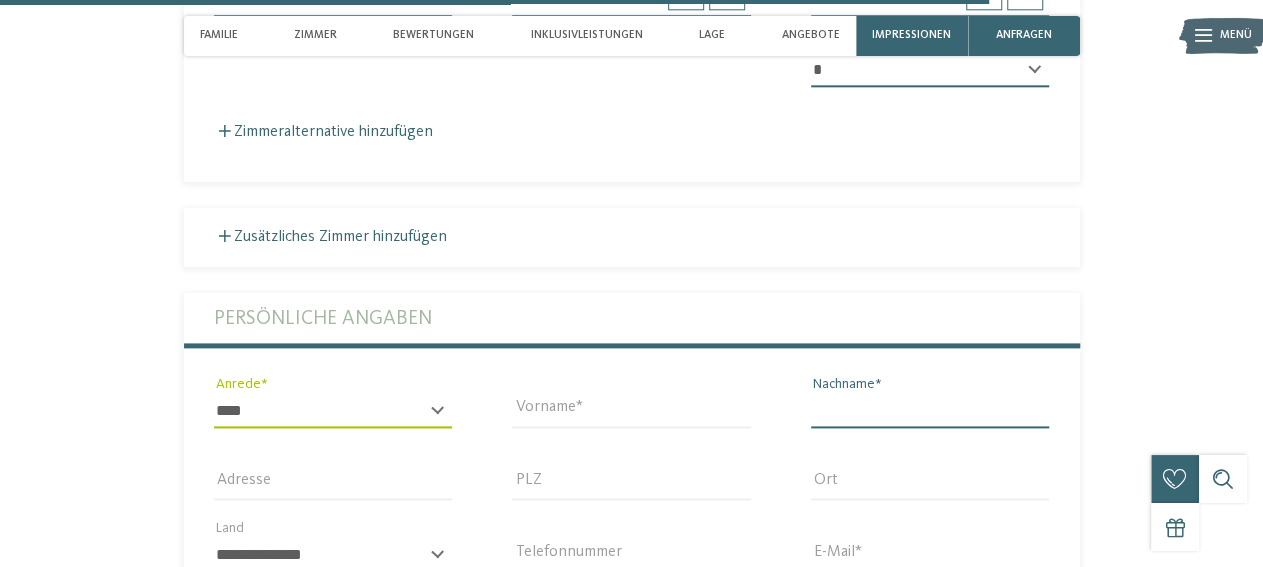 type on "******" 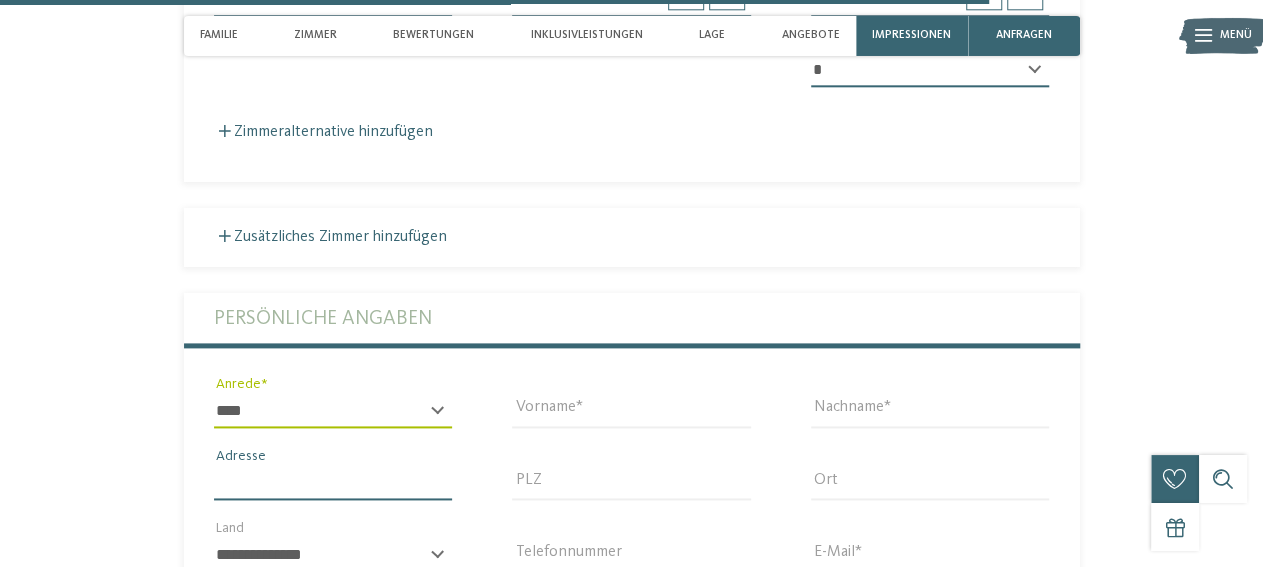 type on "**********" 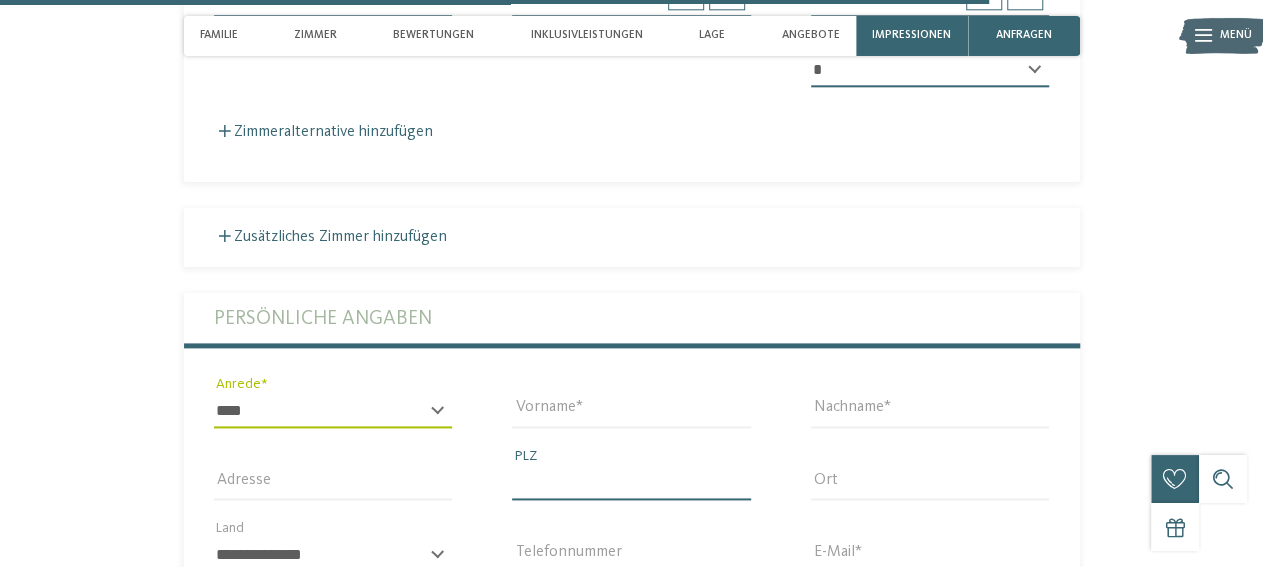 type on "*****" 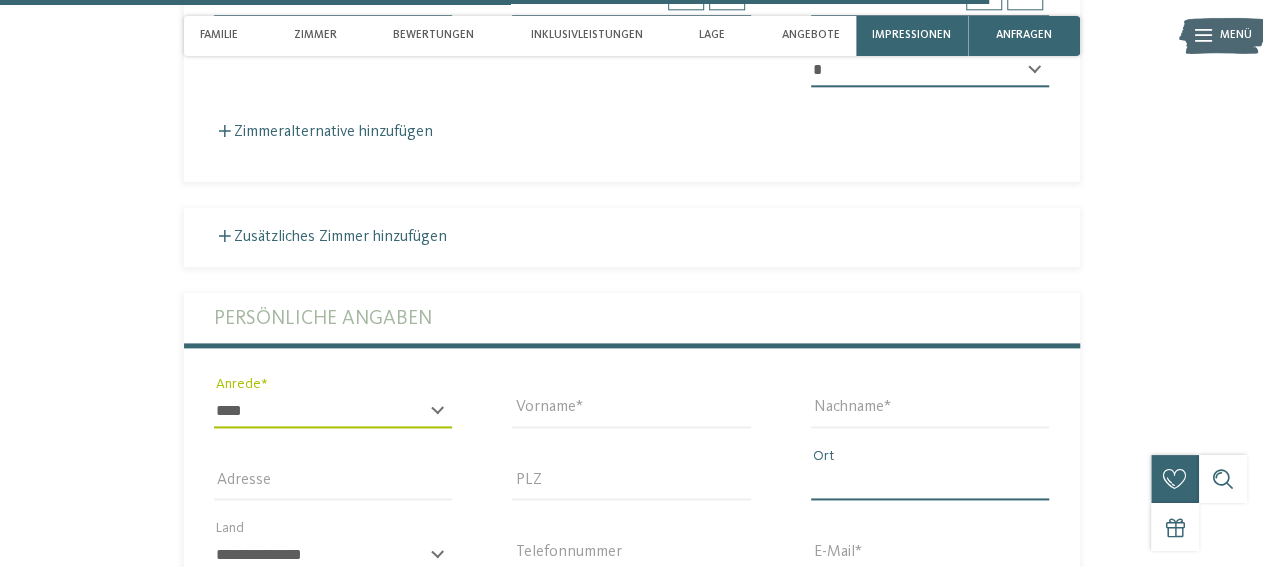 type on "*********" 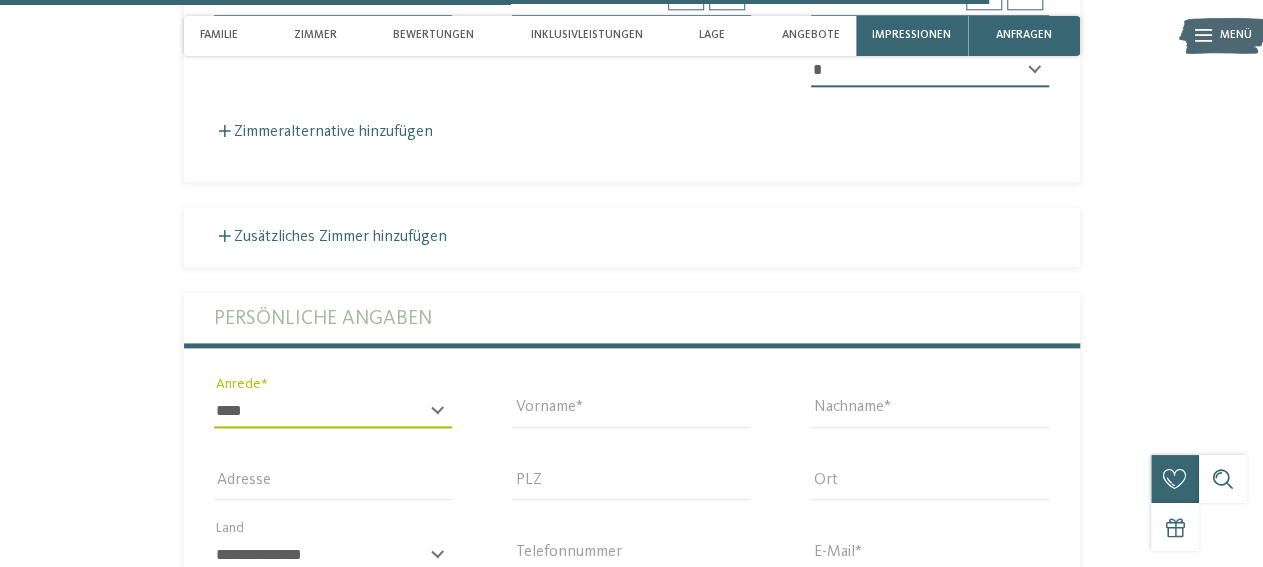 select on "**" 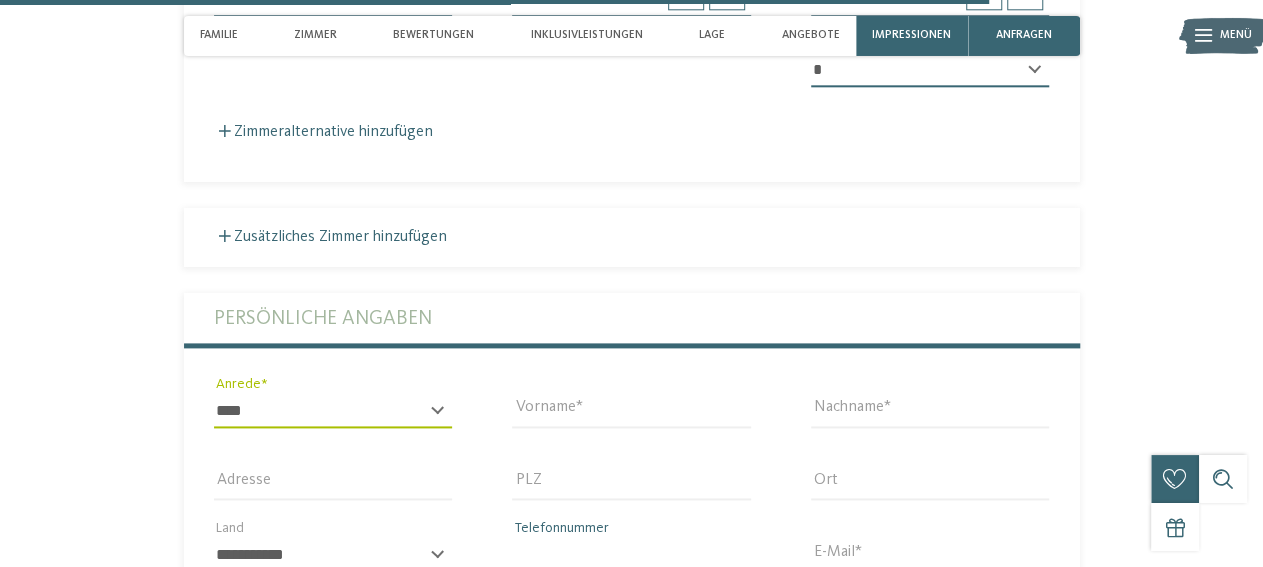 type on "**********" 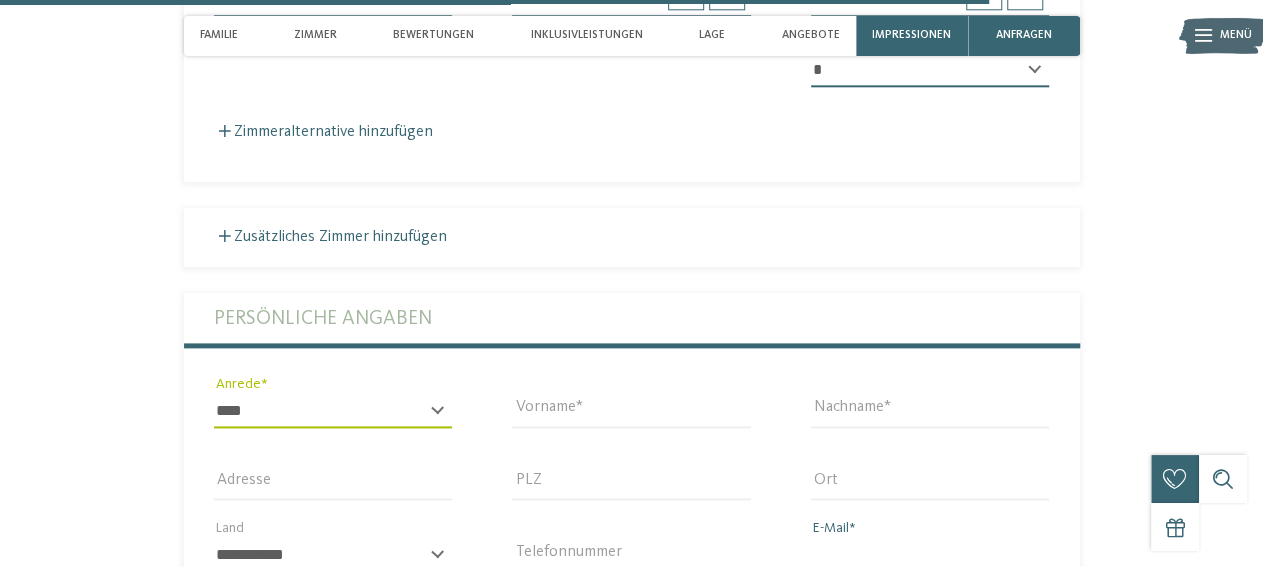 type on "**********" 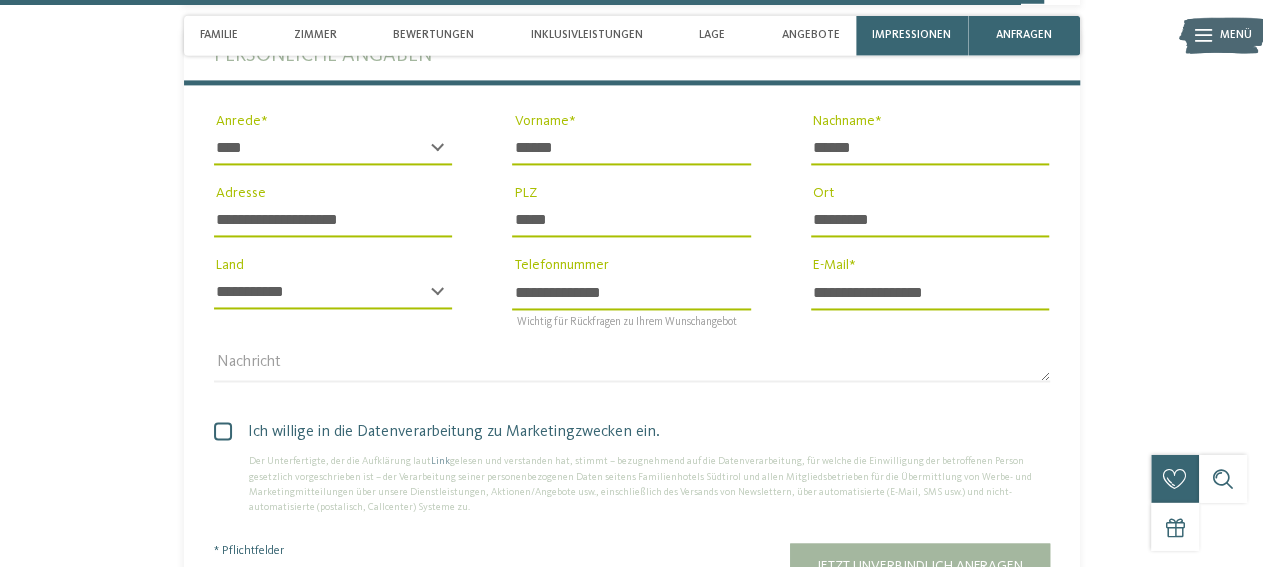 scroll, scrollTop: 5219, scrollLeft: 0, axis: vertical 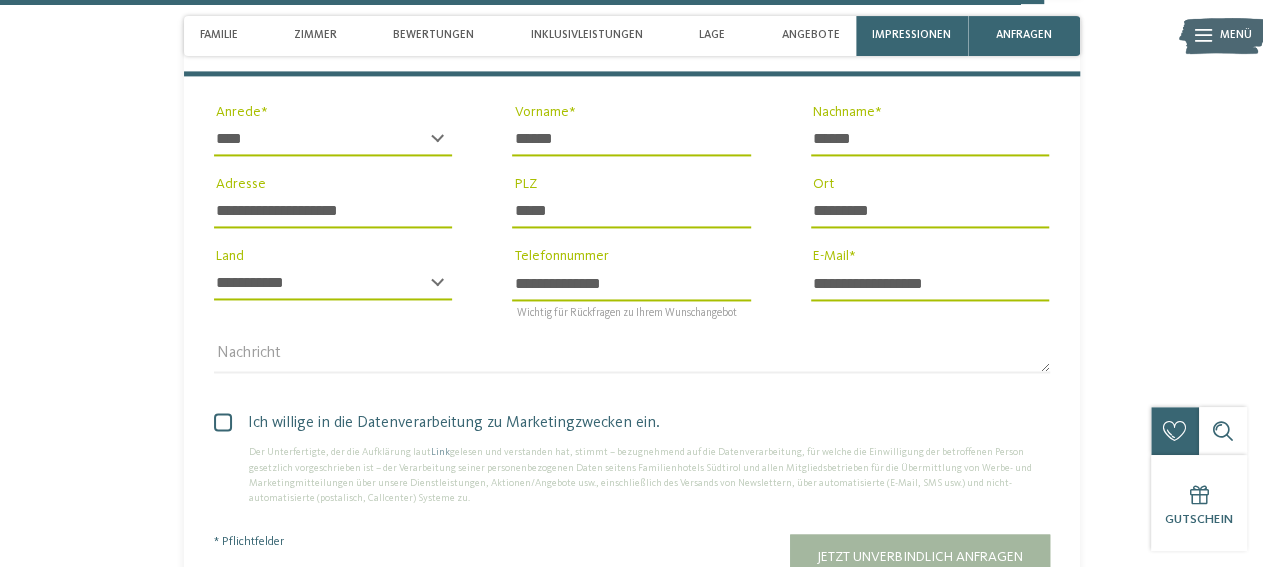 click at bounding box center (223, 422) 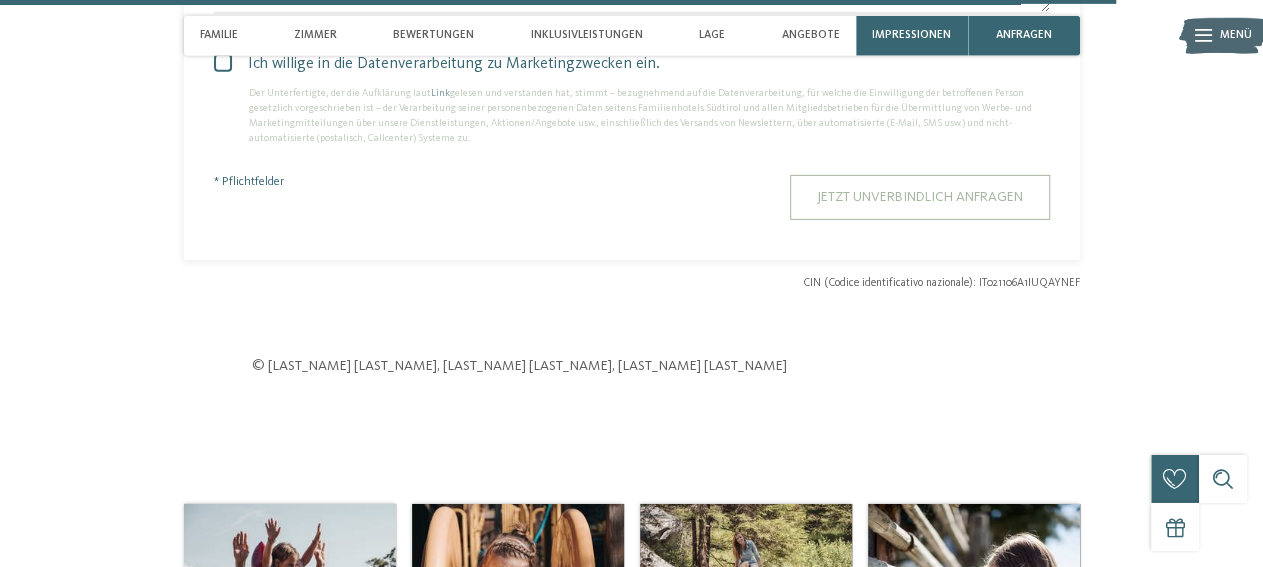scroll, scrollTop: 5579, scrollLeft: 0, axis: vertical 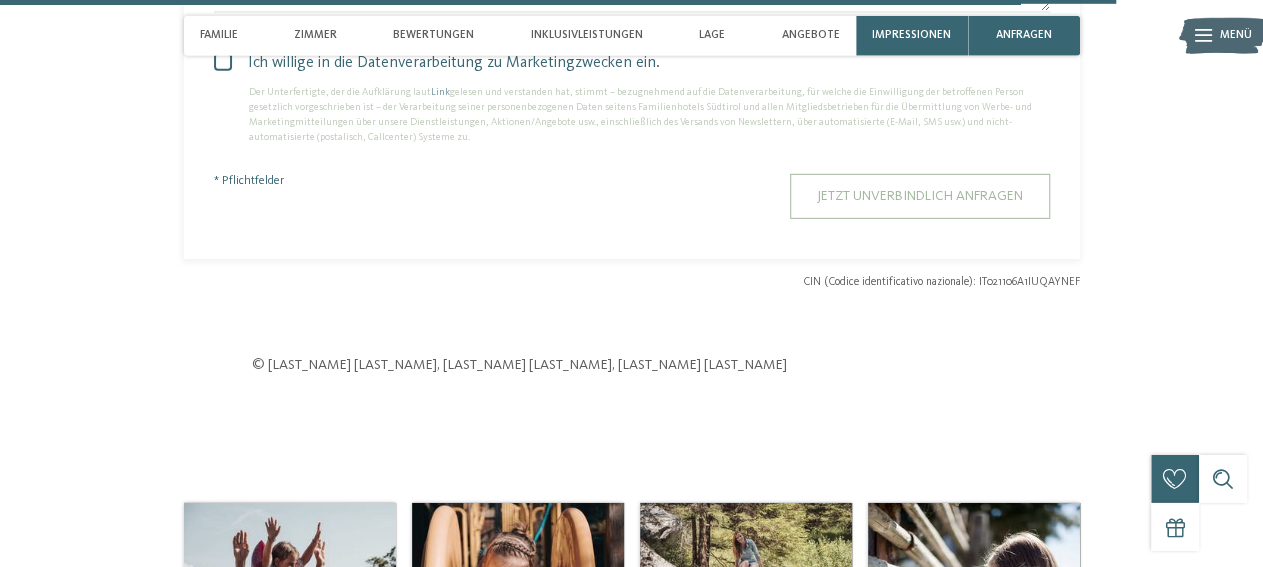 click on "Jetzt unverbindlich anfragen" at bounding box center (920, 196) 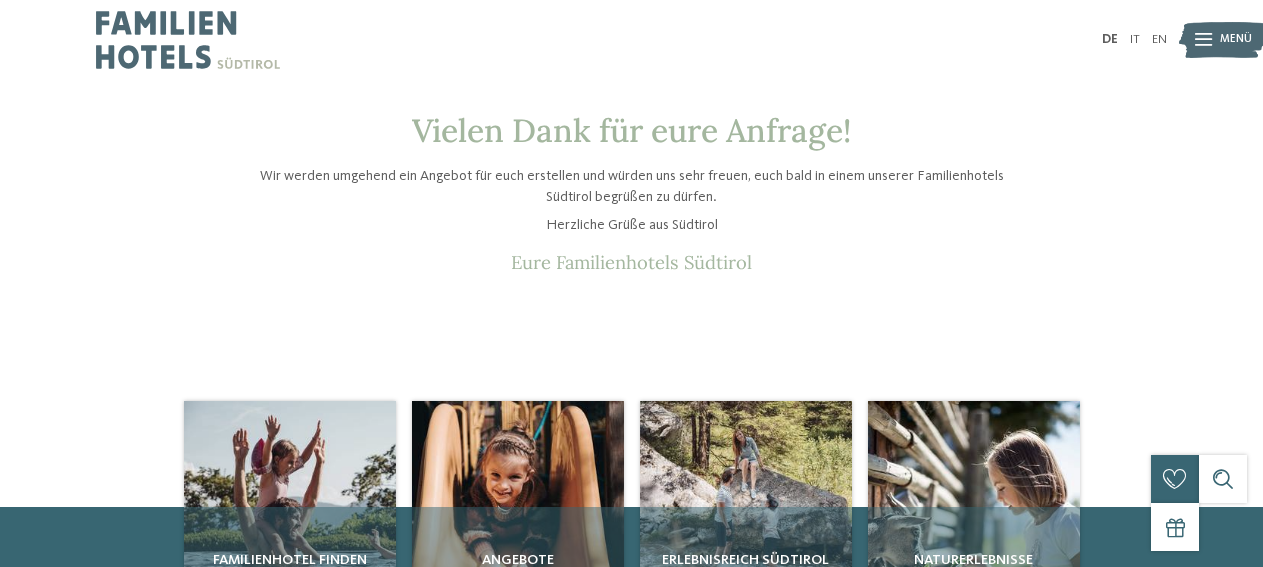 scroll, scrollTop: 0, scrollLeft: 0, axis: both 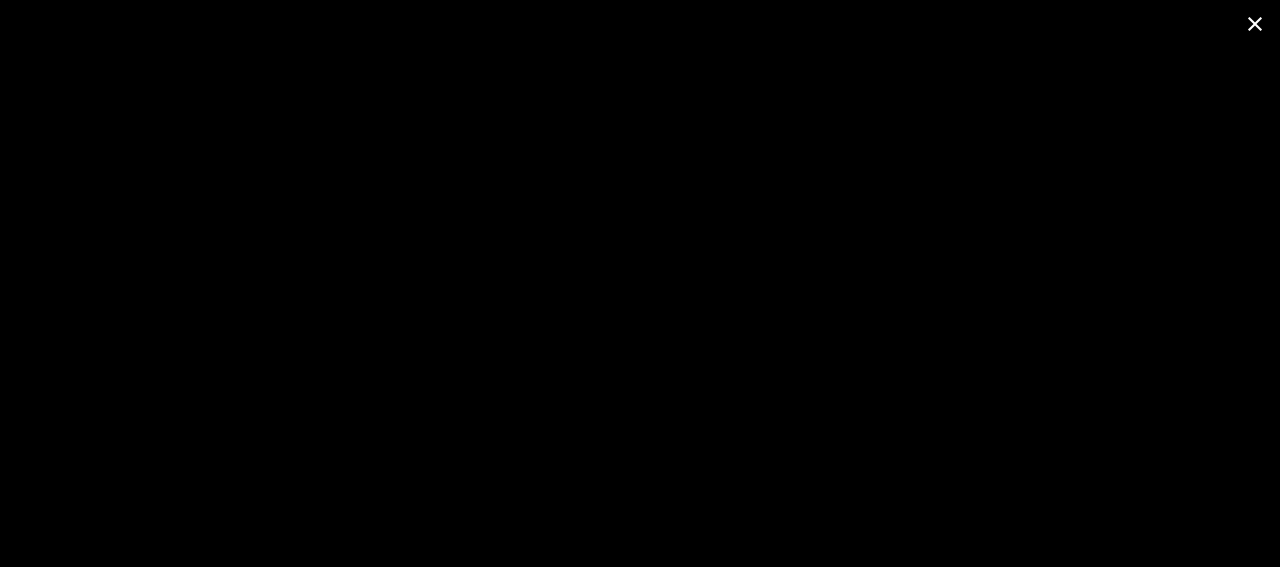 click at bounding box center (1255, 23) 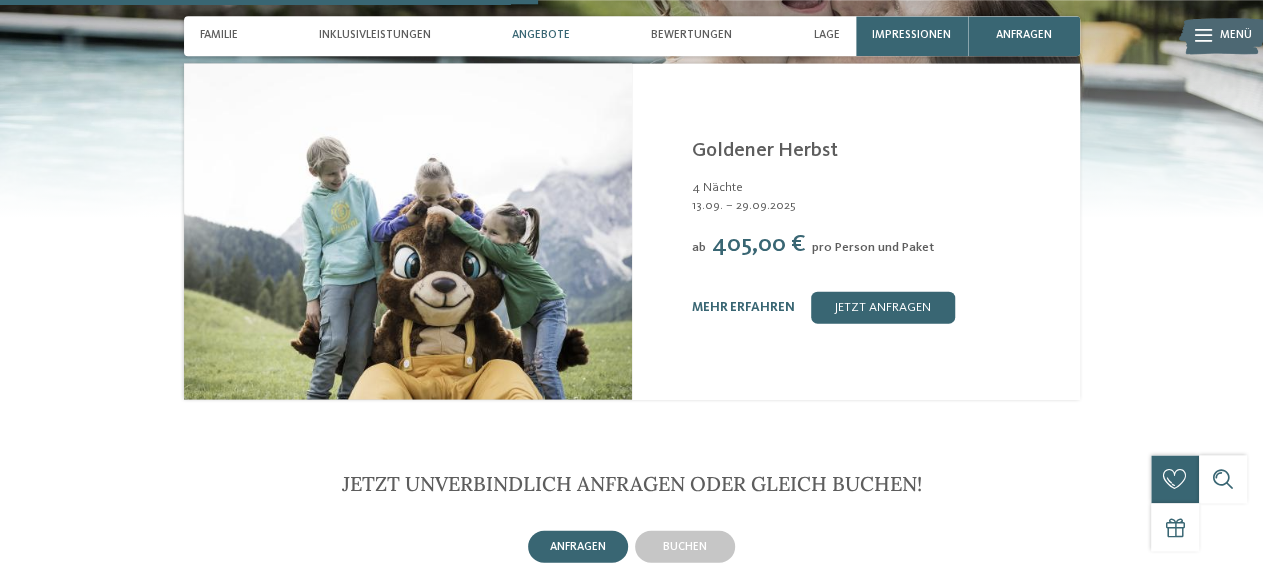 scroll, scrollTop: 2246, scrollLeft: 0, axis: vertical 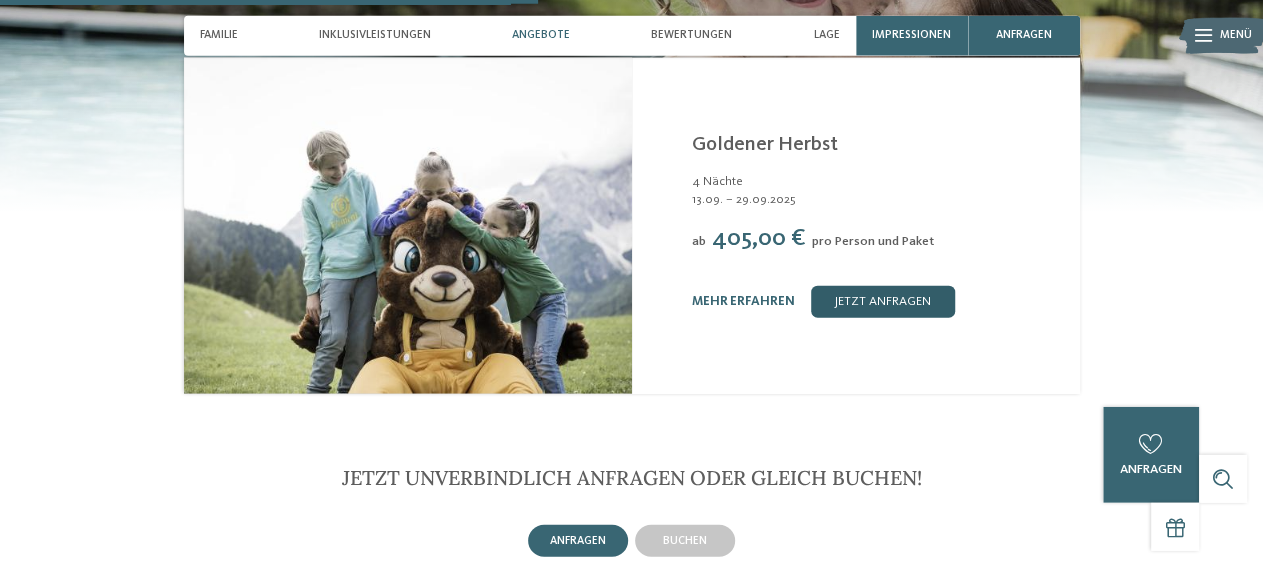 click on "jetzt anfragen" at bounding box center (883, 302) 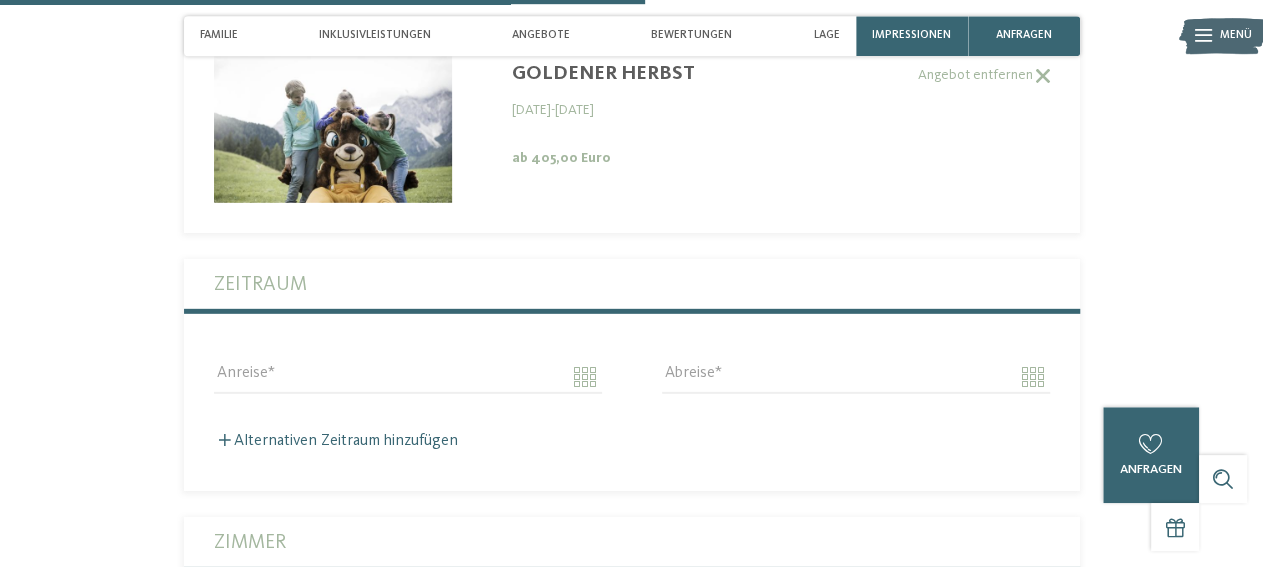 scroll, scrollTop: 2816, scrollLeft: 0, axis: vertical 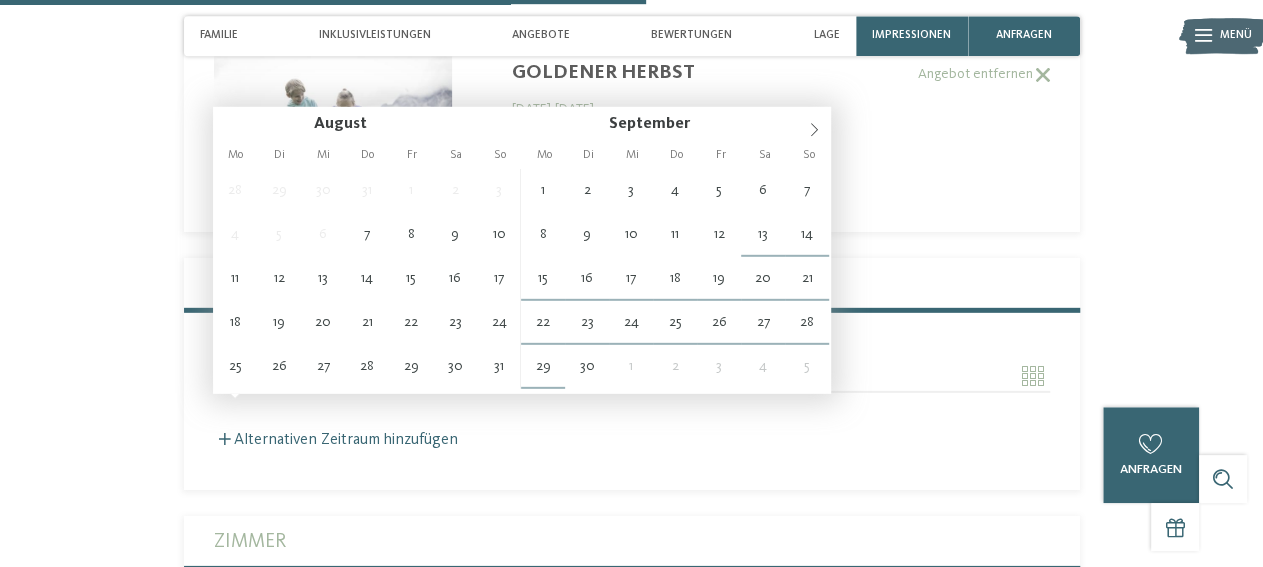 click on "Anreise" at bounding box center [408, 376] 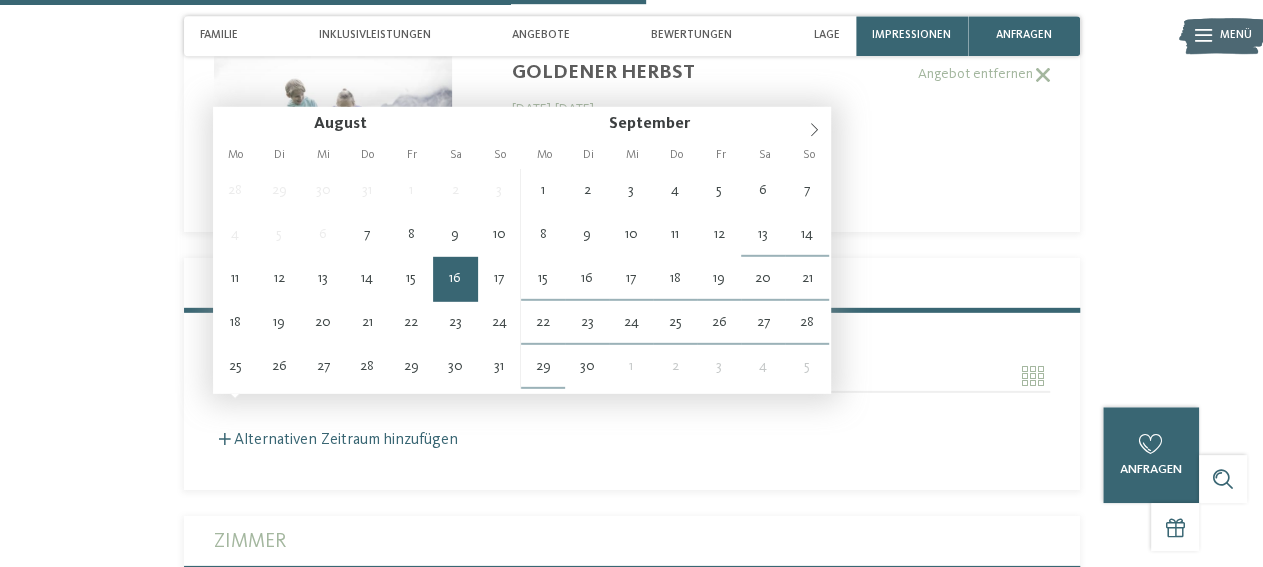 type on "**********" 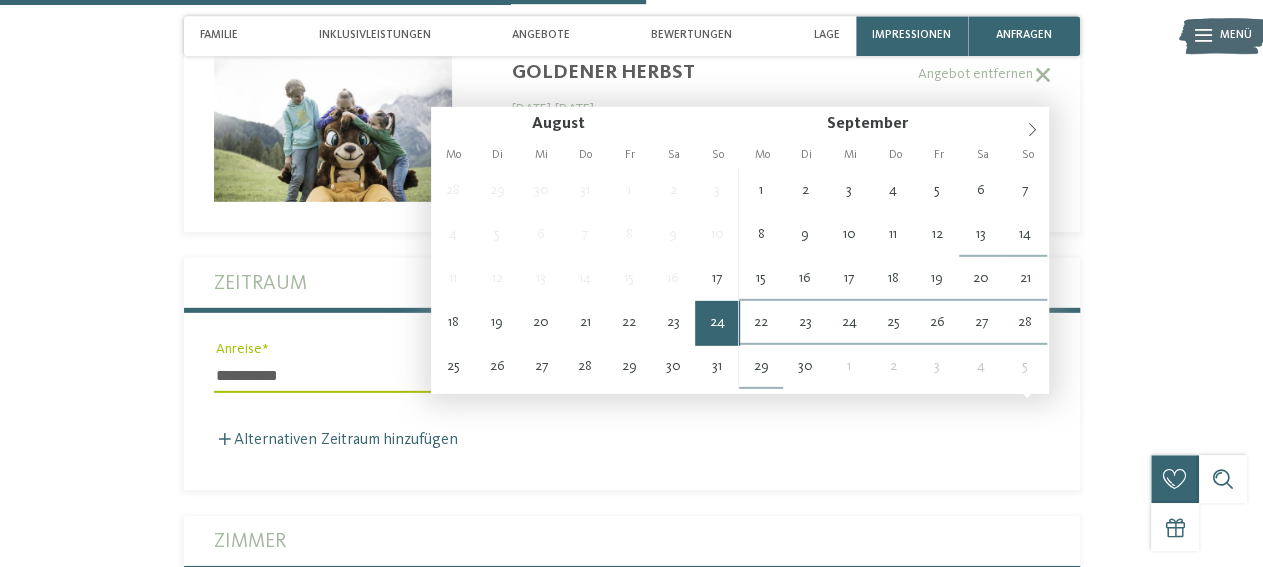 type on "**********" 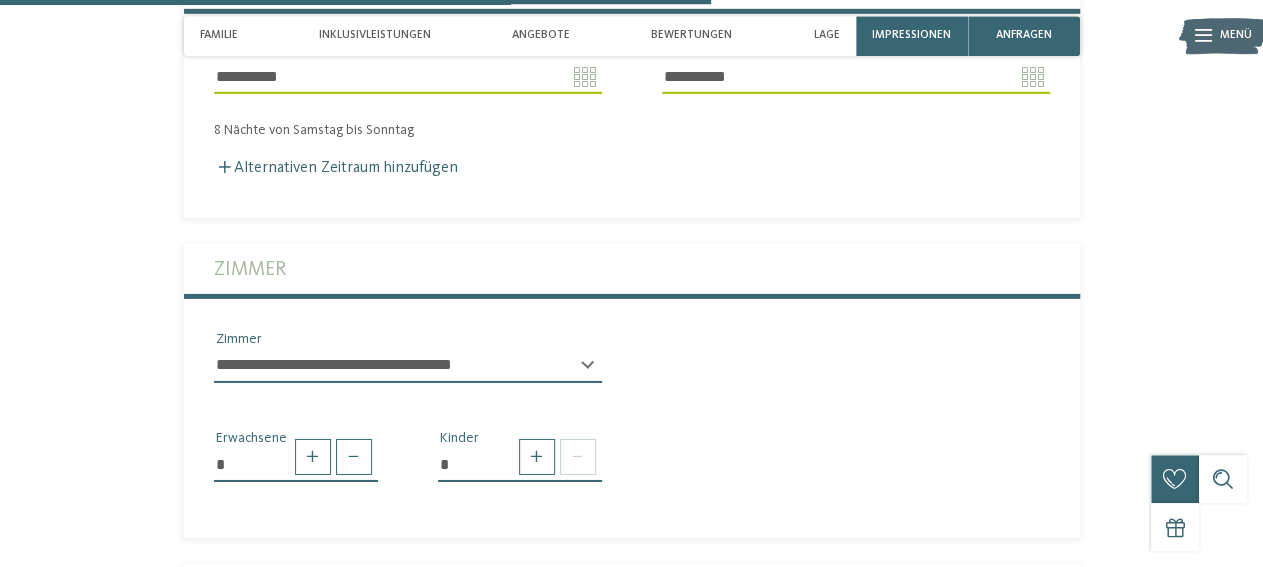 scroll, scrollTop: 3118, scrollLeft: 0, axis: vertical 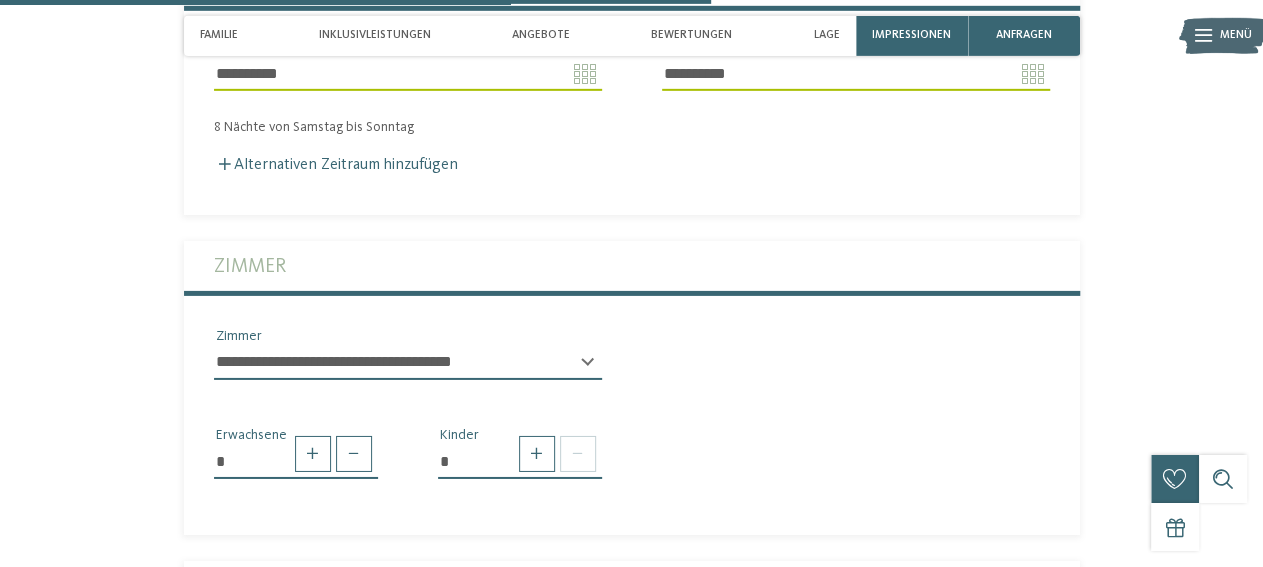 click on "**********" at bounding box center (408, 363) 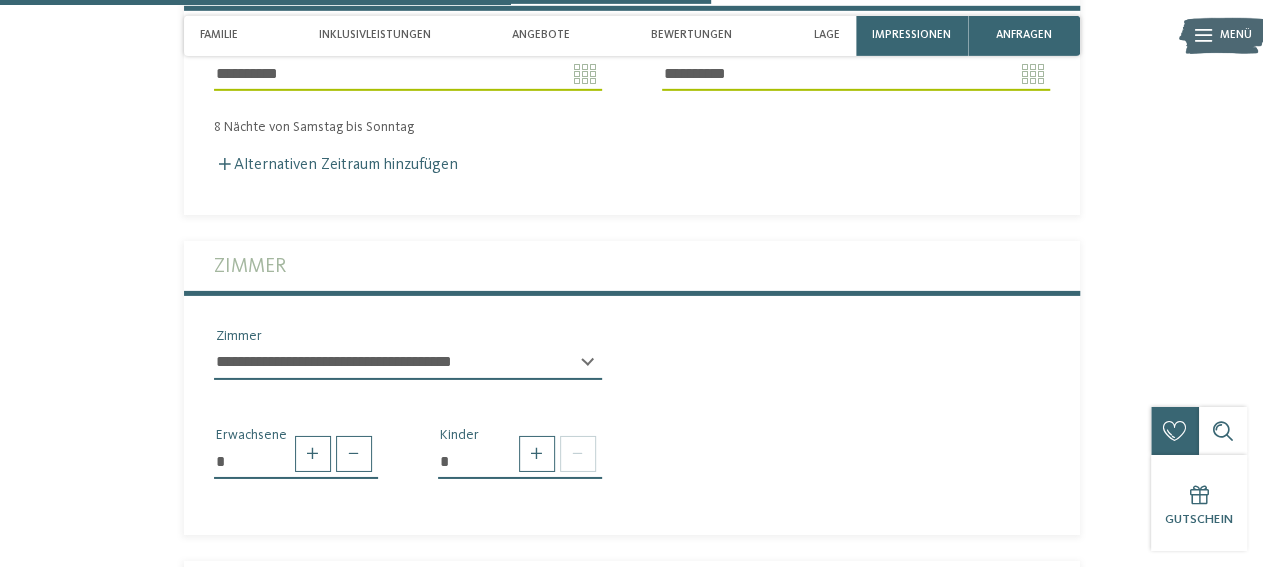 click on "**********" at bounding box center [408, 363] 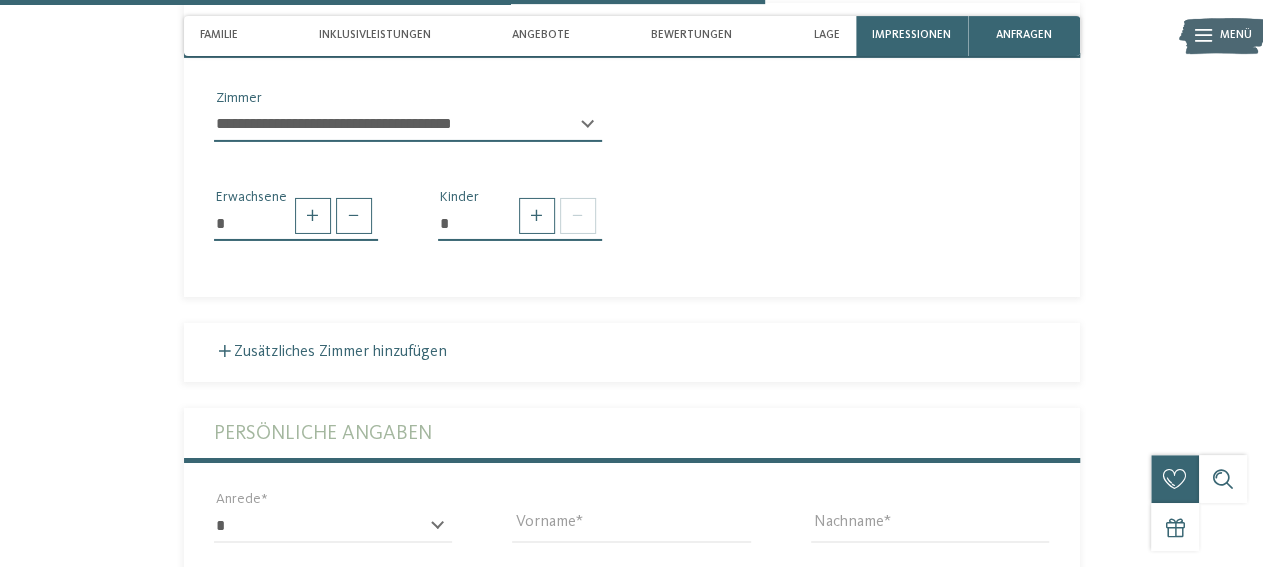 scroll, scrollTop: 3357, scrollLeft: 0, axis: vertical 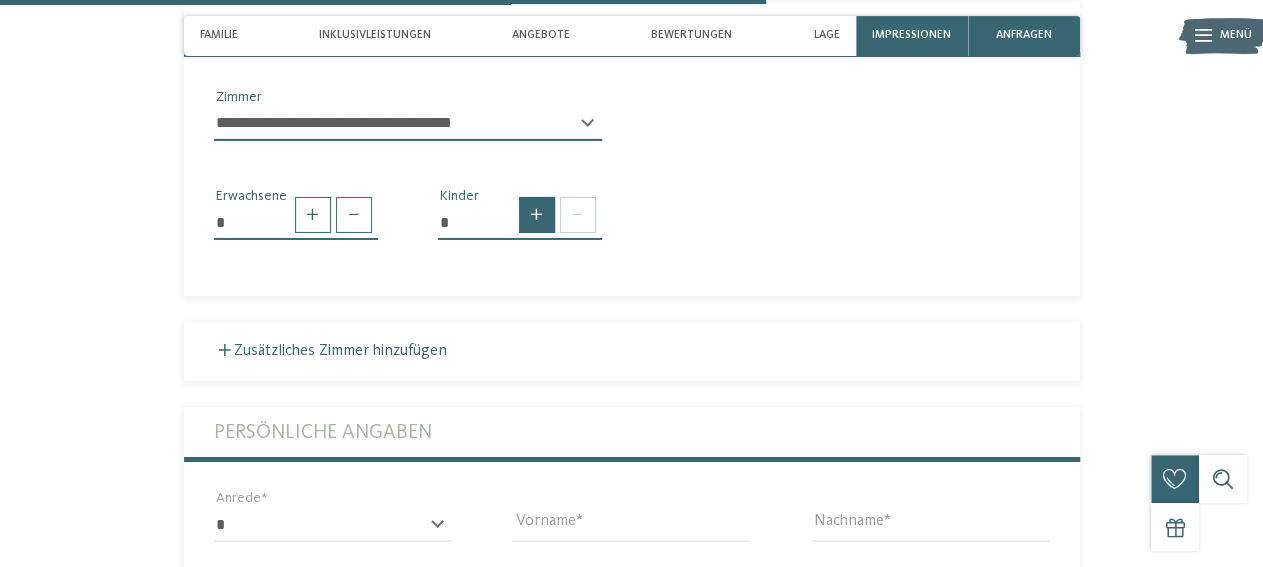 click at bounding box center (537, 215) 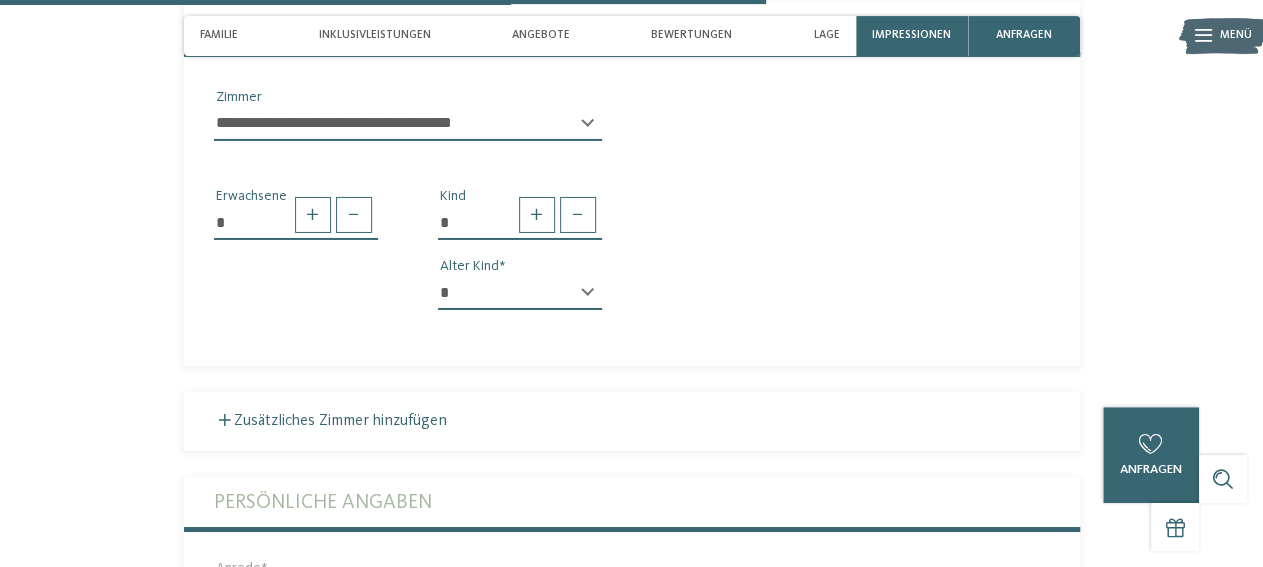 click on "* * * * * * * * * * * ** ** ** ** ** ** ** **" at bounding box center [520, 293] 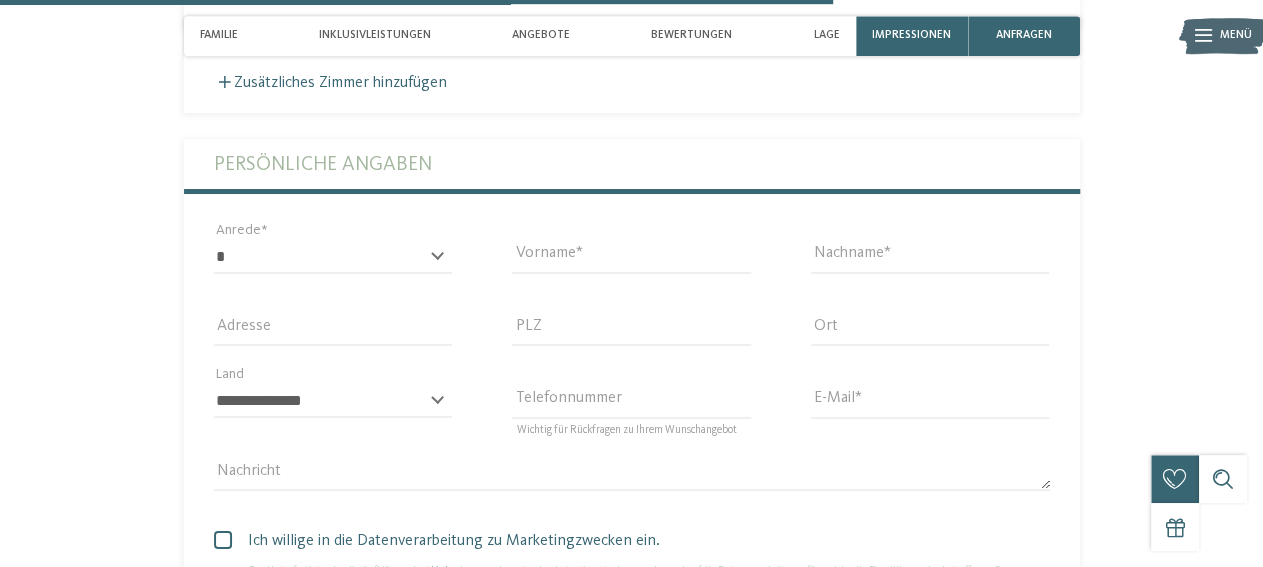 scroll, scrollTop: 3698, scrollLeft: 0, axis: vertical 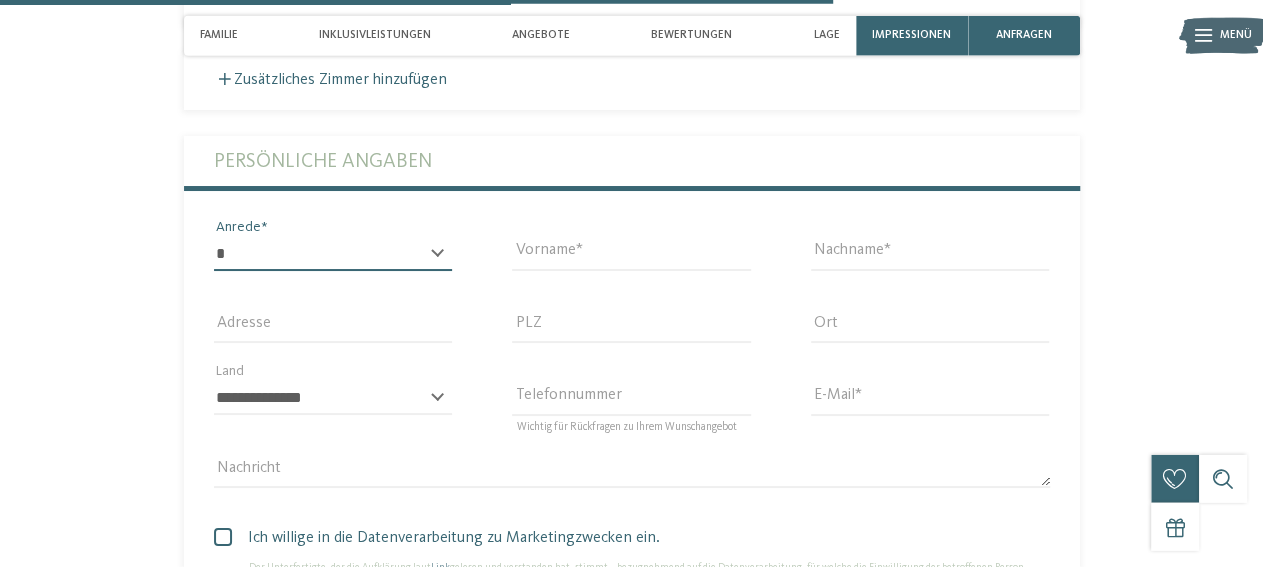 click on "* **** **** ******* ******" at bounding box center (333, 254) 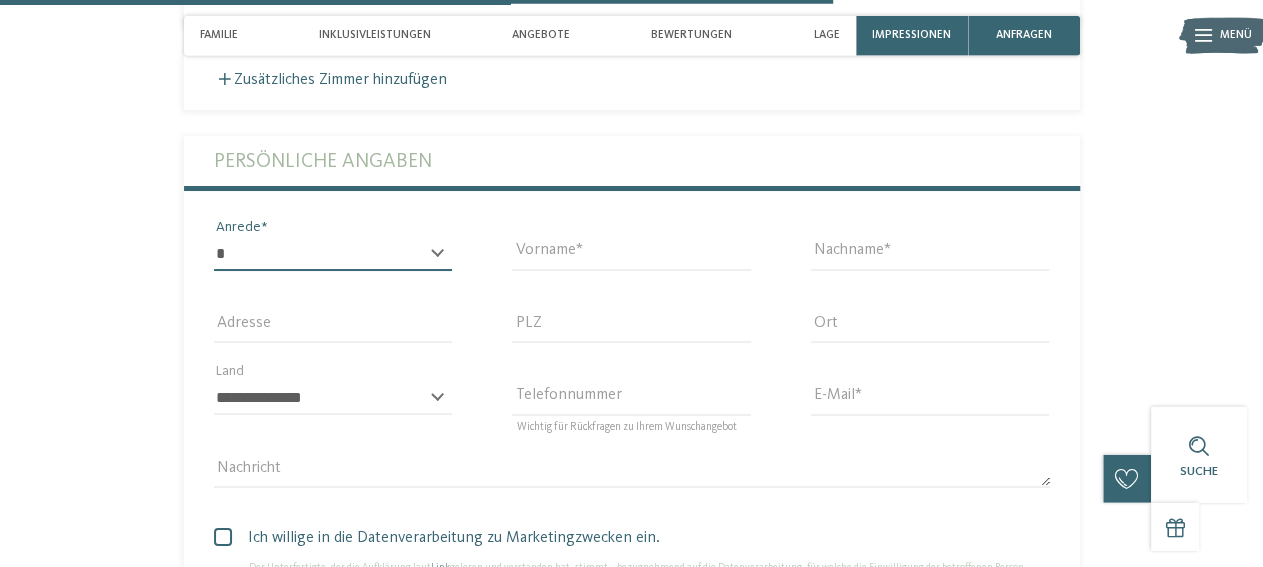 select on "*" 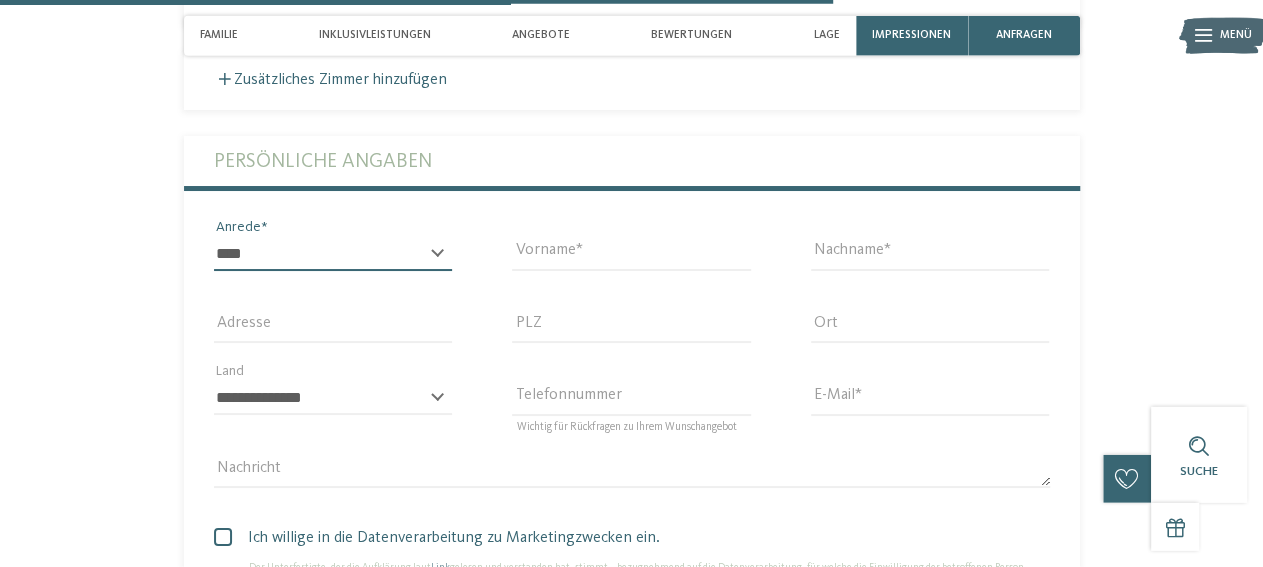 click on "****" at bounding box center [0, 0] 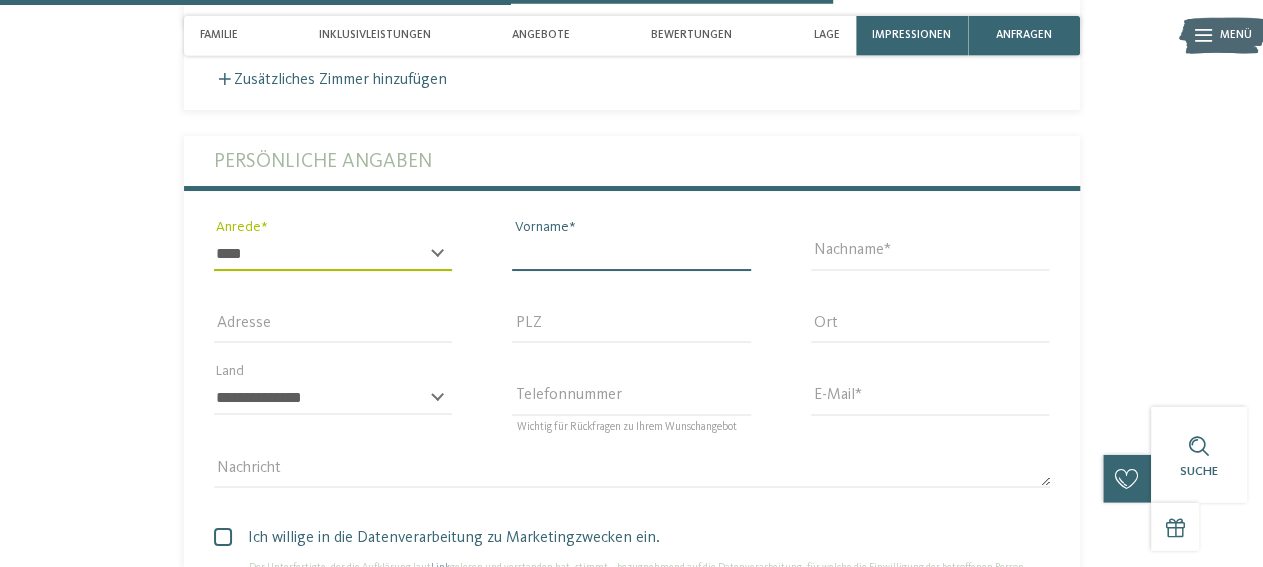 click on "Vorname" at bounding box center [631, 254] 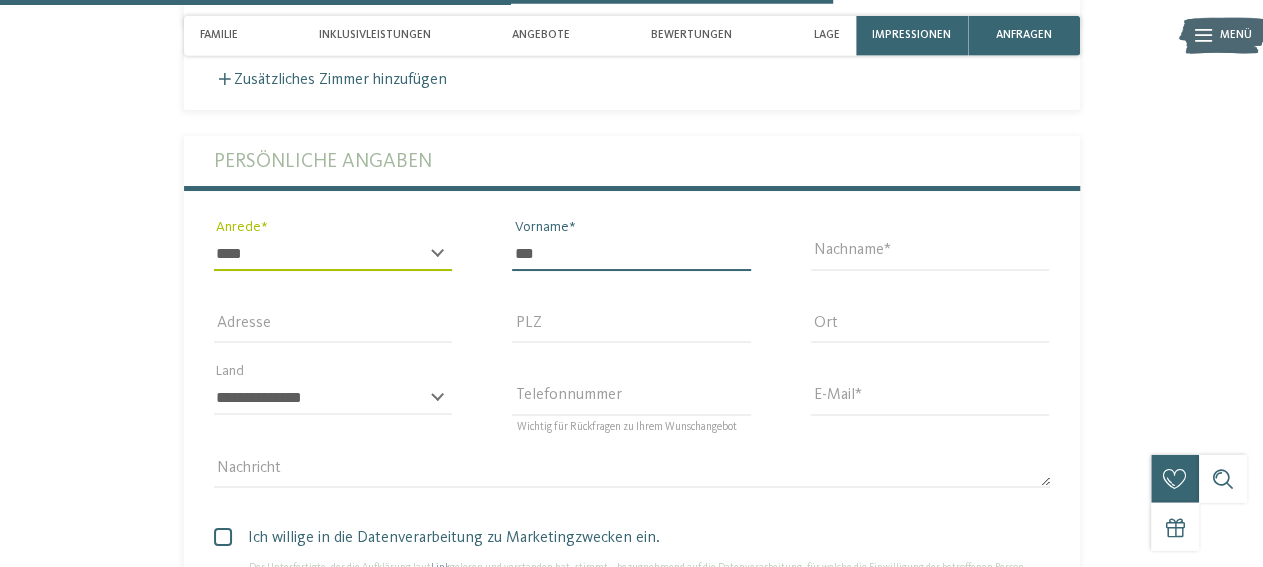type on "******" 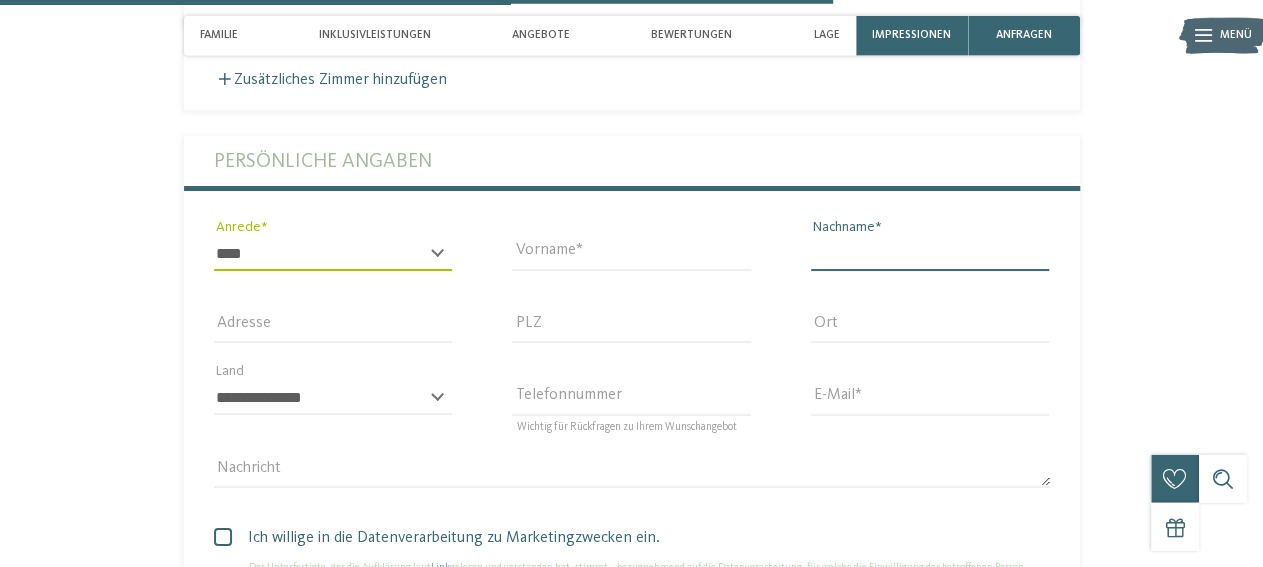 type on "******" 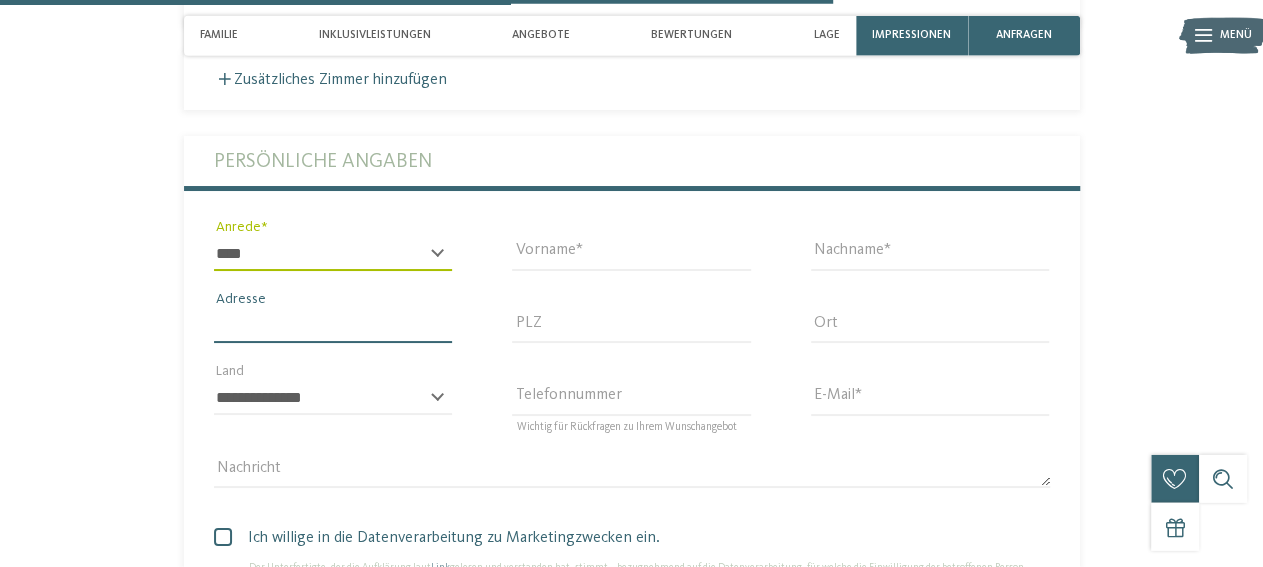 type on "**********" 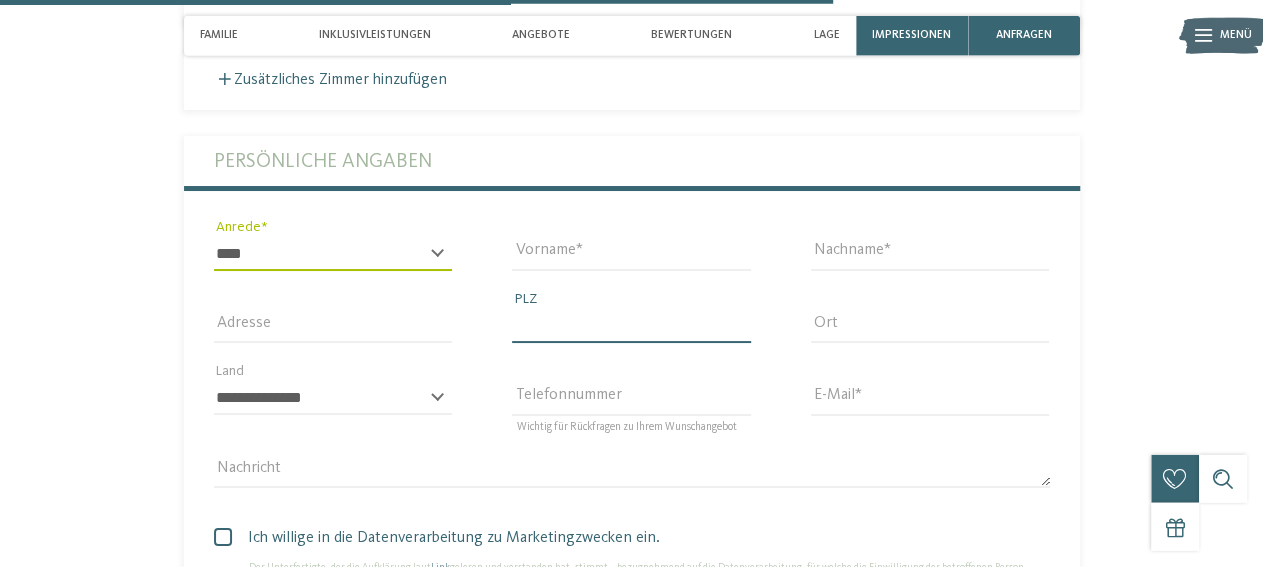 type on "*****" 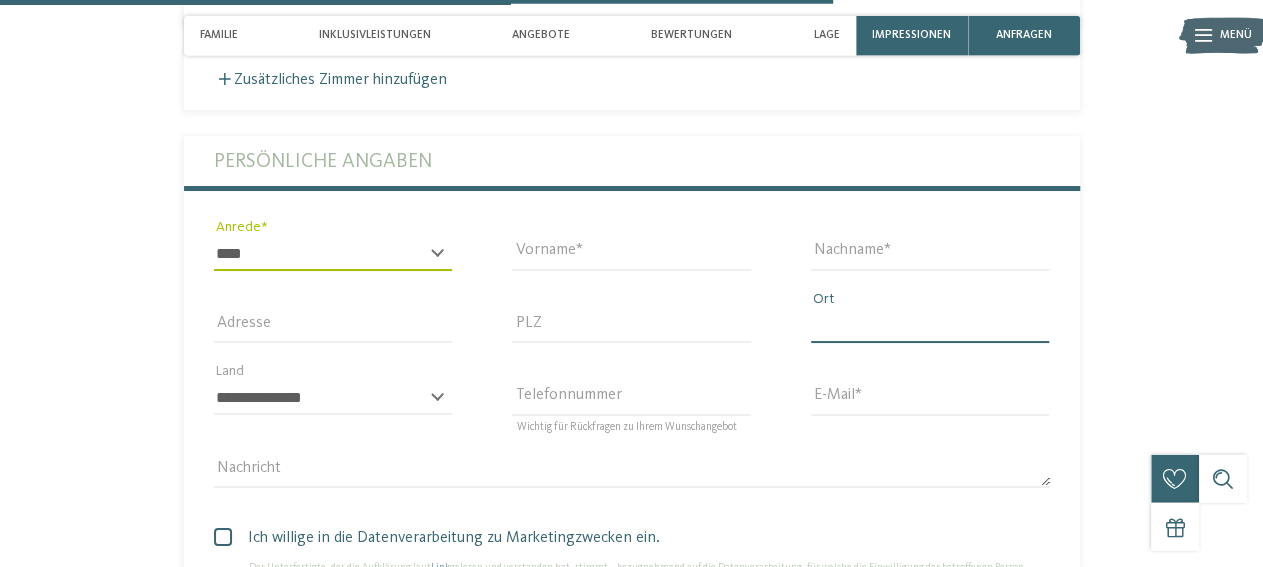 type on "*********" 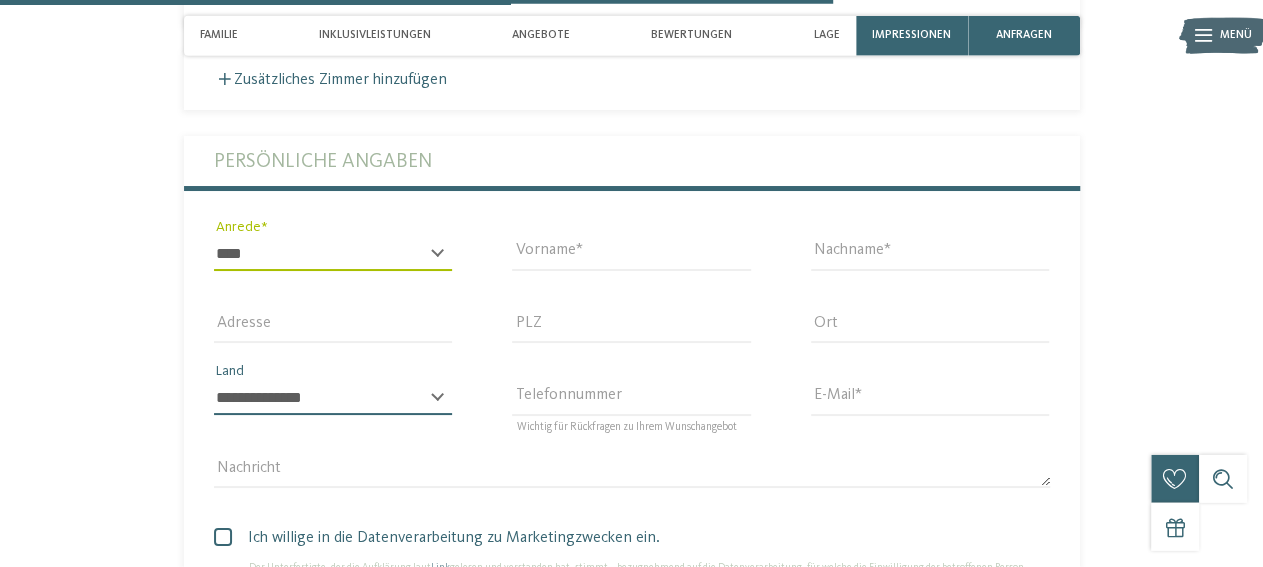 select on "**" 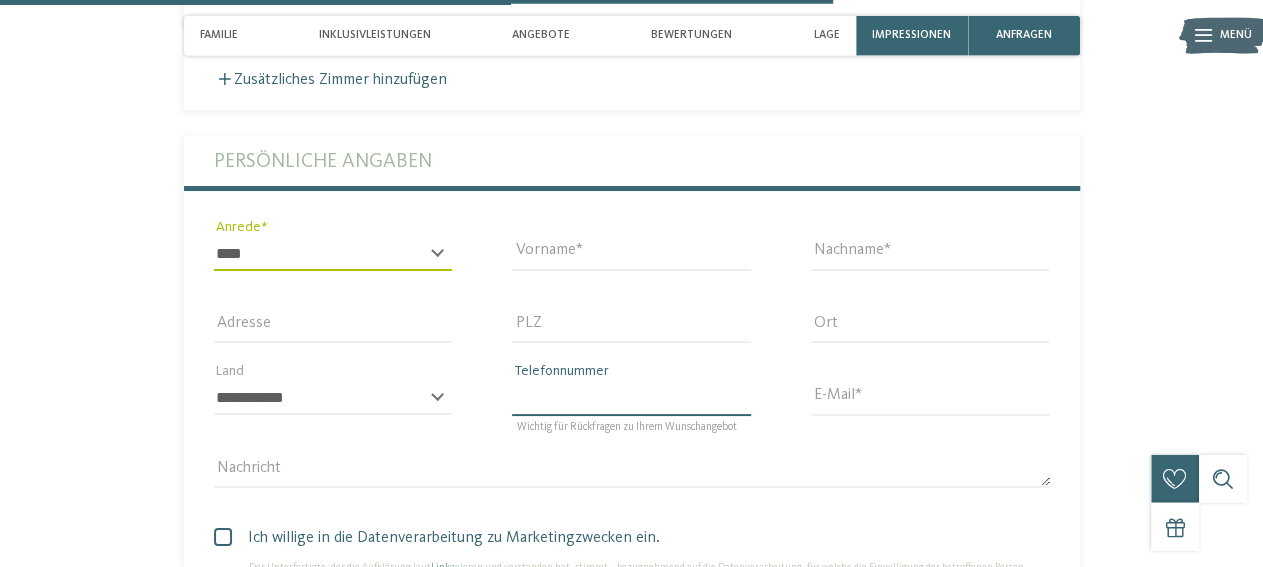 type on "**********" 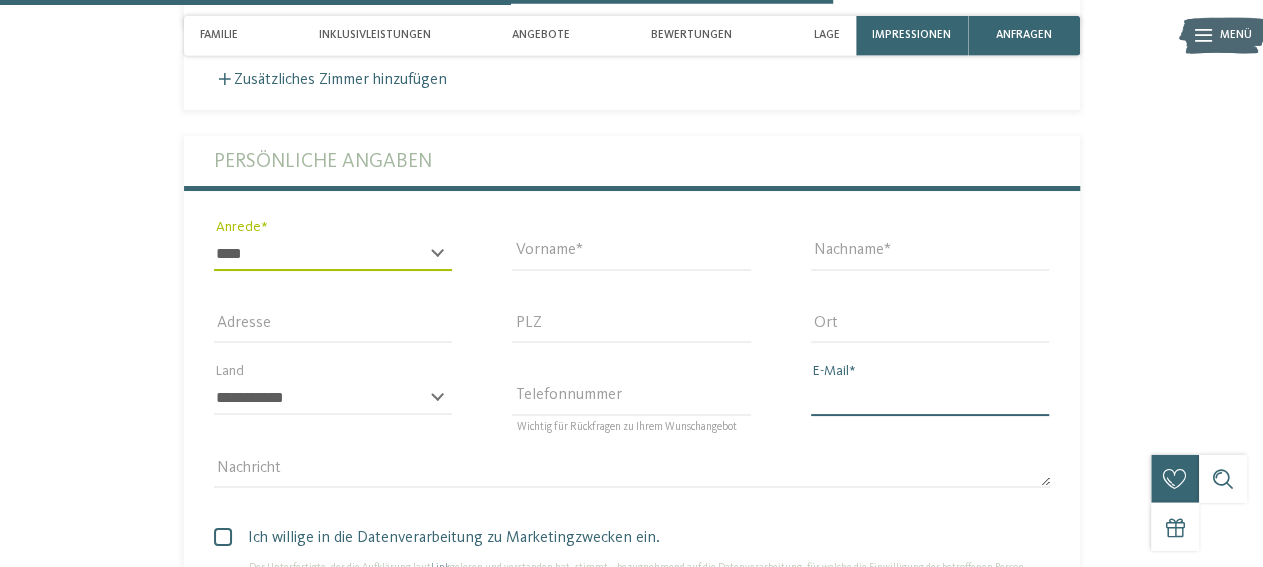 type on "**********" 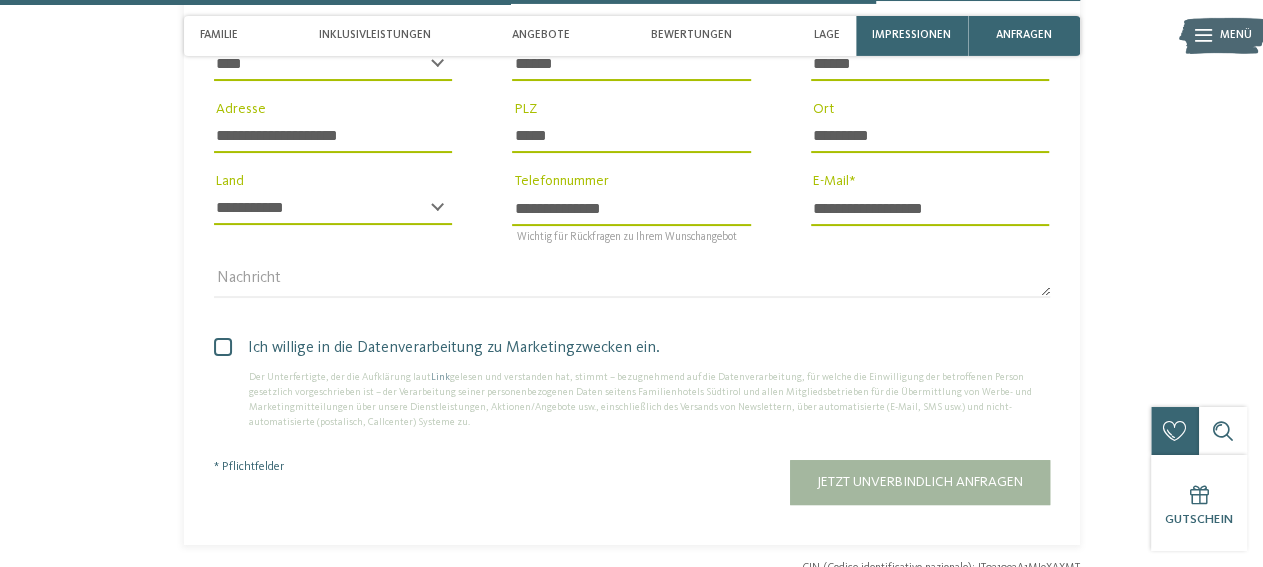 scroll, scrollTop: 3888, scrollLeft: 0, axis: vertical 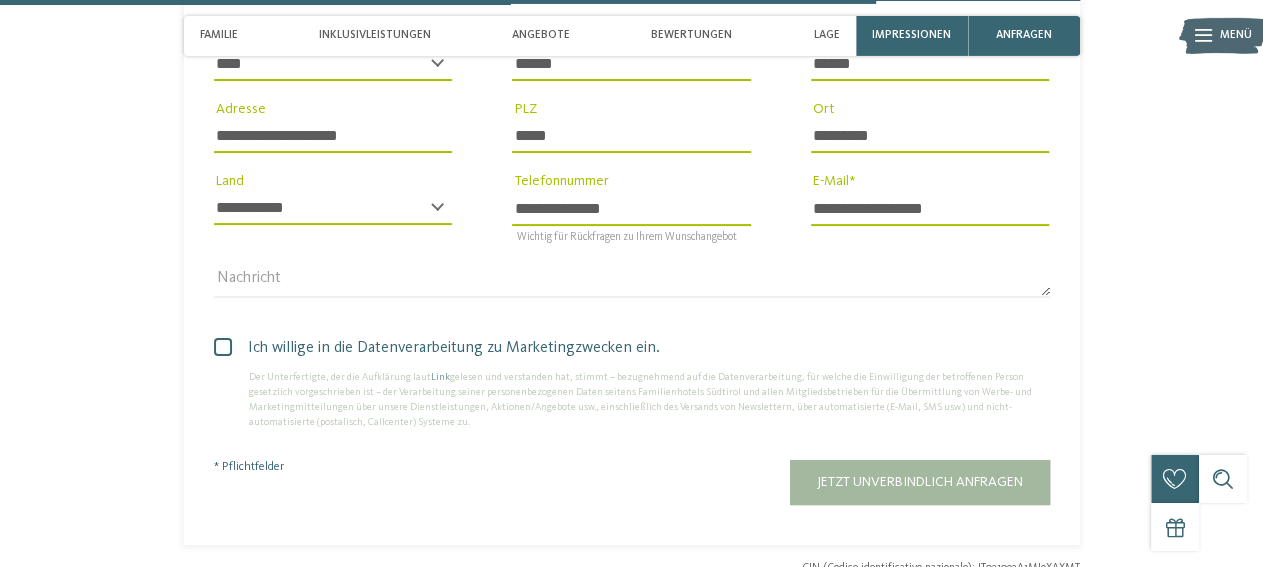 click at bounding box center (223, 347) 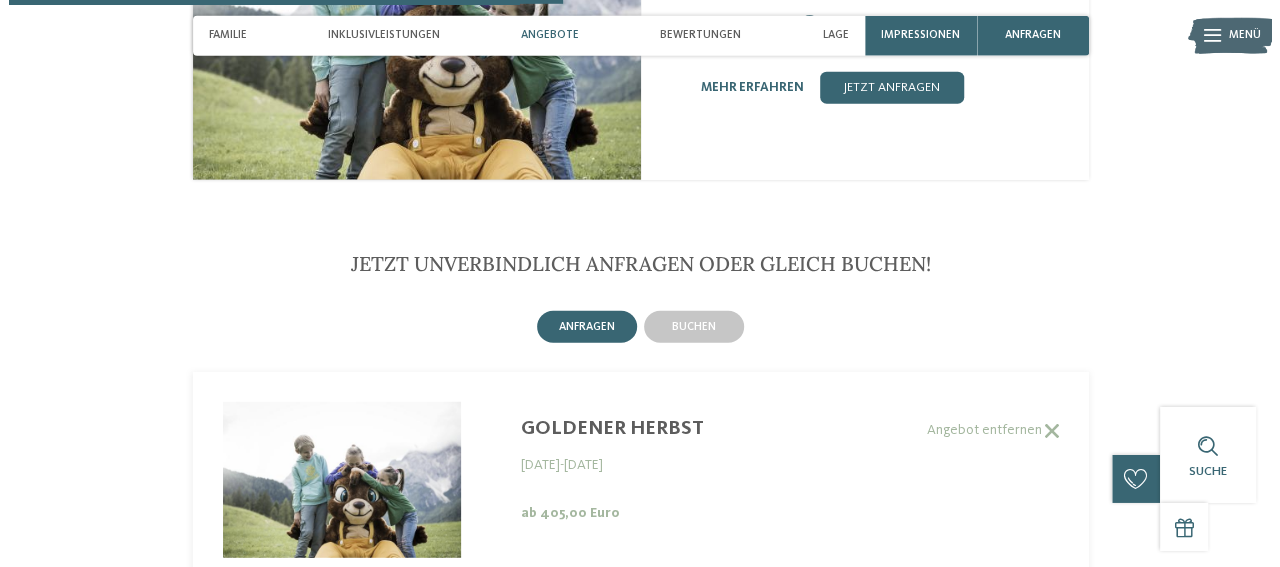 scroll, scrollTop: 2461, scrollLeft: 0, axis: vertical 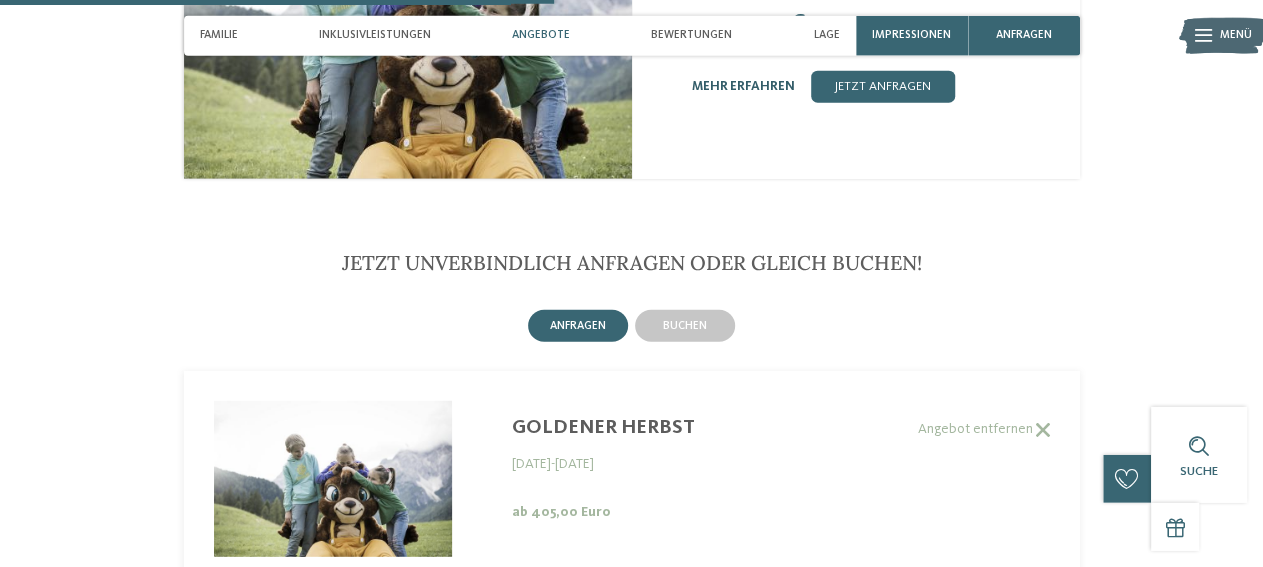 click on "mehr erfahren" at bounding box center [743, 86] 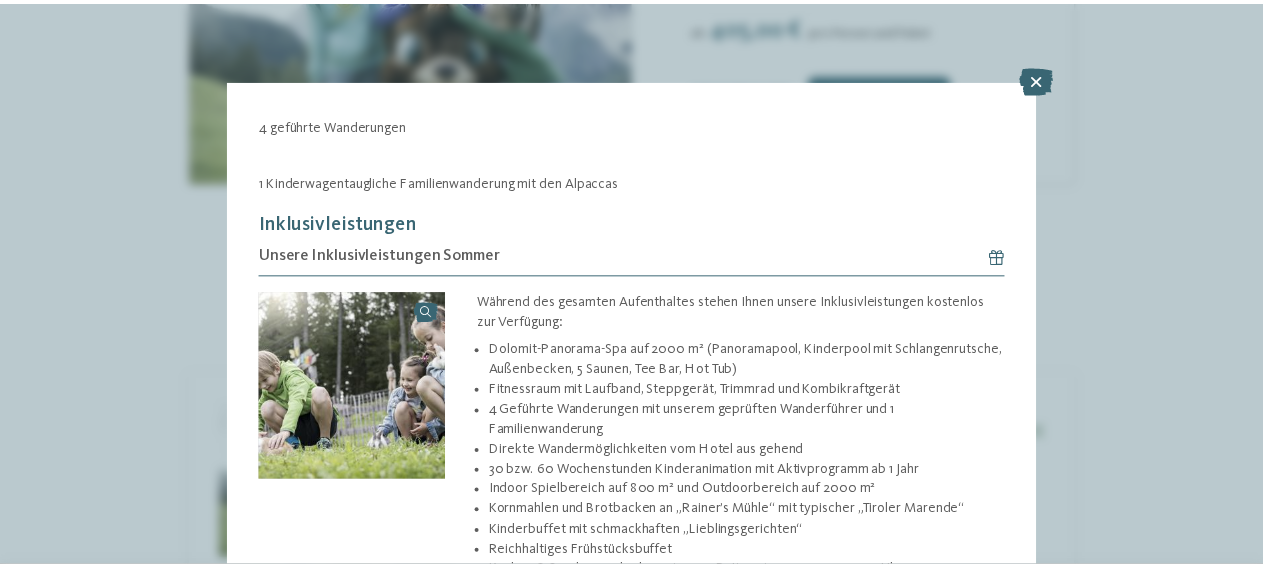 scroll, scrollTop: 434, scrollLeft: 0, axis: vertical 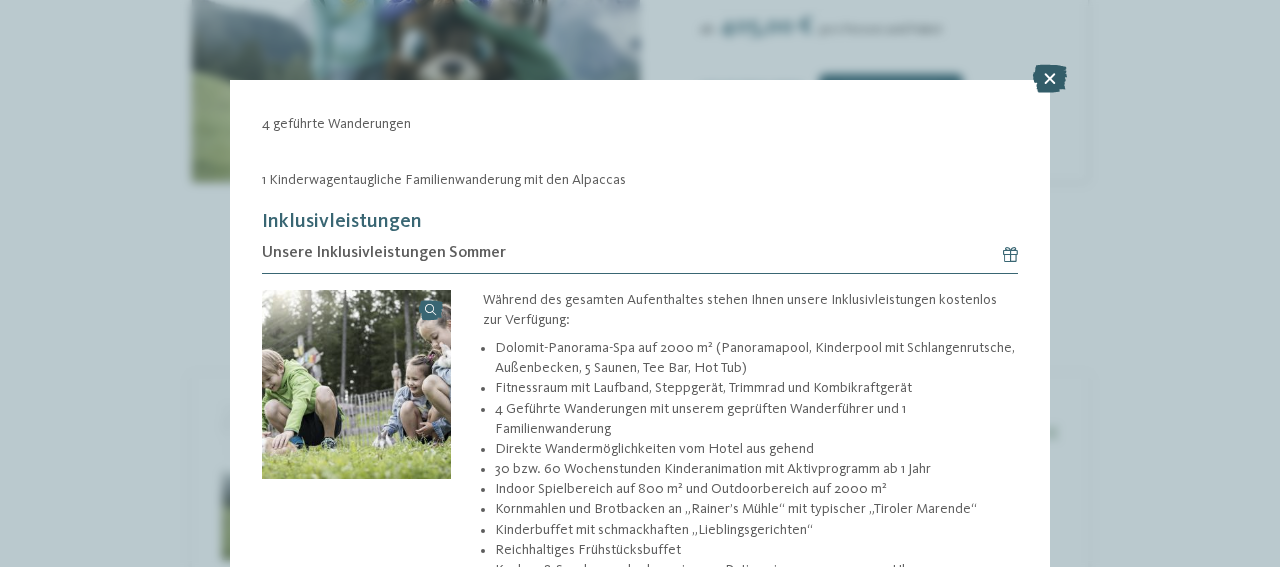 click at bounding box center [1050, 79] 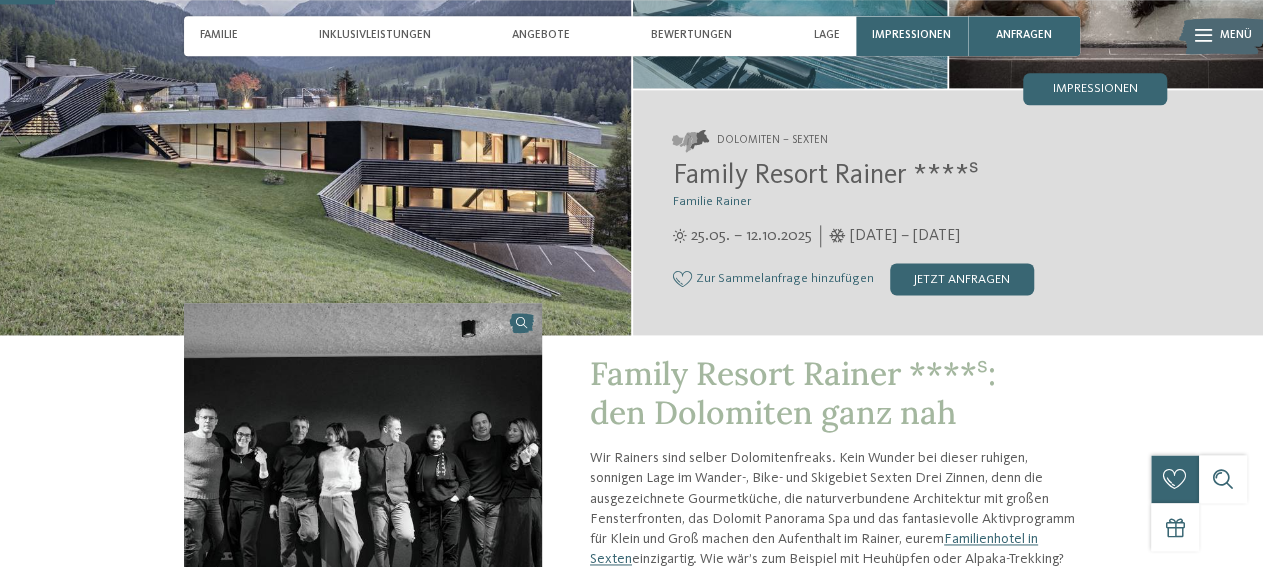 click on "jetzt anfragen" at bounding box center (962, 279) 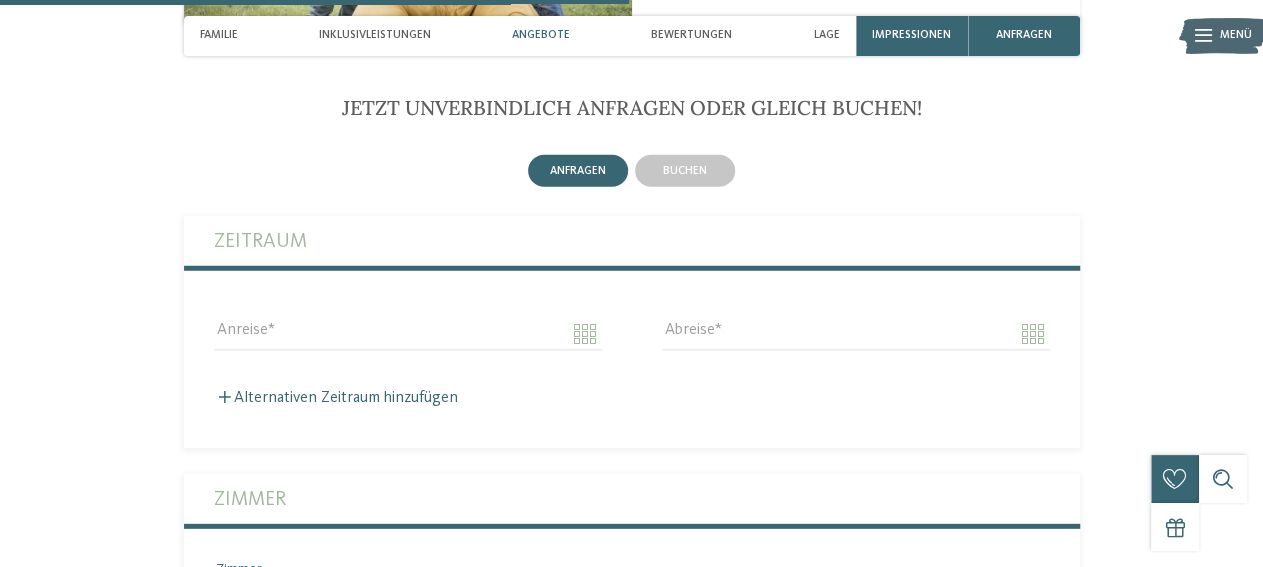 scroll, scrollTop: 2634, scrollLeft: 0, axis: vertical 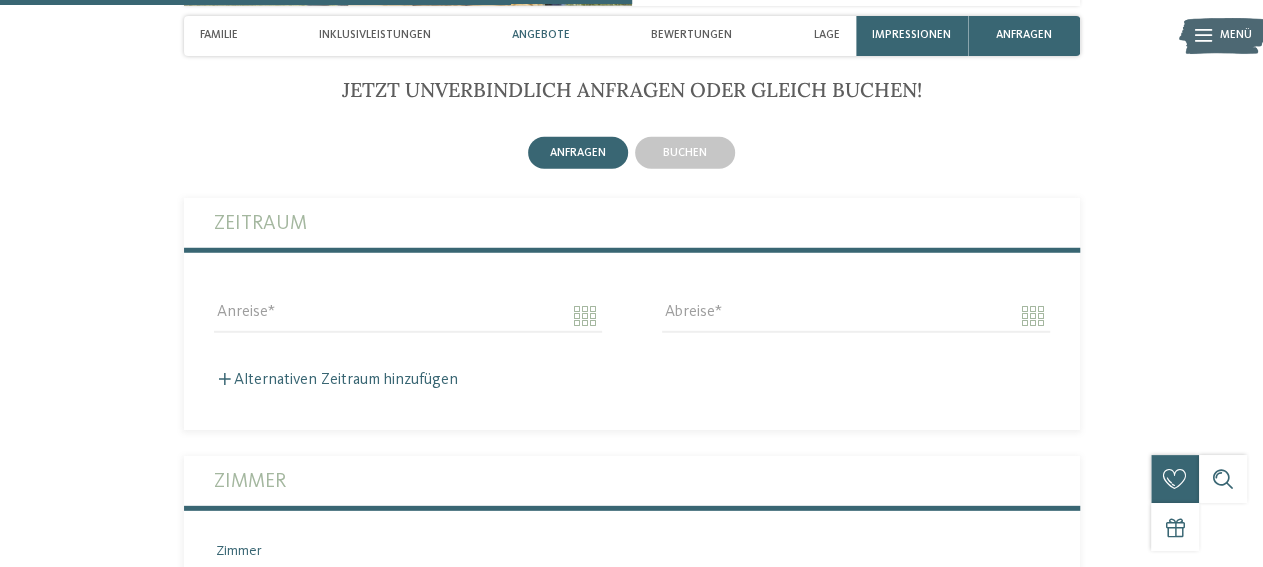 click on "Zeitraum" at bounding box center [632, 223] 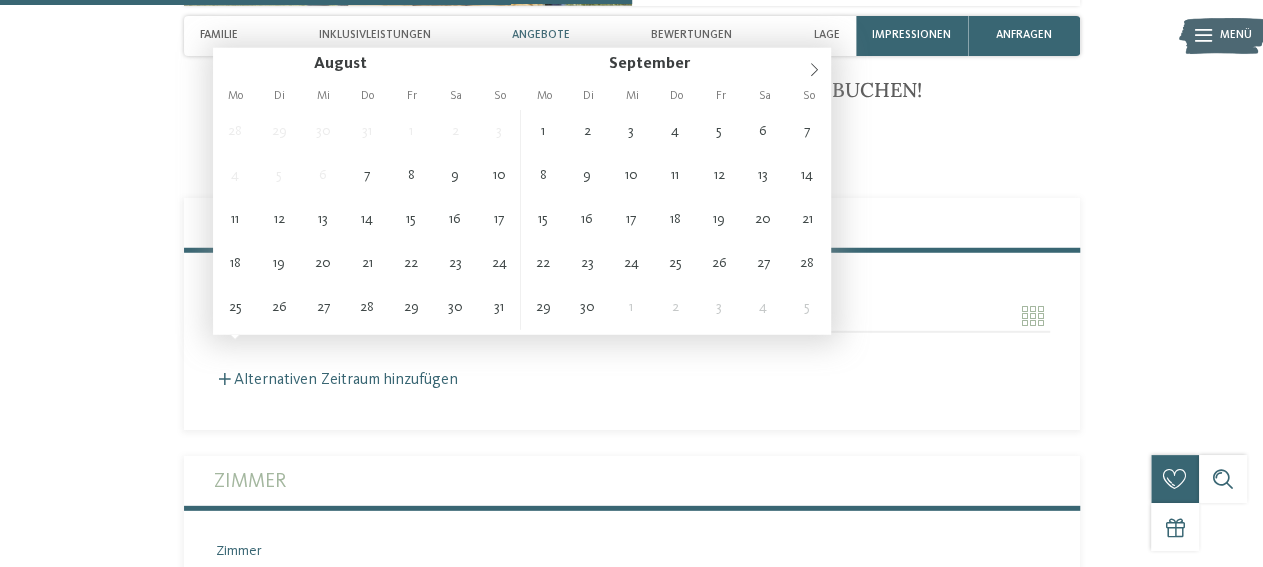 click on "Anreise" at bounding box center [408, 316] 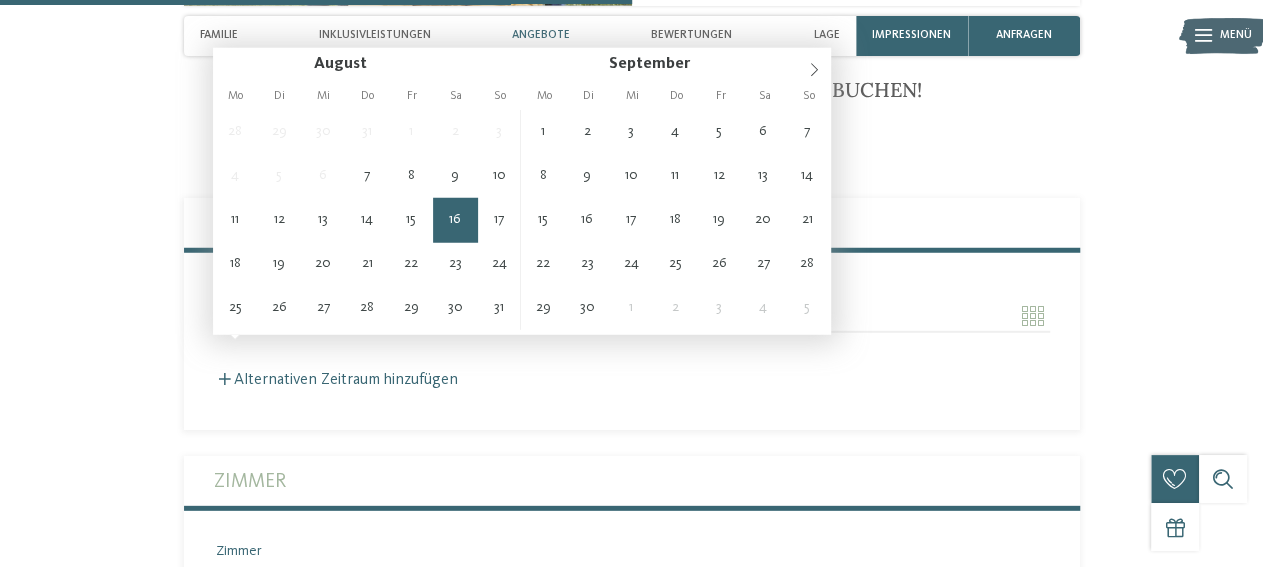 type on "**********" 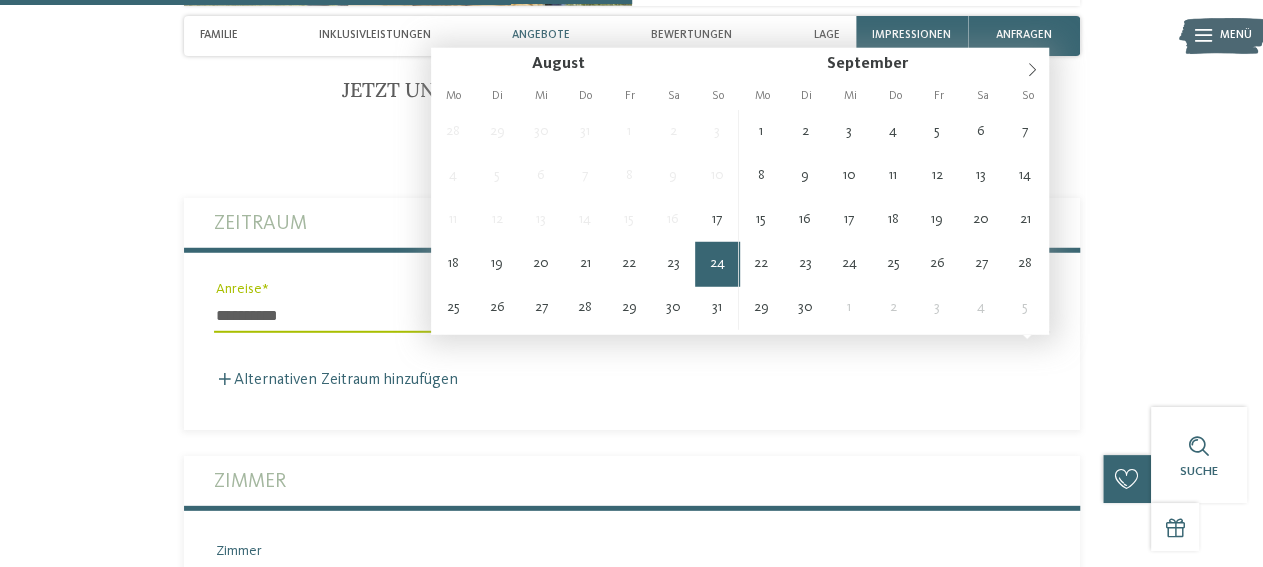 type on "**********" 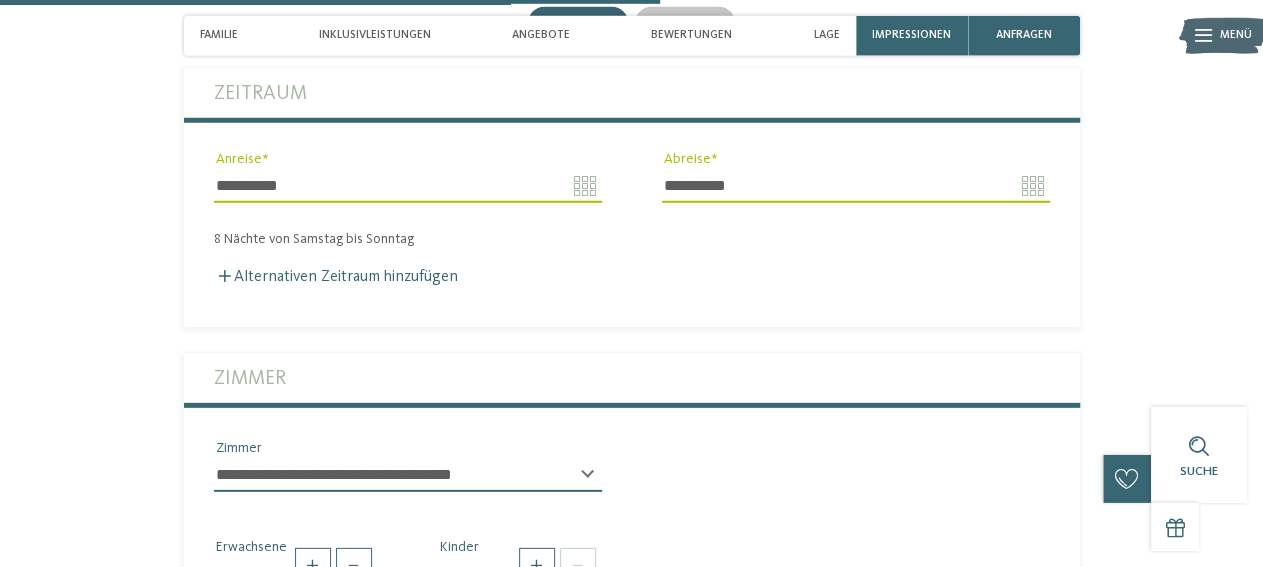 scroll, scrollTop: 2765, scrollLeft: 0, axis: vertical 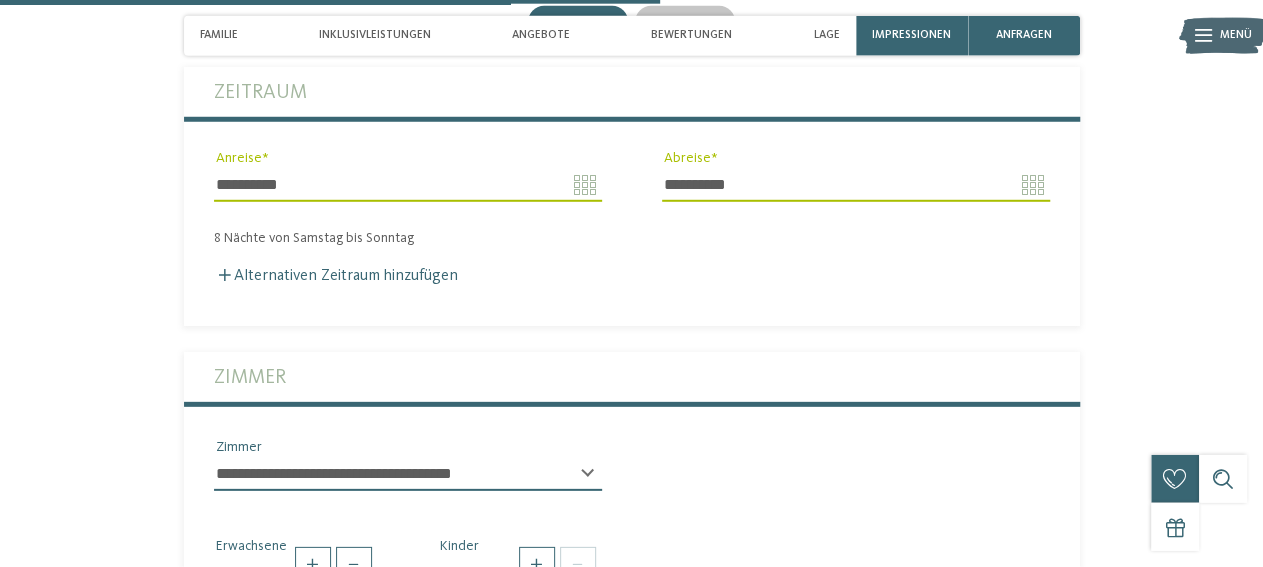 click on "Zimmer" at bounding box center (632, 377) 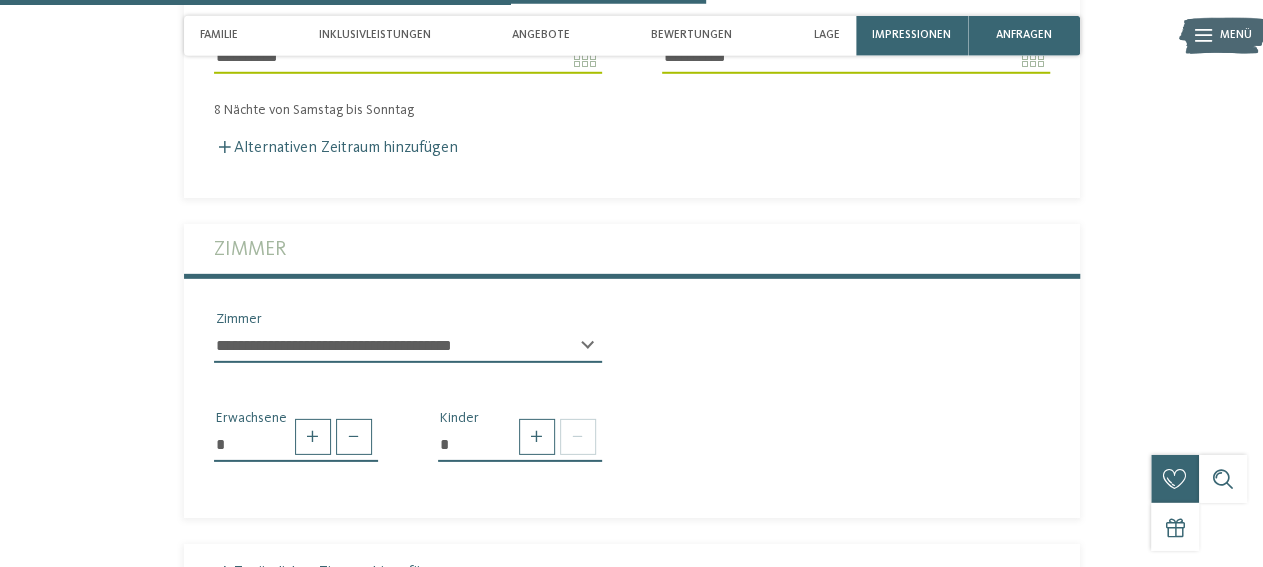 scroll, scrollTop: 2971, scrollLeft: 0, axis: vertical 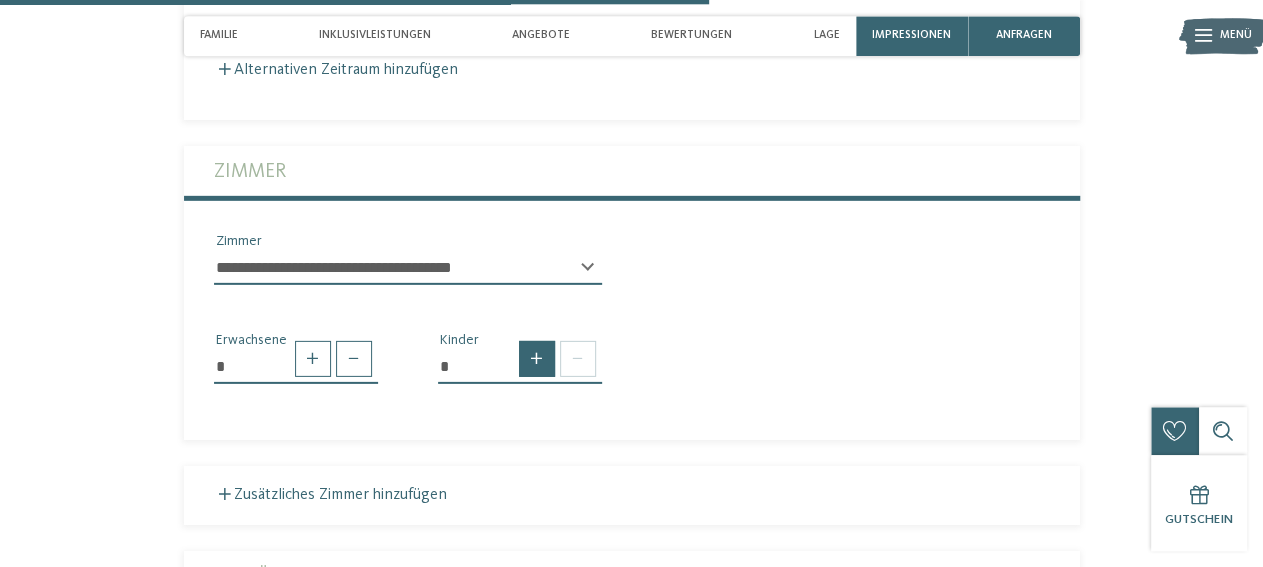 click at bounding box center [537, 359] 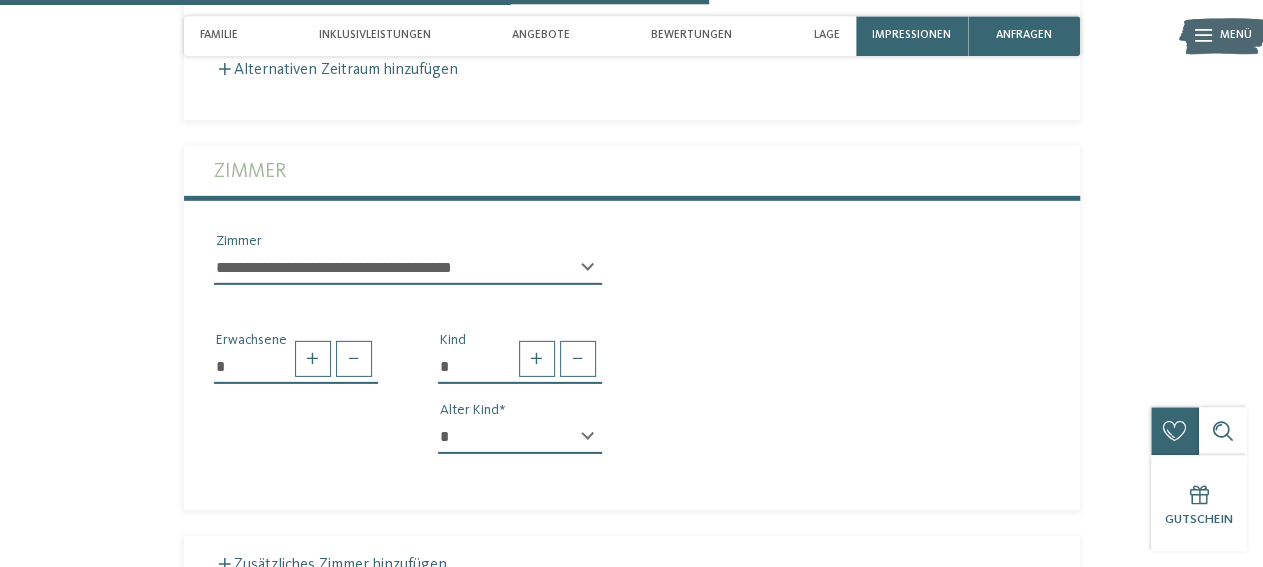 drag, startPoint x: 603, startPoint y: 474, endPoint x: 587, endPoint y: 470, distance: 16.492422 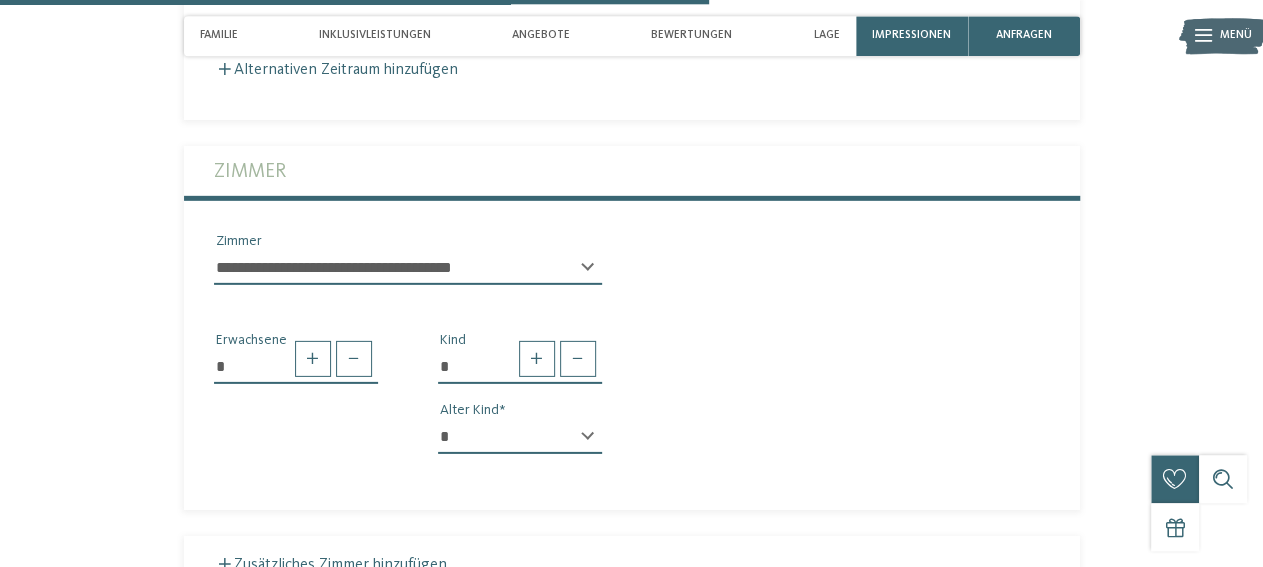 click on "* * * * * * * * * * * ** ** ** ** ** ** ** **" at bounding box center (520, 437) 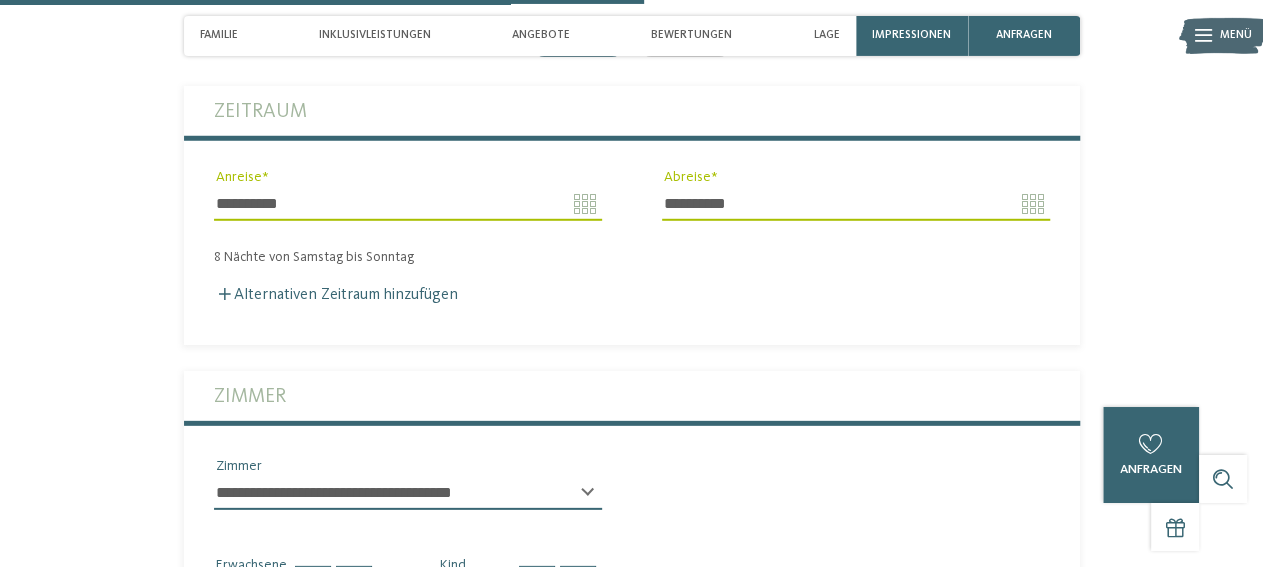 scroll, scrollTop: 2720, scrollLeft: 0, axis: vertical 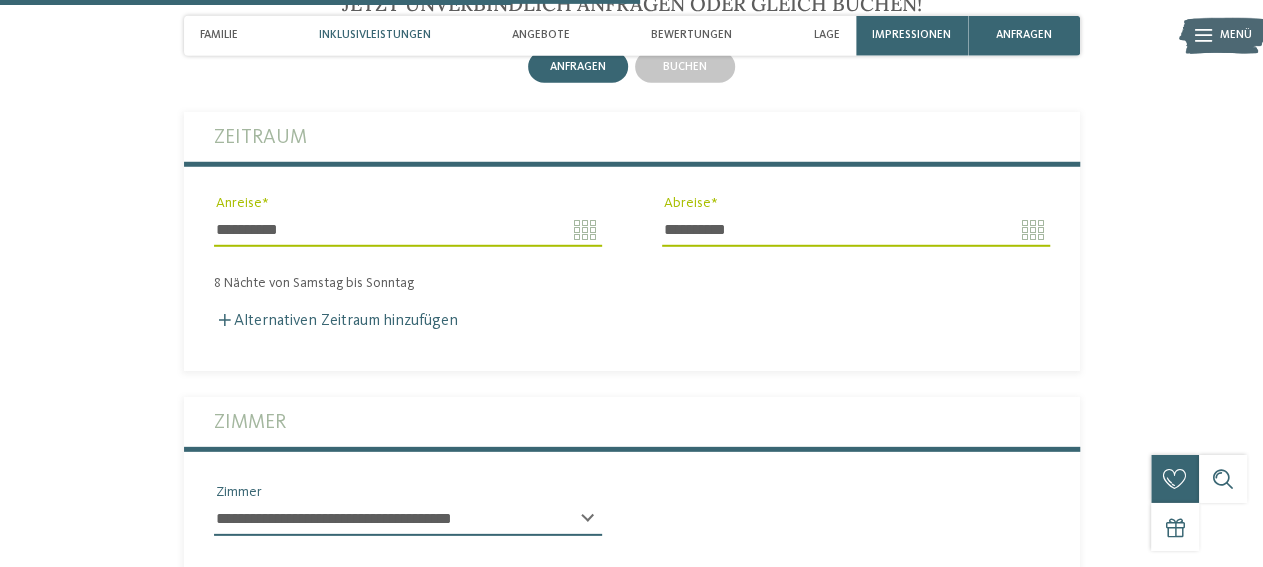 click on "Inklusivleistungen" at bounding box center (375, 36) 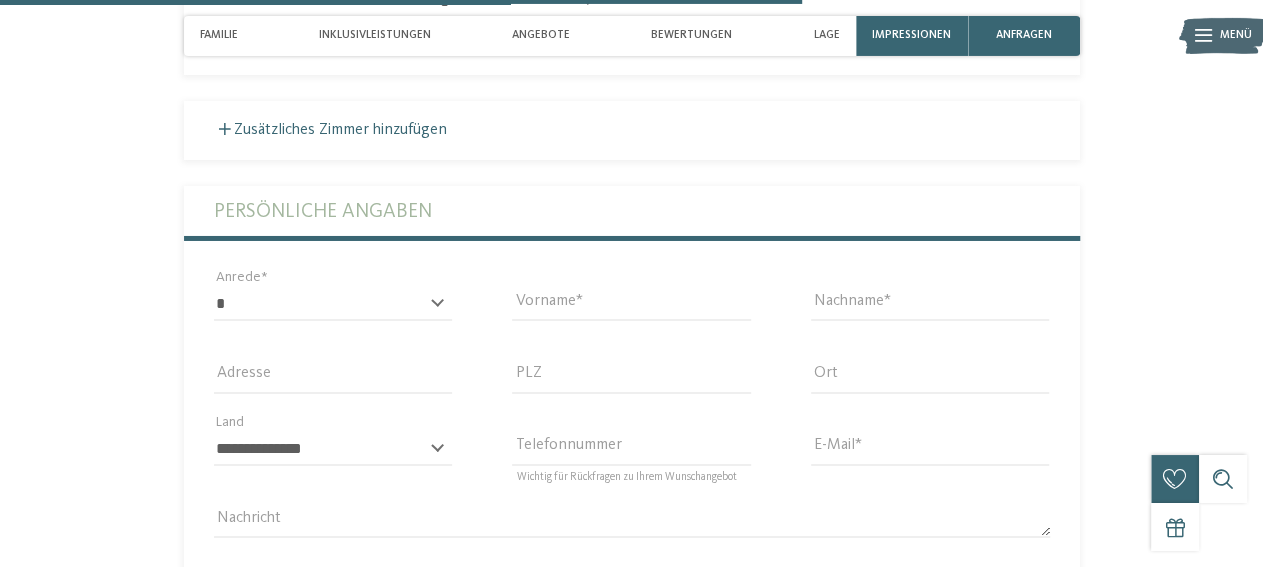 scroll, scrollTop: 3406, scrollLeft: 0, axis: vertical 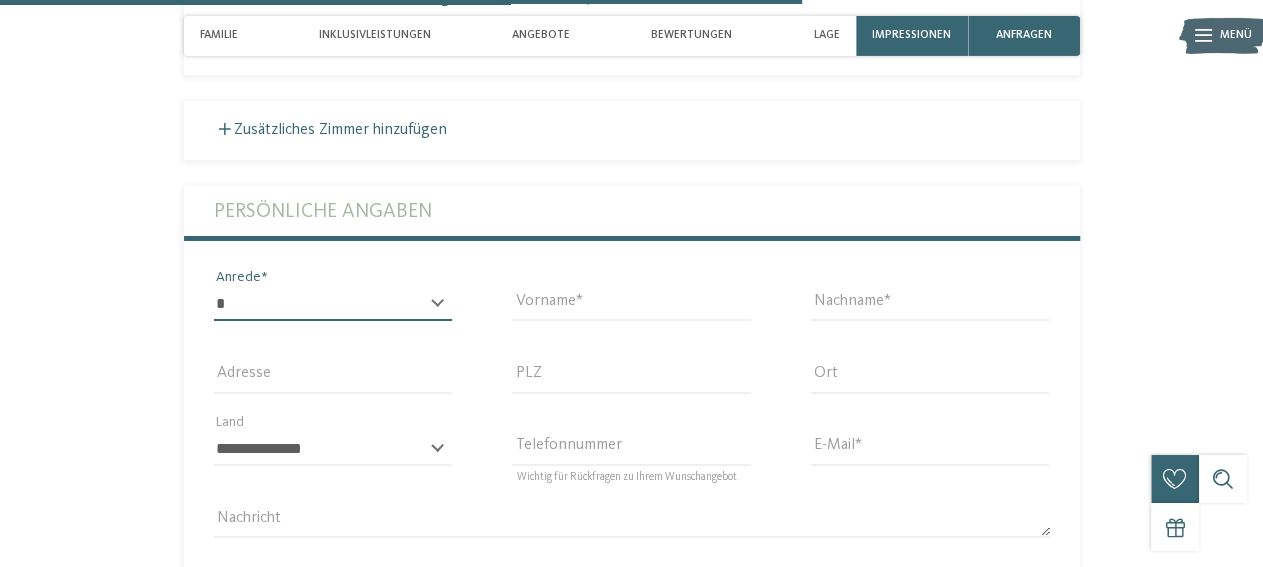click on "* **** **** ******* ******" at bounding box center (333, 304) 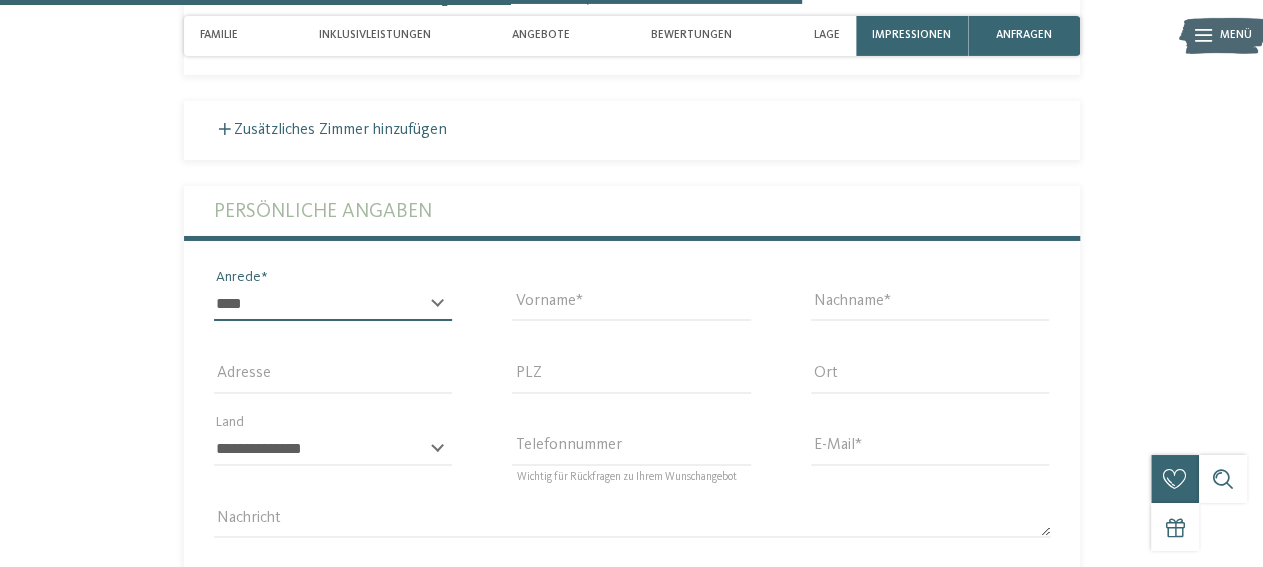 click on "****" at bounding box center (0, 0) 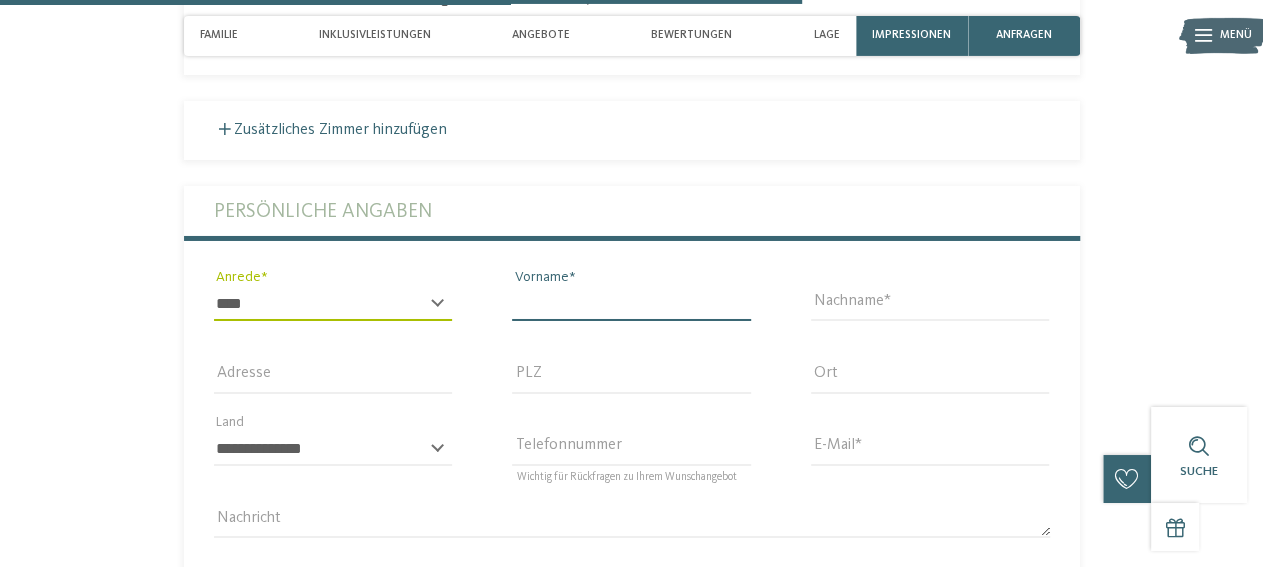 click on "Vorname" at bounding box center (631, 304) 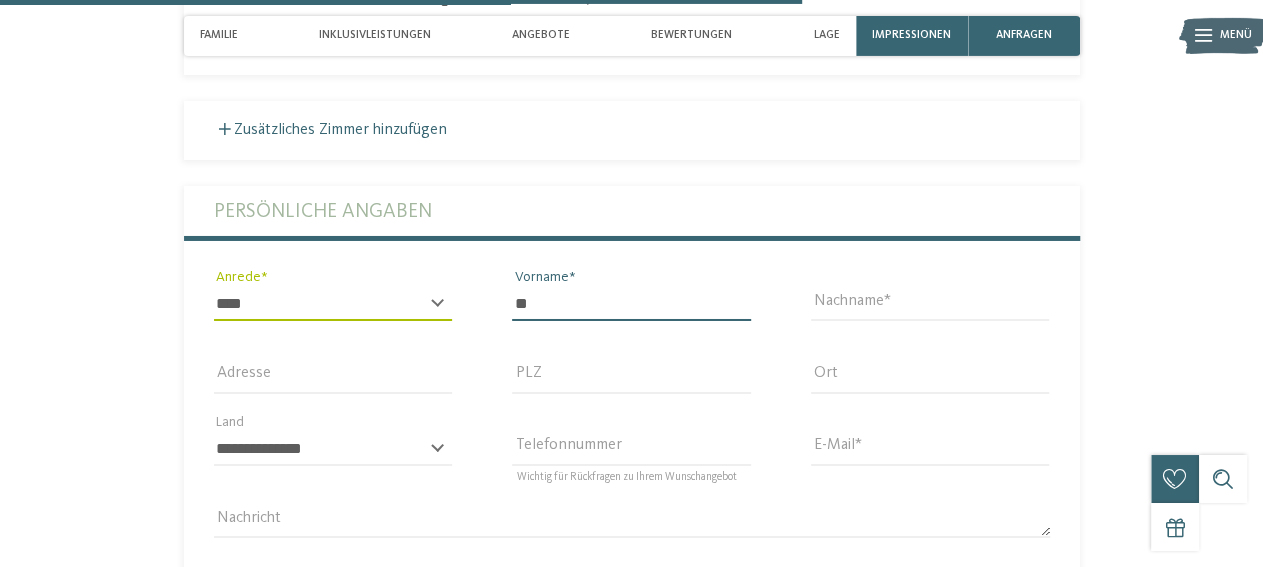 type on "******" 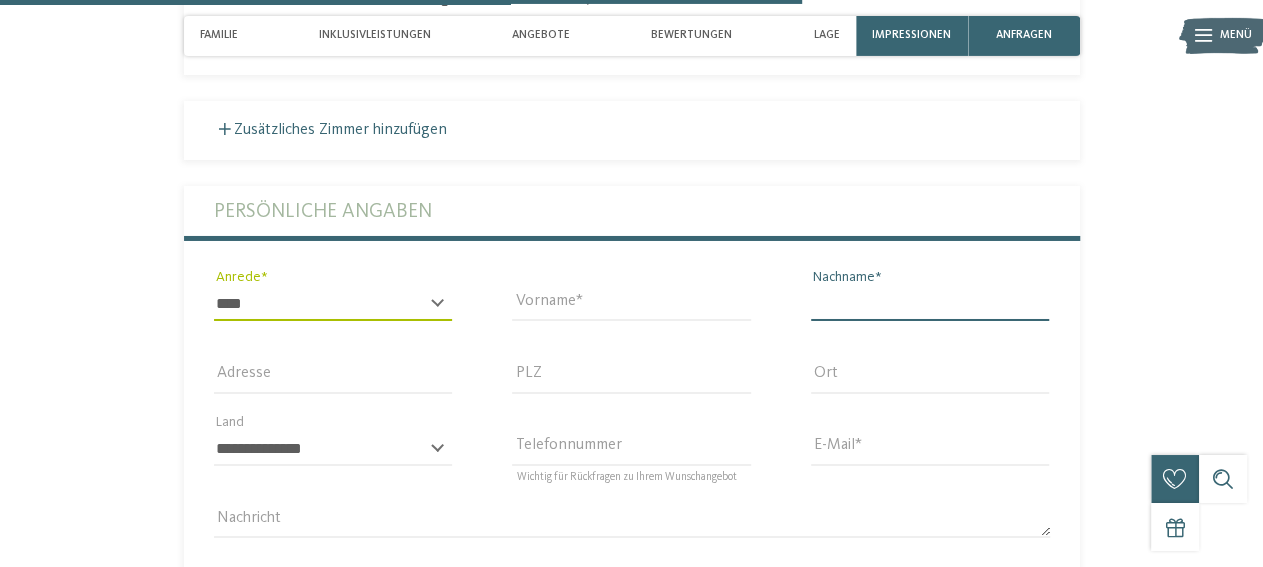 type on "******" 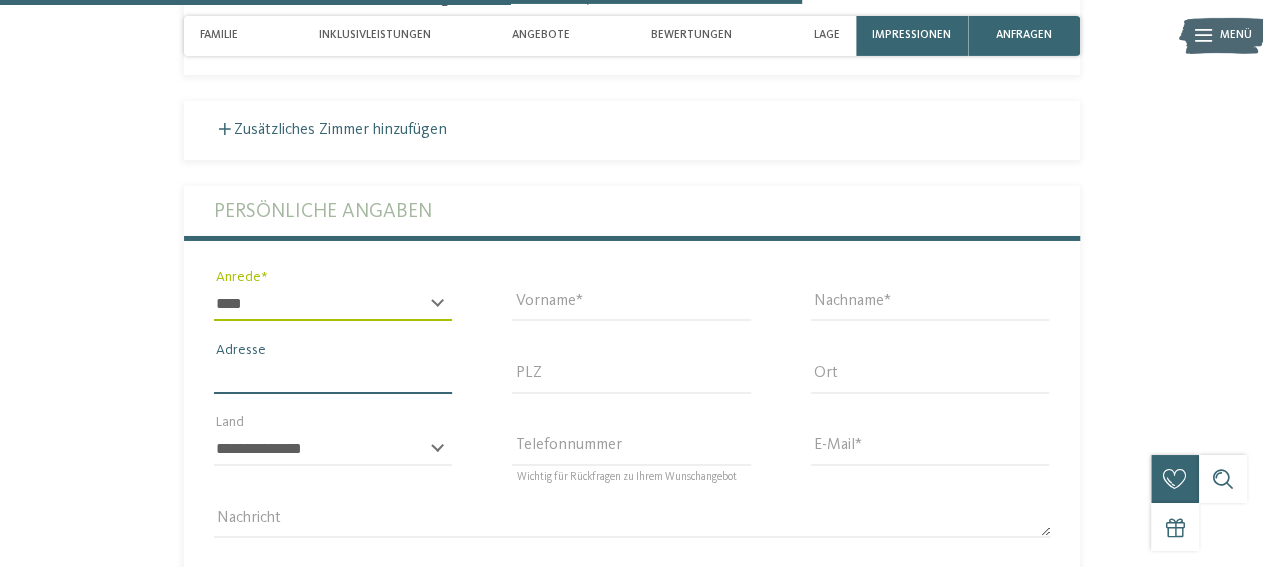 type on "**********" 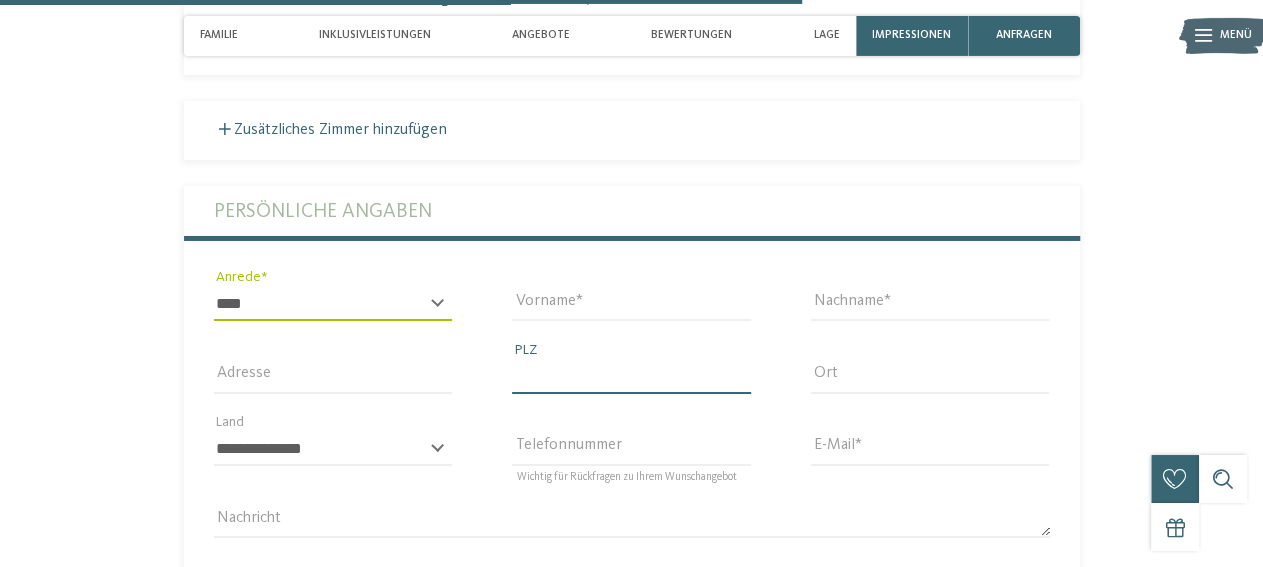 type on "*****" 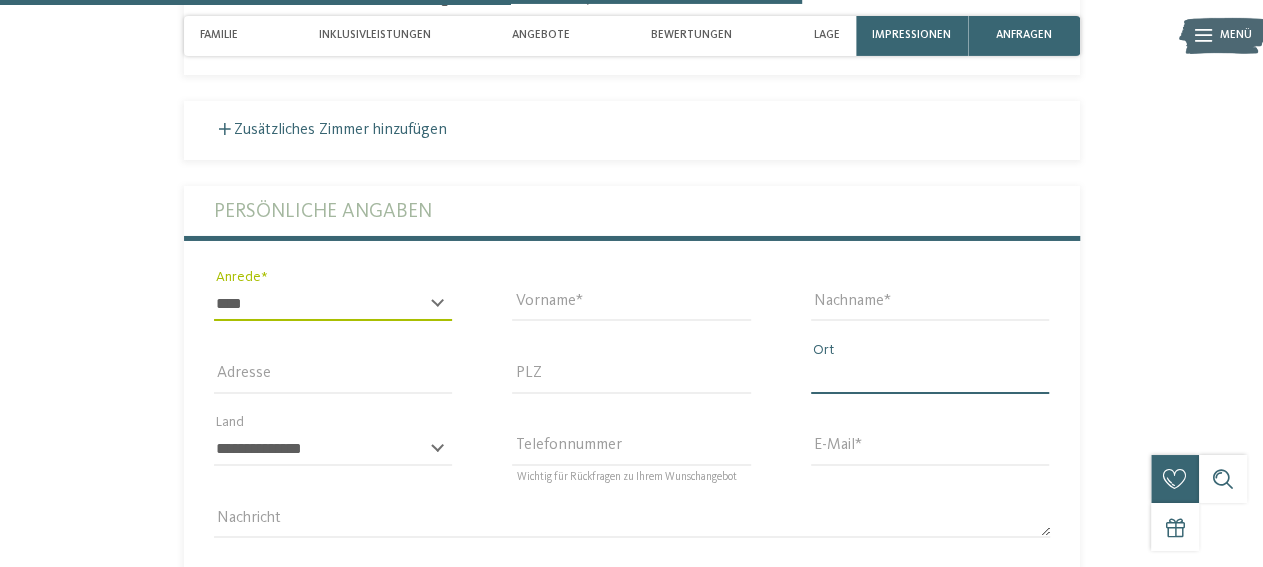 type on "*********" 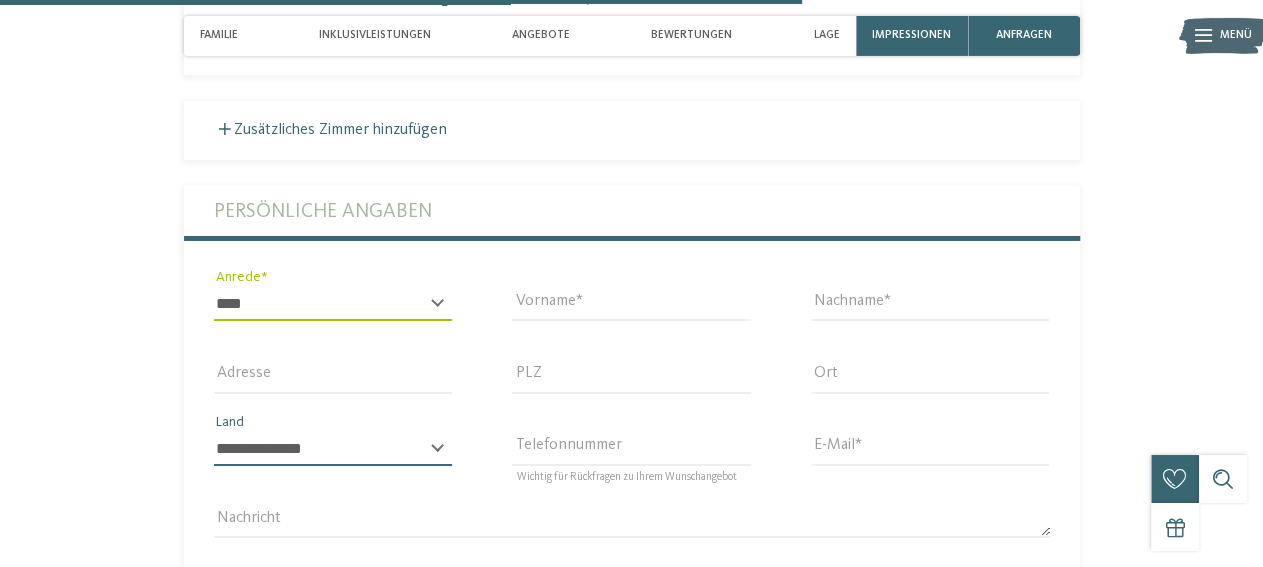 select on "**" 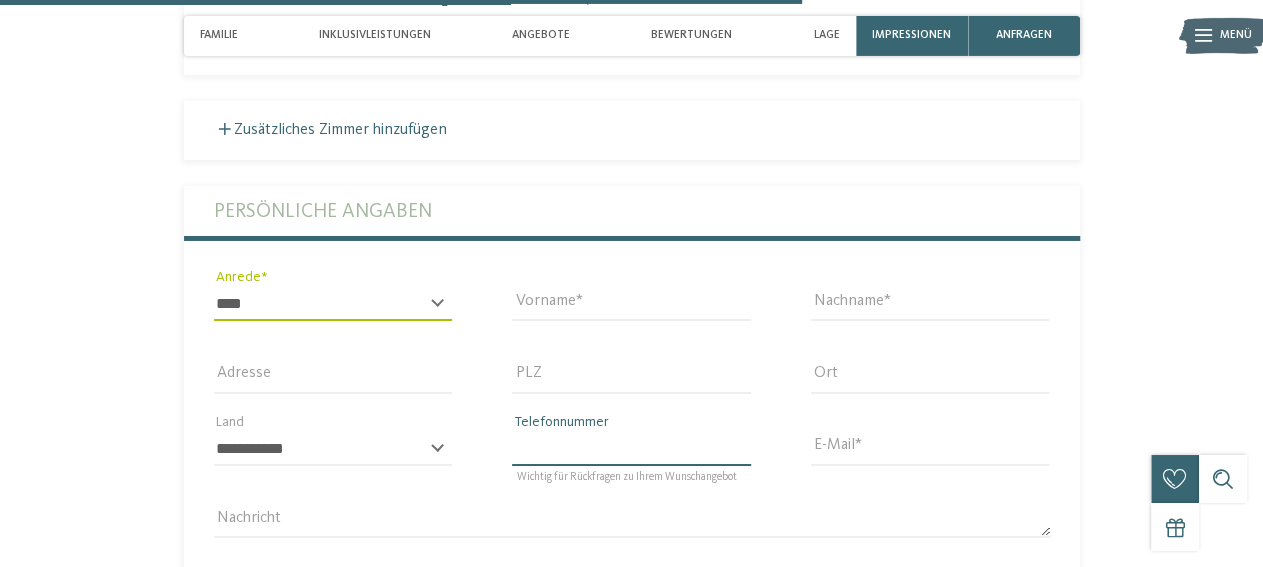 type on "**********" 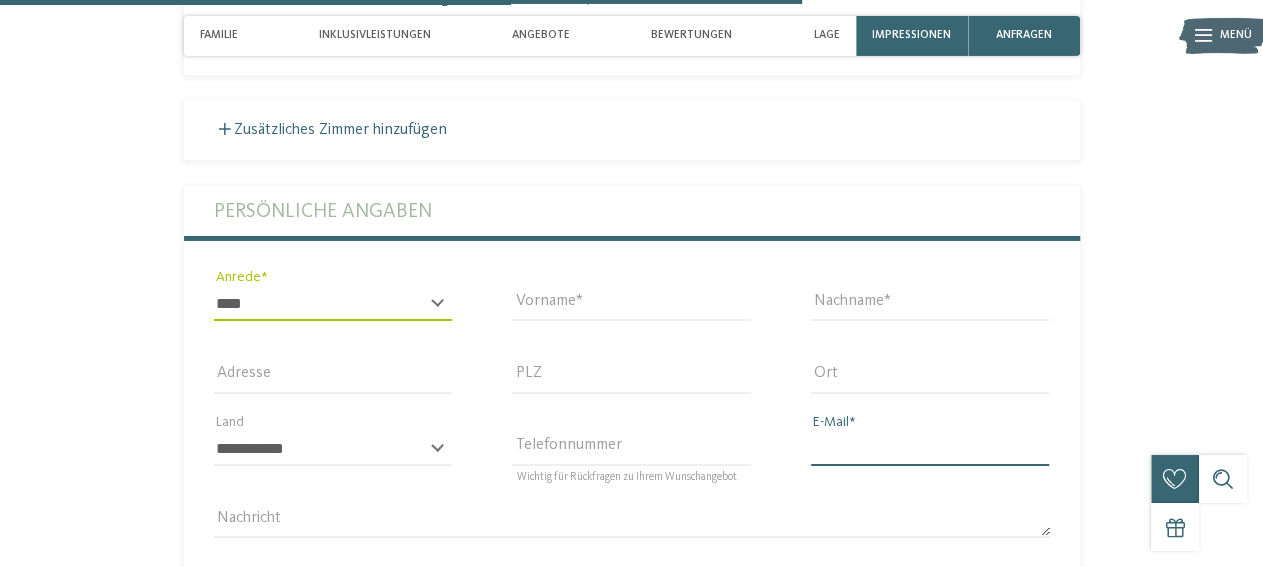 type on "**********" 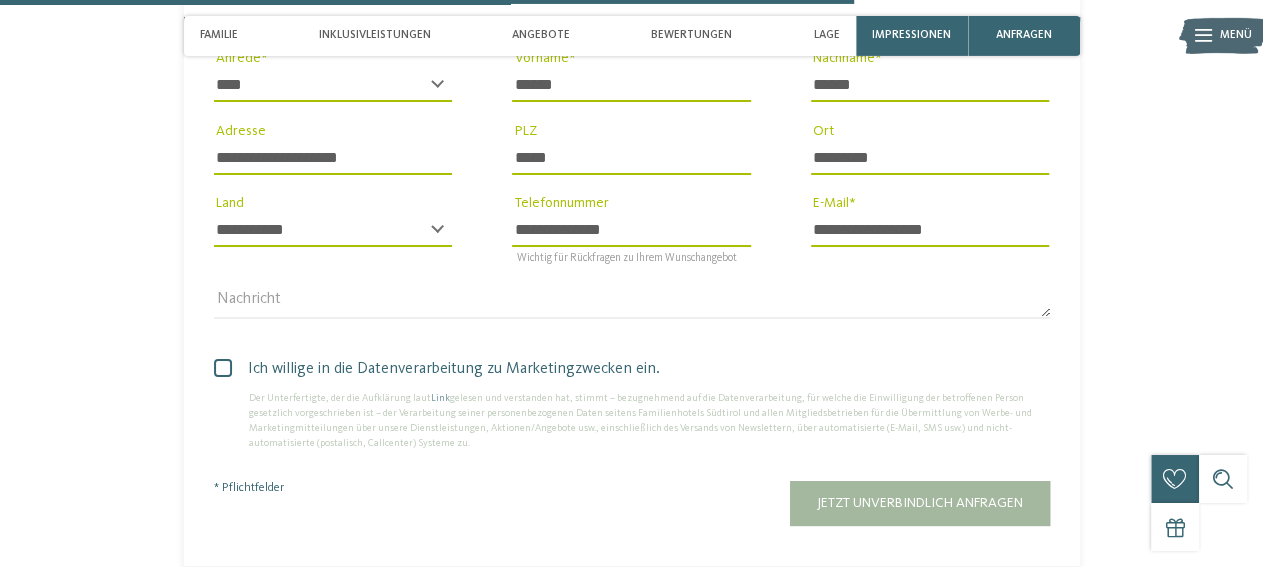 scroll, scrollTop: 3628, scrollLeft: 0, axis: vertical 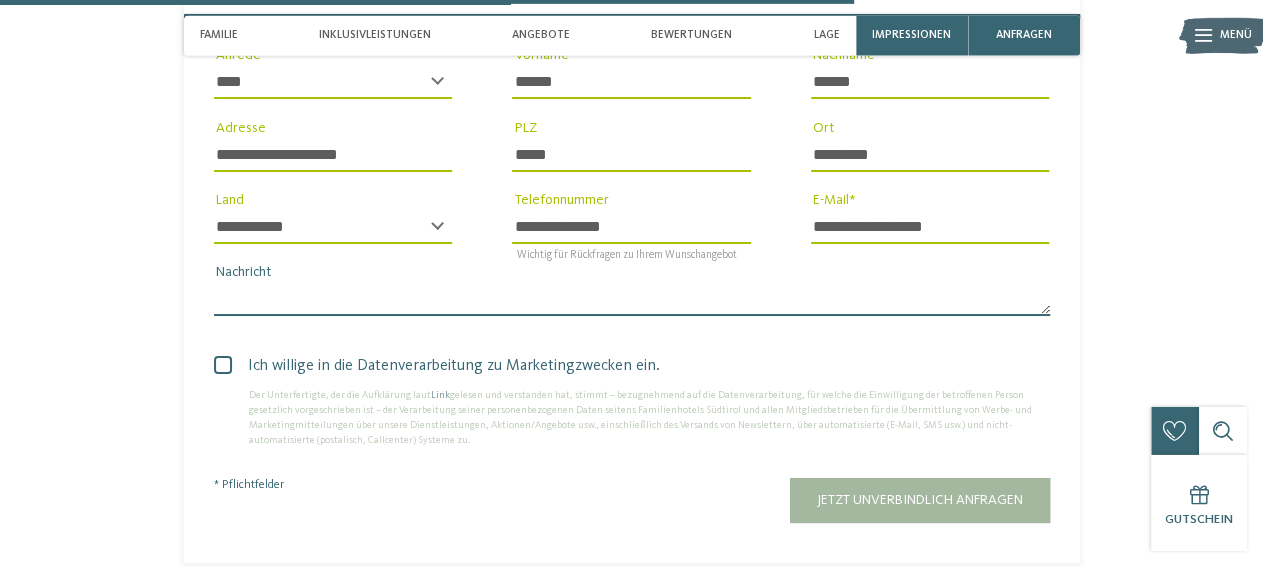 click on "Nachricht" at bounding box center [632, 299] 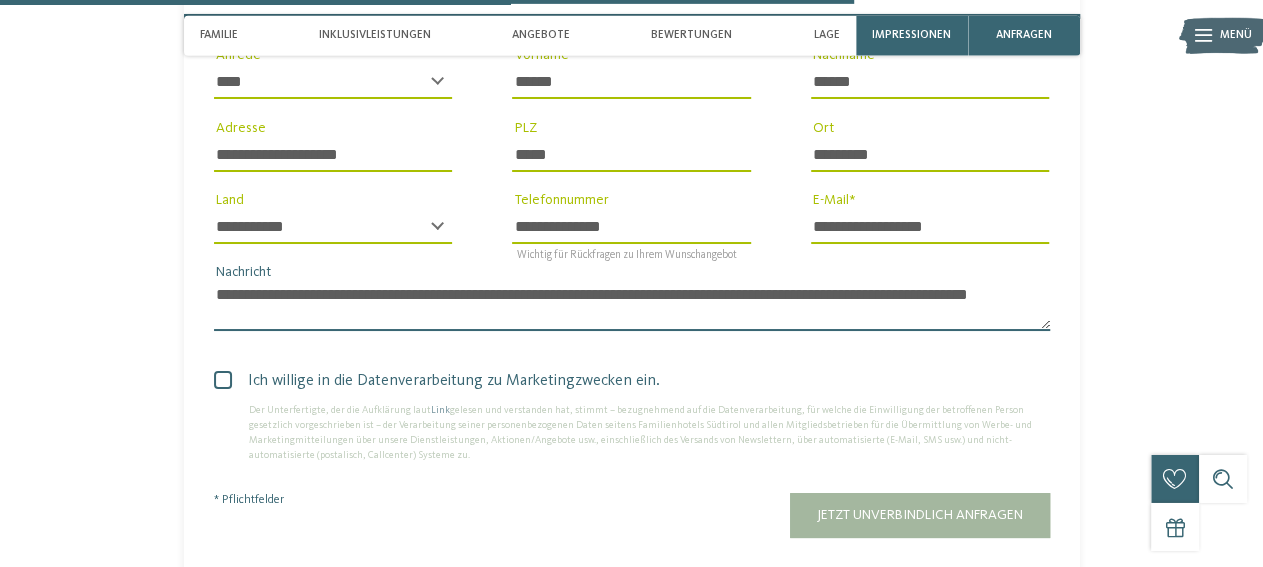 scroll, scrollTop: 0, scrollLeft: 0, axis: both 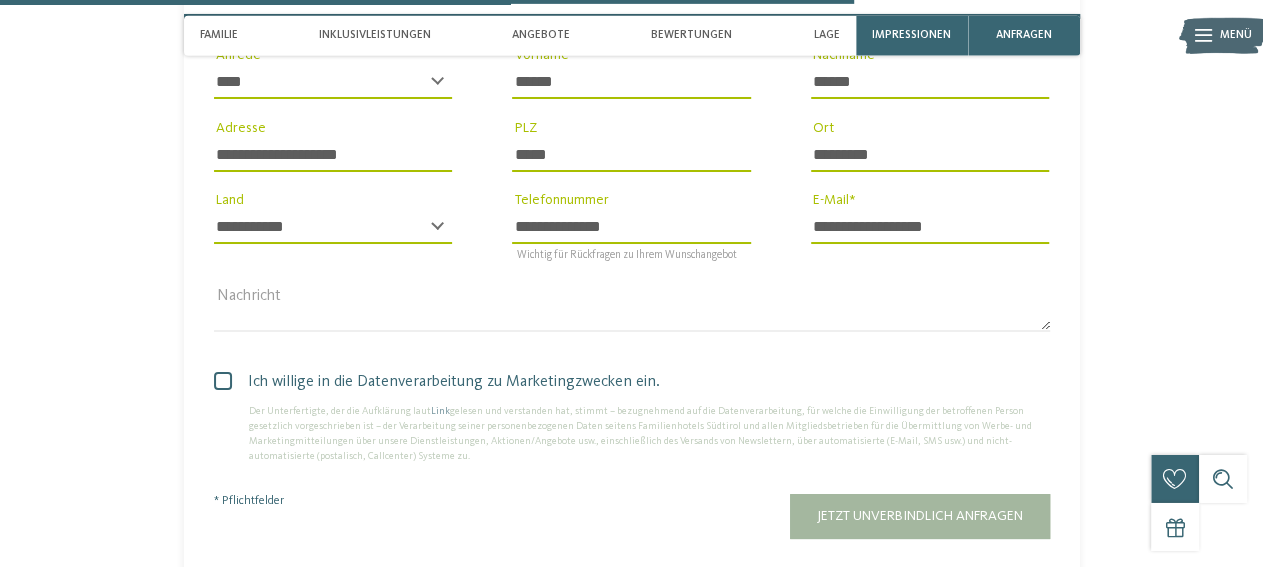 click at bounding box center (223, 381) 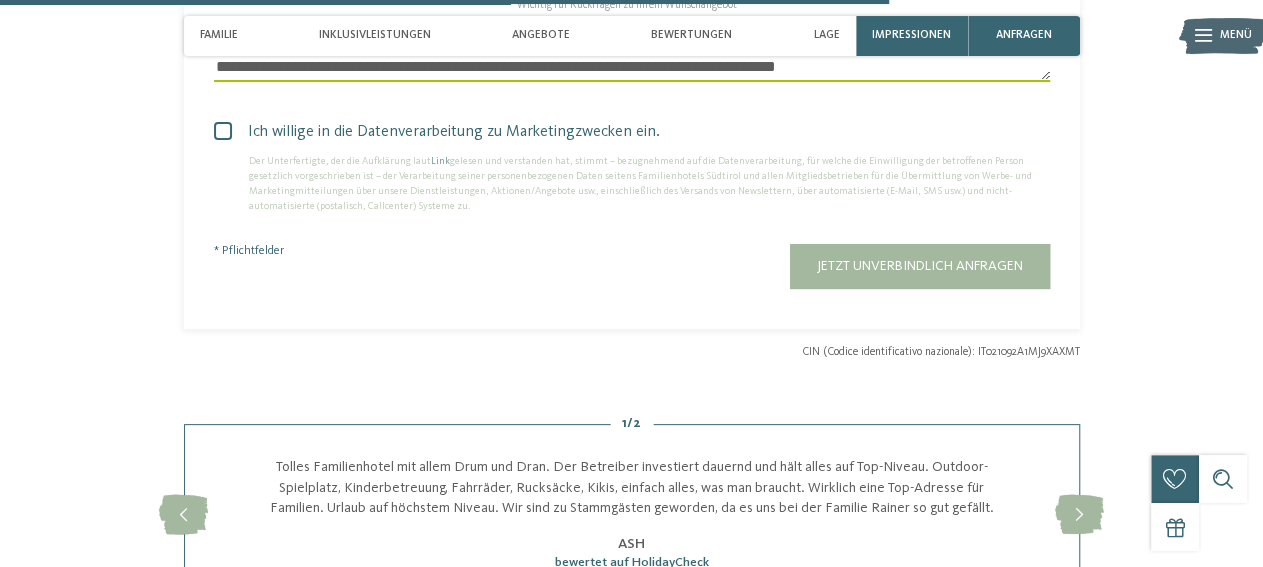 scroll, scrollTop: 3878, scrollLeft: 0, axis: vertical 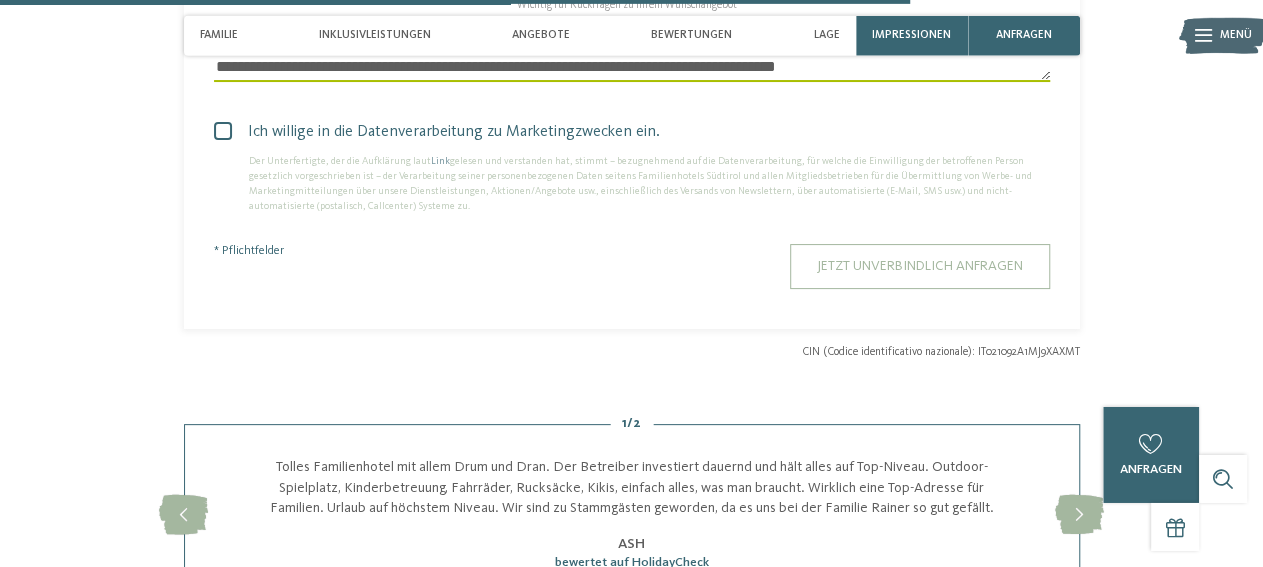 click on "Jetzt unverbindlich anfragen" at bounding box center (920, 266) 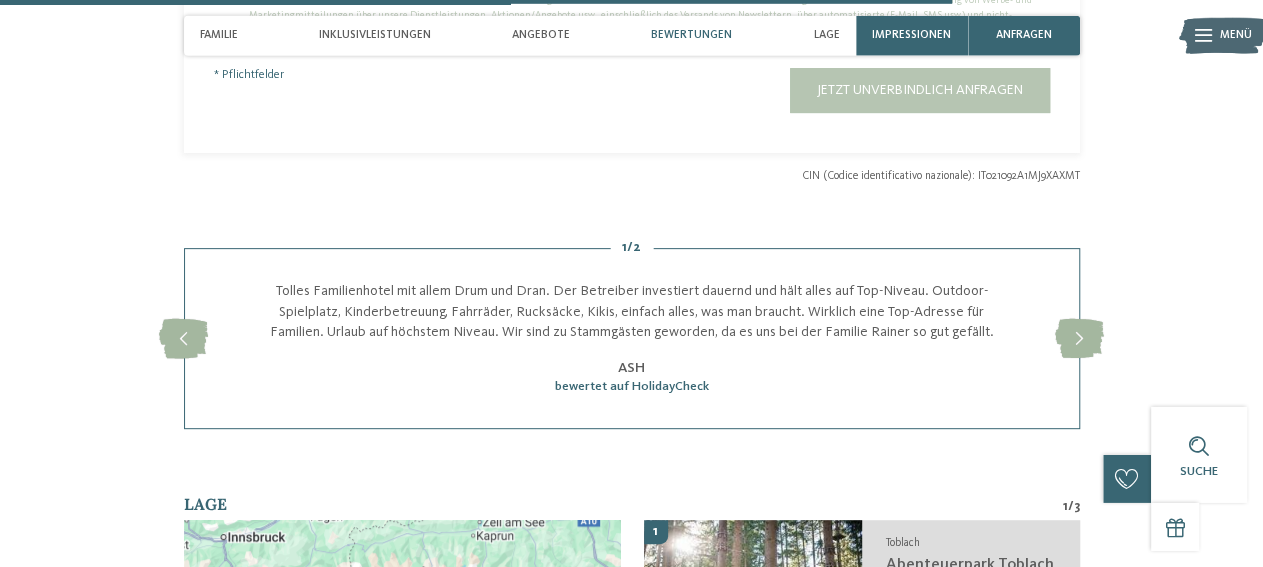 scroll, scrollTop: 4055, scrollLeft: 0, axis: vertical 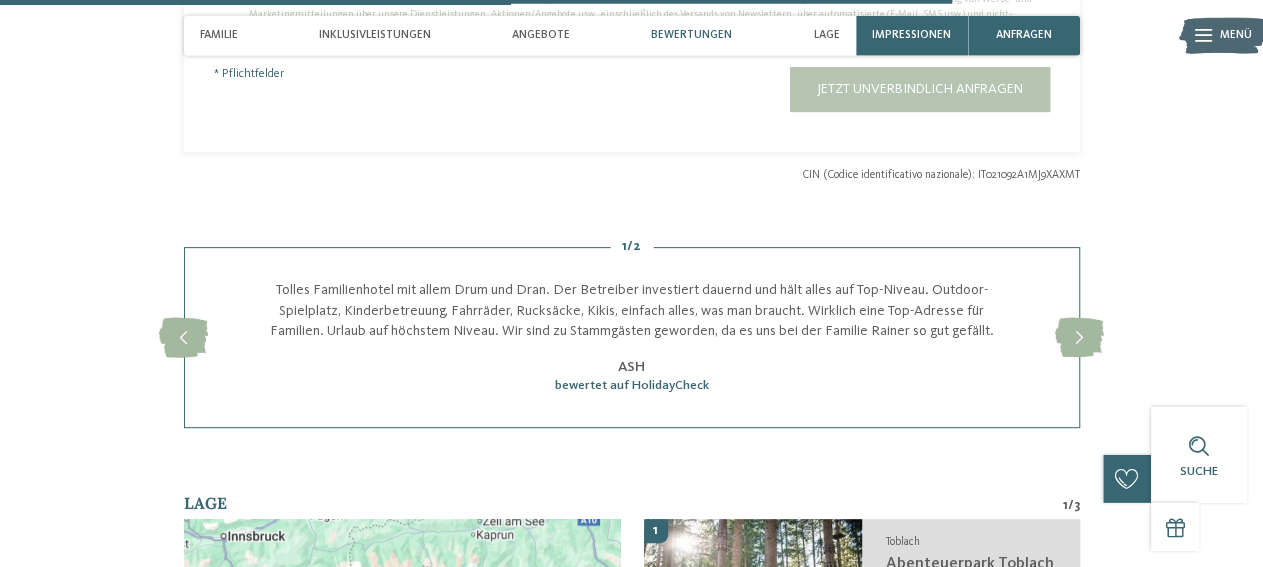 click on "Jetzt unverbindlich anfragen" at bounding box center [744, 89] 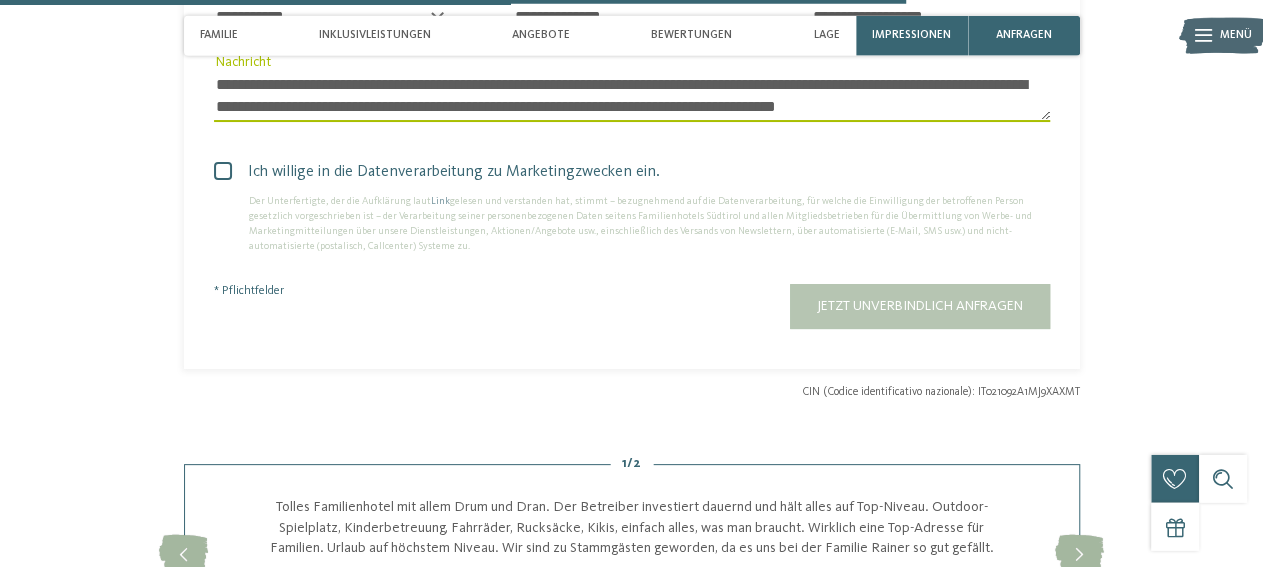 scroll, scrollTop: 3830, scrollLeft: 0, axis: vertical 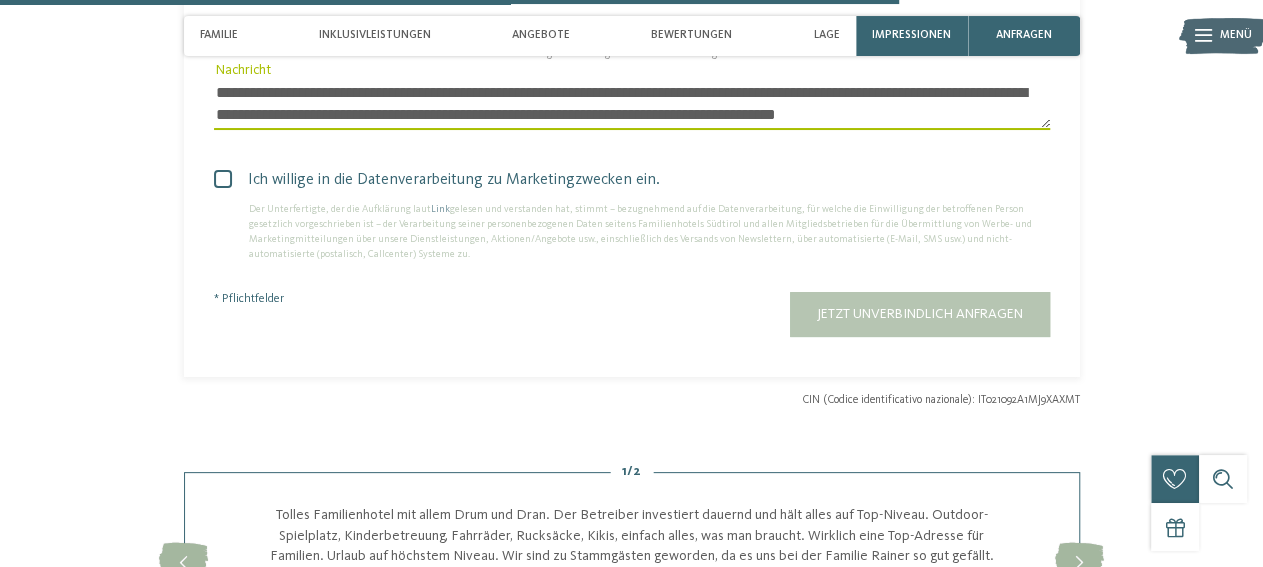 click on "Ich willige in die Datenverarbeitung zu Marketingzwecken ein.
Der Unterfertigte, der die Aufklärung laut  Link  gelesen und verstanden hat, stimmt – bezugnehmend auf die Datenverarbeitung, für welche die Einwilligung der betroffenen Person gesetzlich vorgeschrieben ist – der Verarbeitung seiner personenbezogenen Daten seitens Familienhotels [REGION] und allen Mitgliedsbetrieben für die Übermittlung von Werbe- und Marketingmitteilungen über unsere Dienstleistungen, Aktionen/Angebote usw., einschließlich des Versands von Newslettern, über automatisierte (E-Mail, SMS usw.) und nicht-automatisierte (postalisch, Callcenter) Systeme zu." at bounding box center [632, 215] 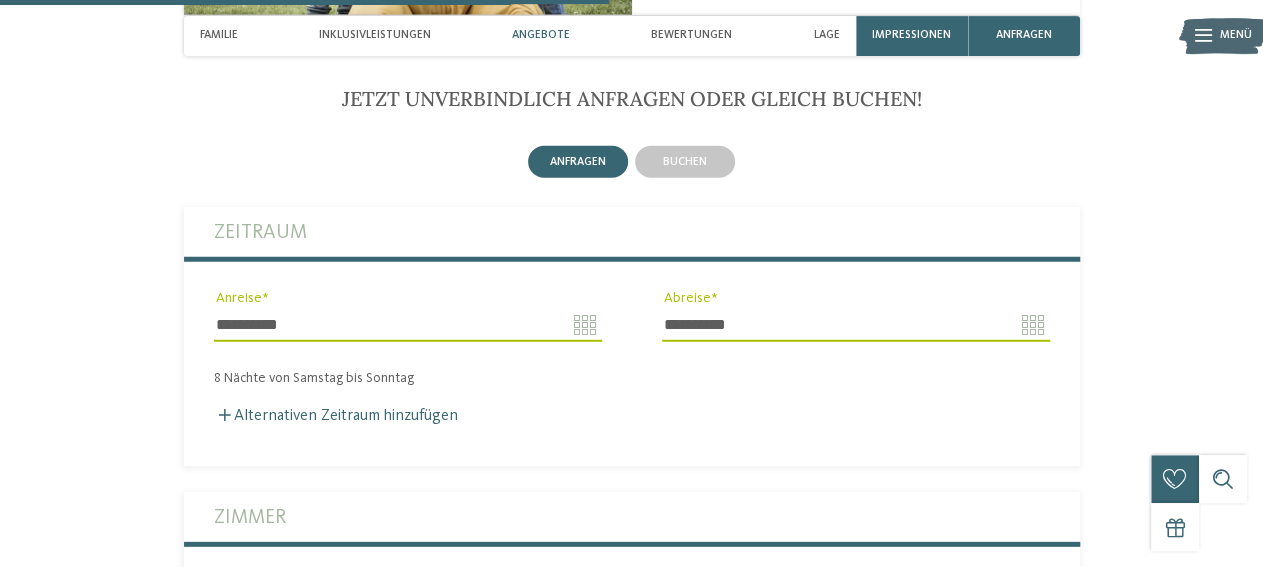 scroll, scrollTop: 2588, scrollLeft: 0, axis: vertical 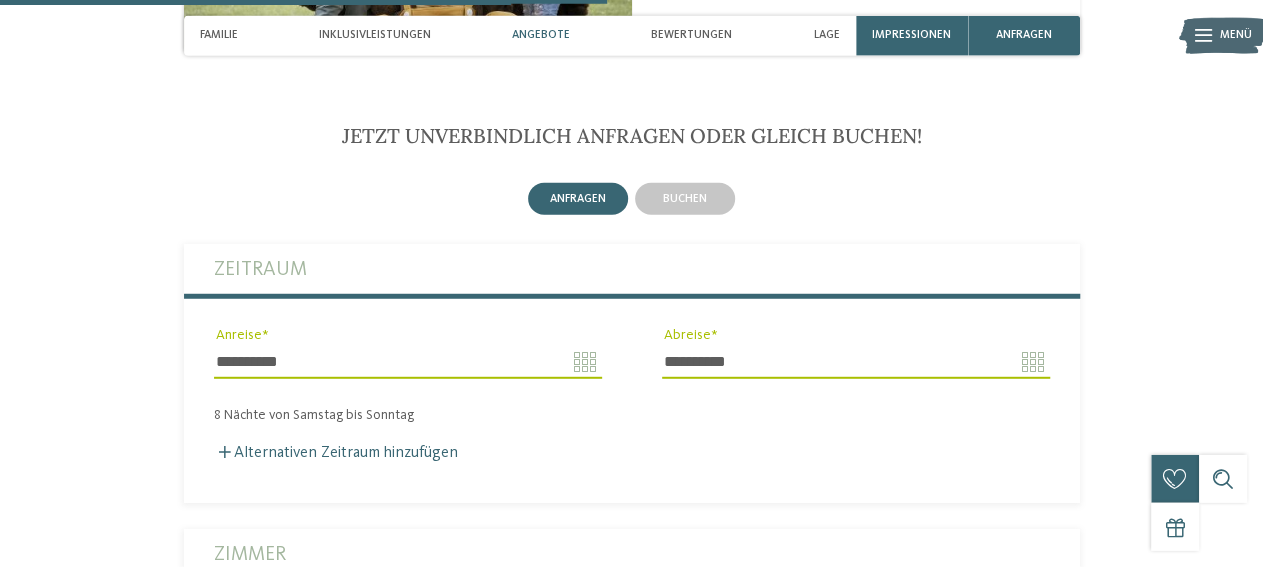 click on "anfragen" at bounding box center [578, 199] 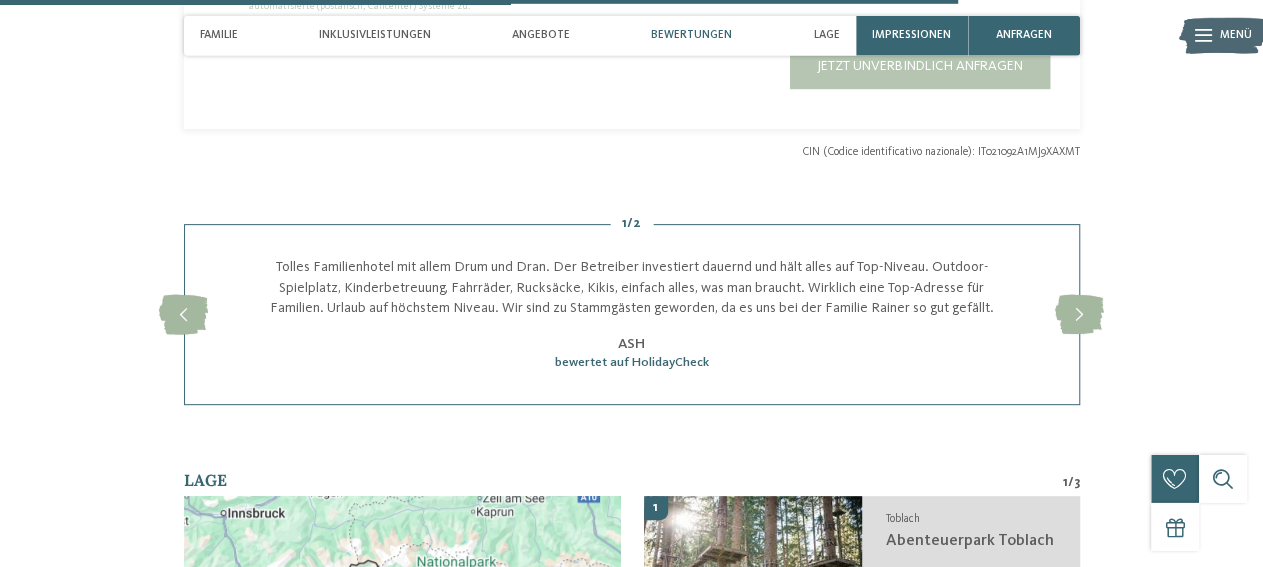 scroll, scrollTop: 4081, scrollLeft: 0, axis: vertical 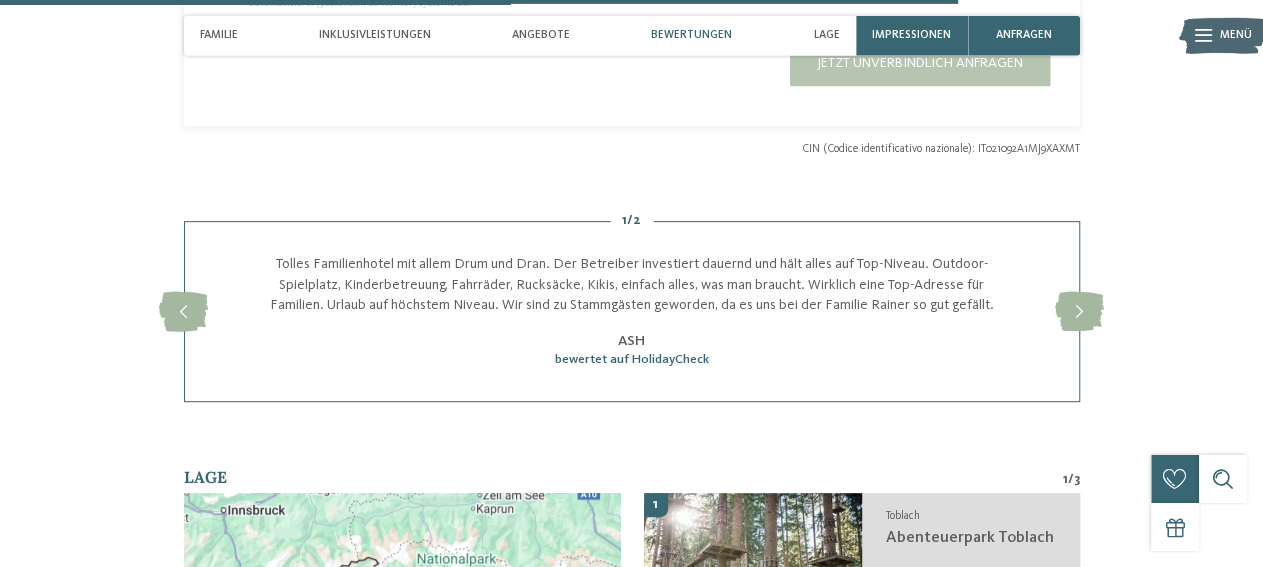 click on "Jetzt unverbindlich anfragen" at bounding box center (744, 63) 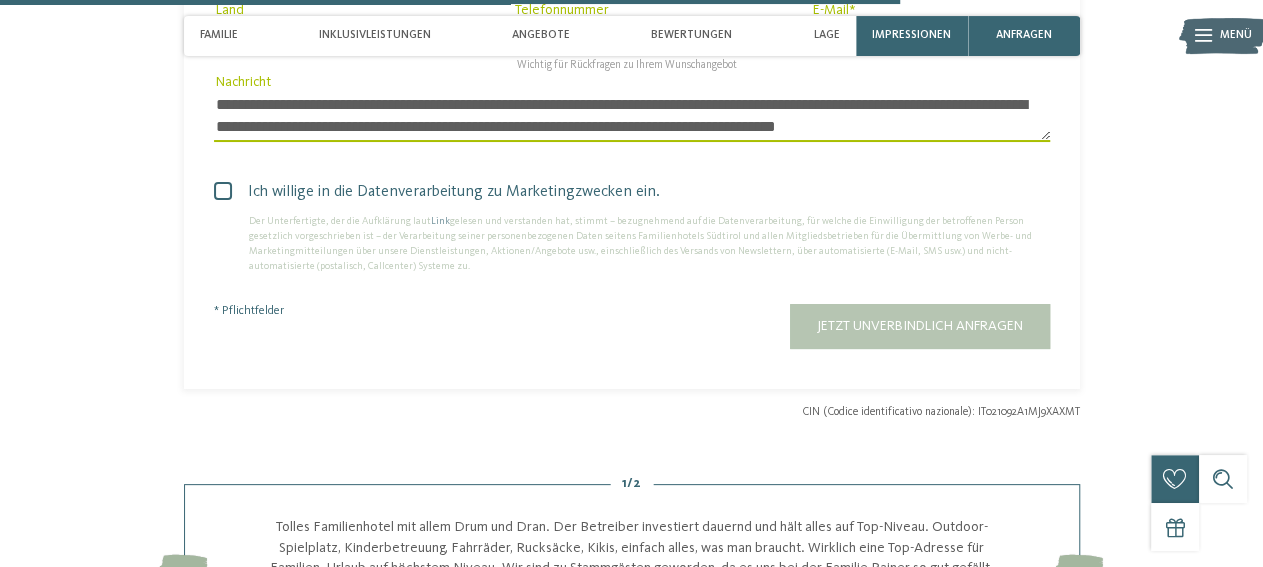 scroll, scrollTop: 3814, scrollLeft: 0, axis: vertical 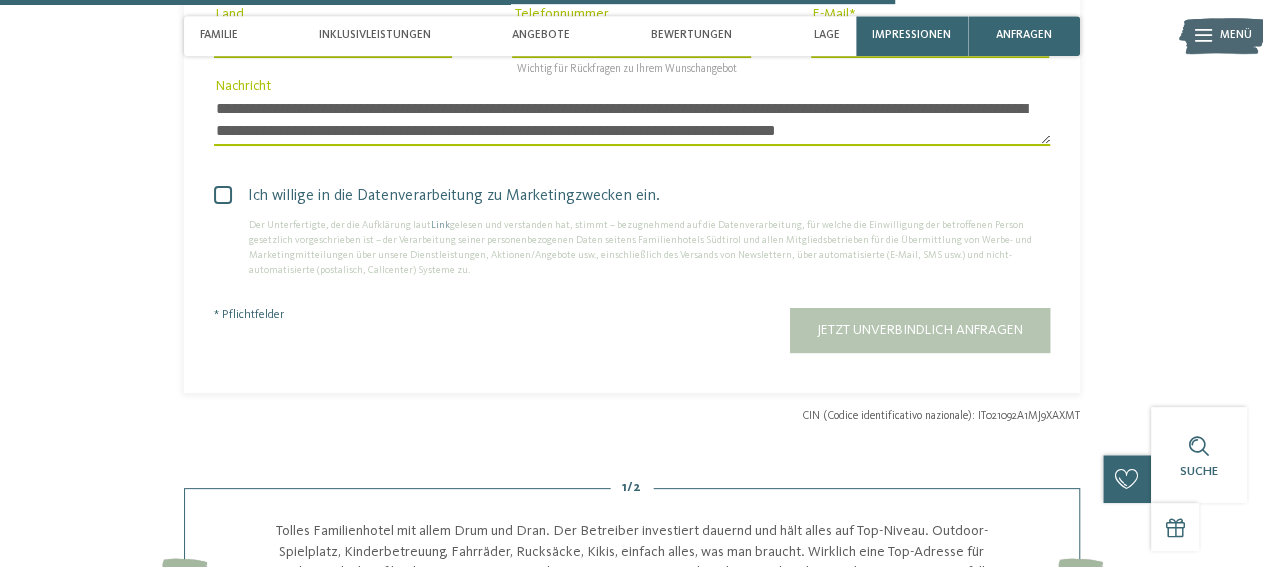 click on "**********" at bounding box center (632, 121) 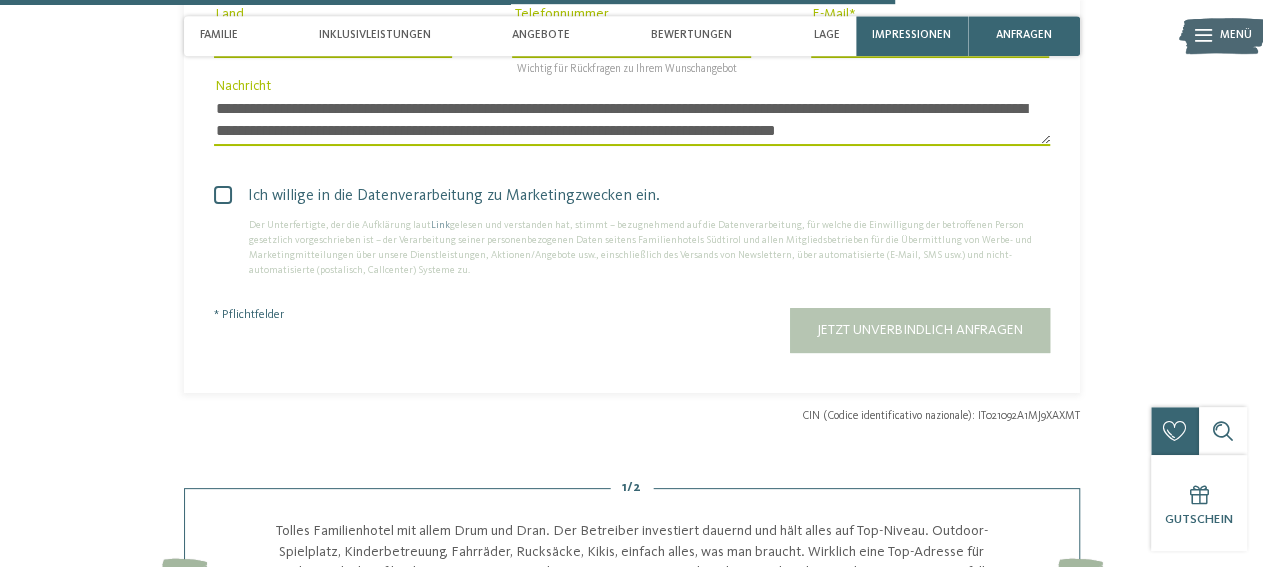 type on "**********" 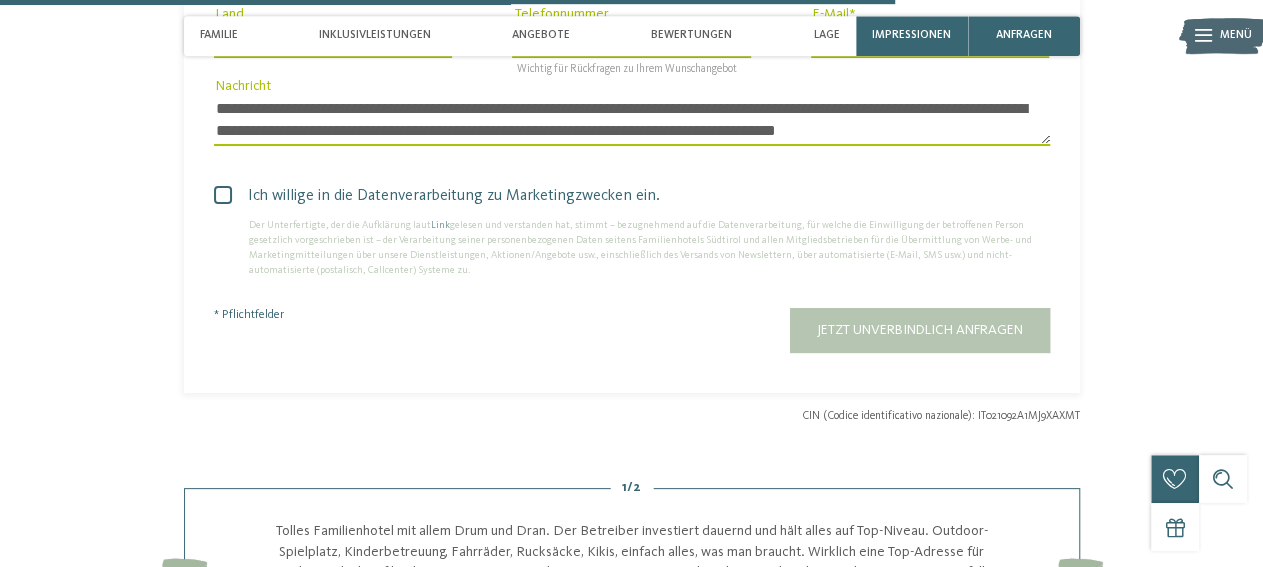 click at bounding box center [223, 195] 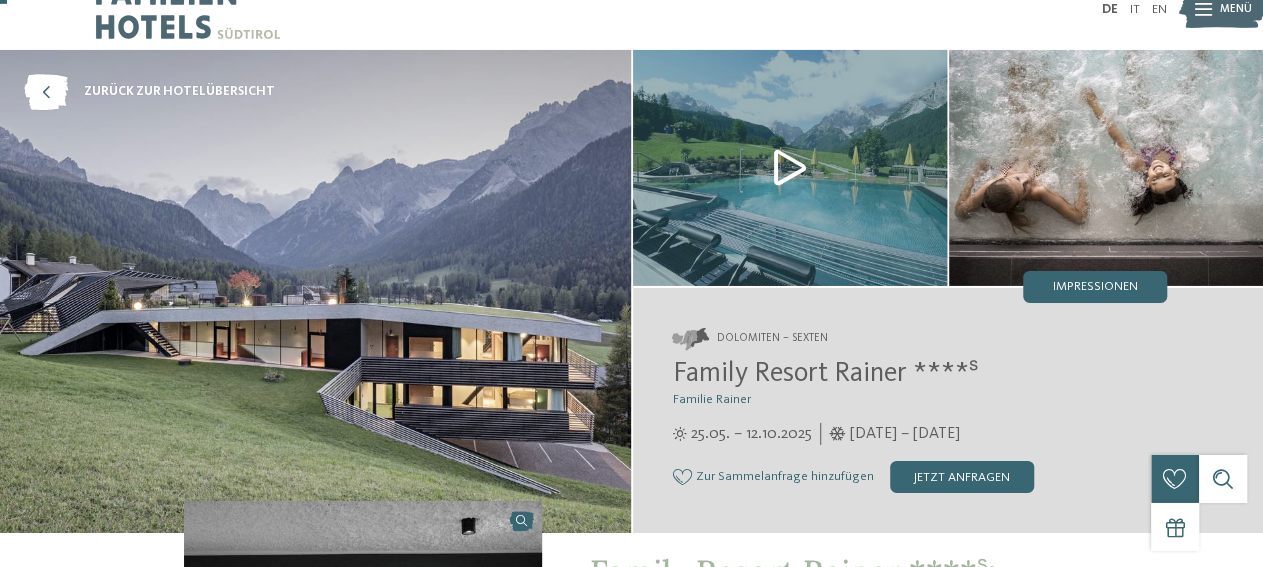 scroll, scrollTop: 32, scrollLeft: 0, axis: vertical 